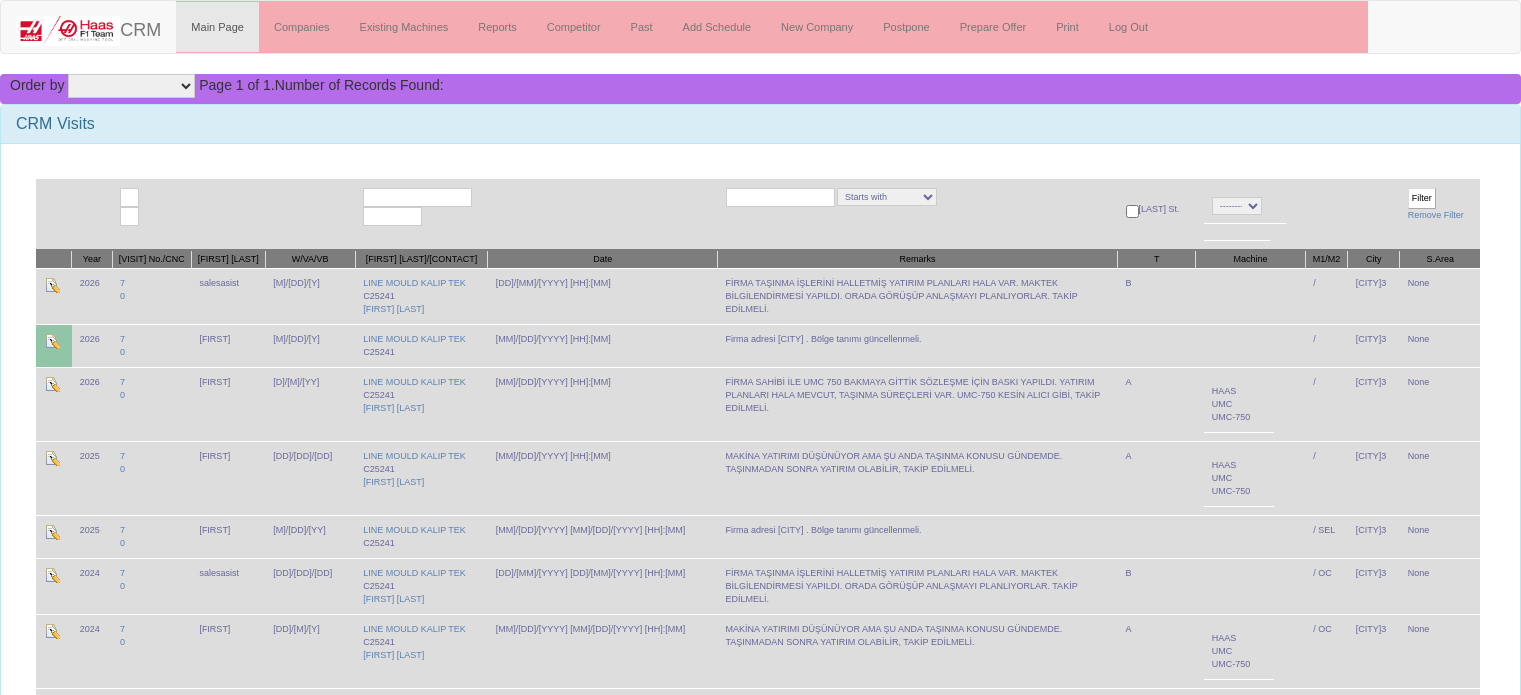 scroll, scrollTop: 0, scrollLeft: 0, axis: both 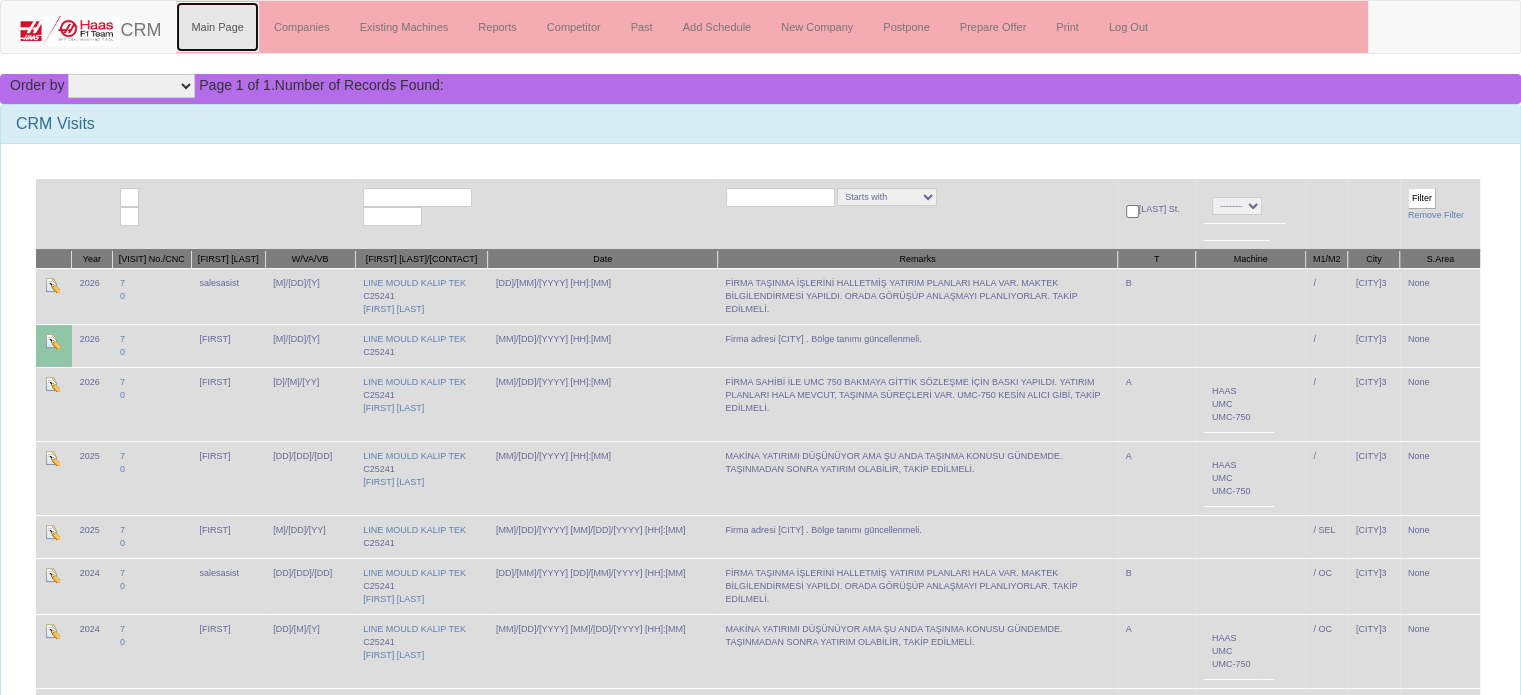 click on "Main Page" at bounding box center [217, 27] 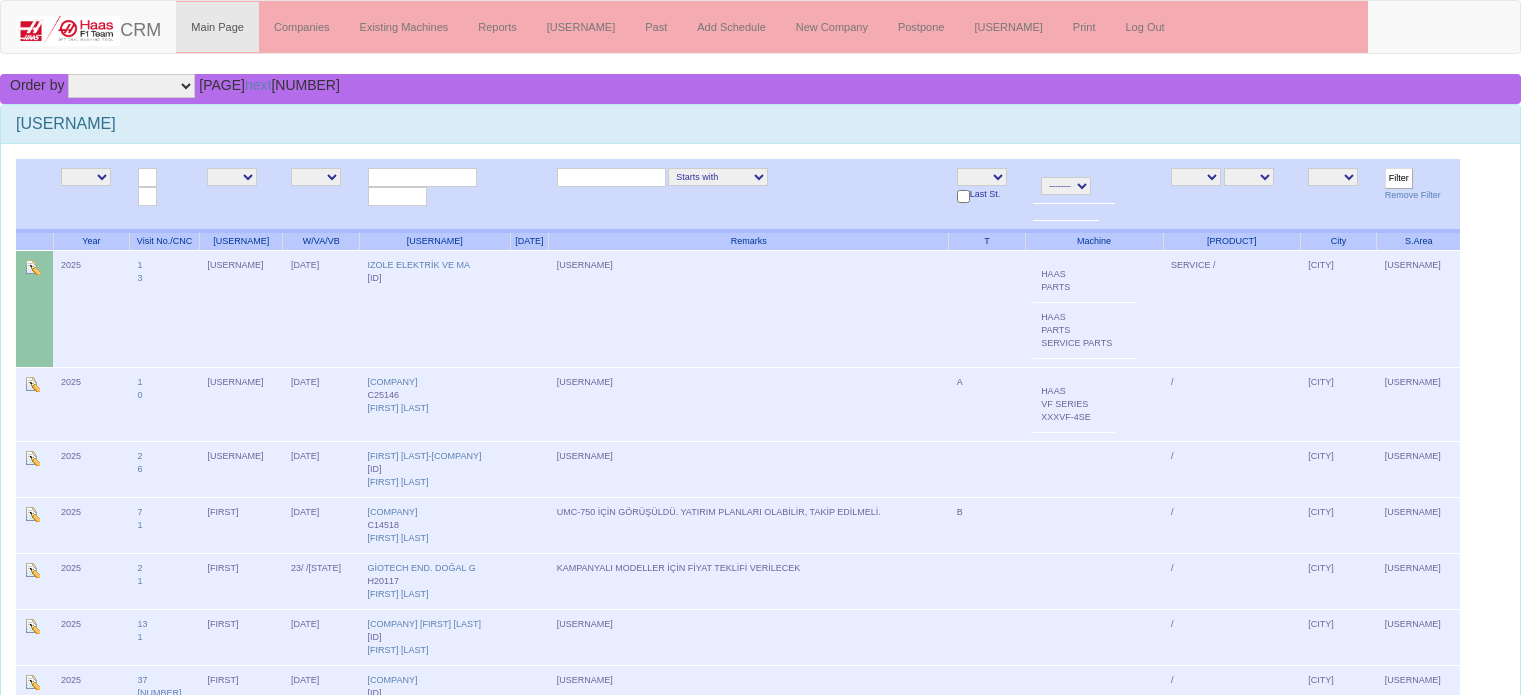 scroll, scrollTop: 151, scrollLeft: 0, axis: vertical 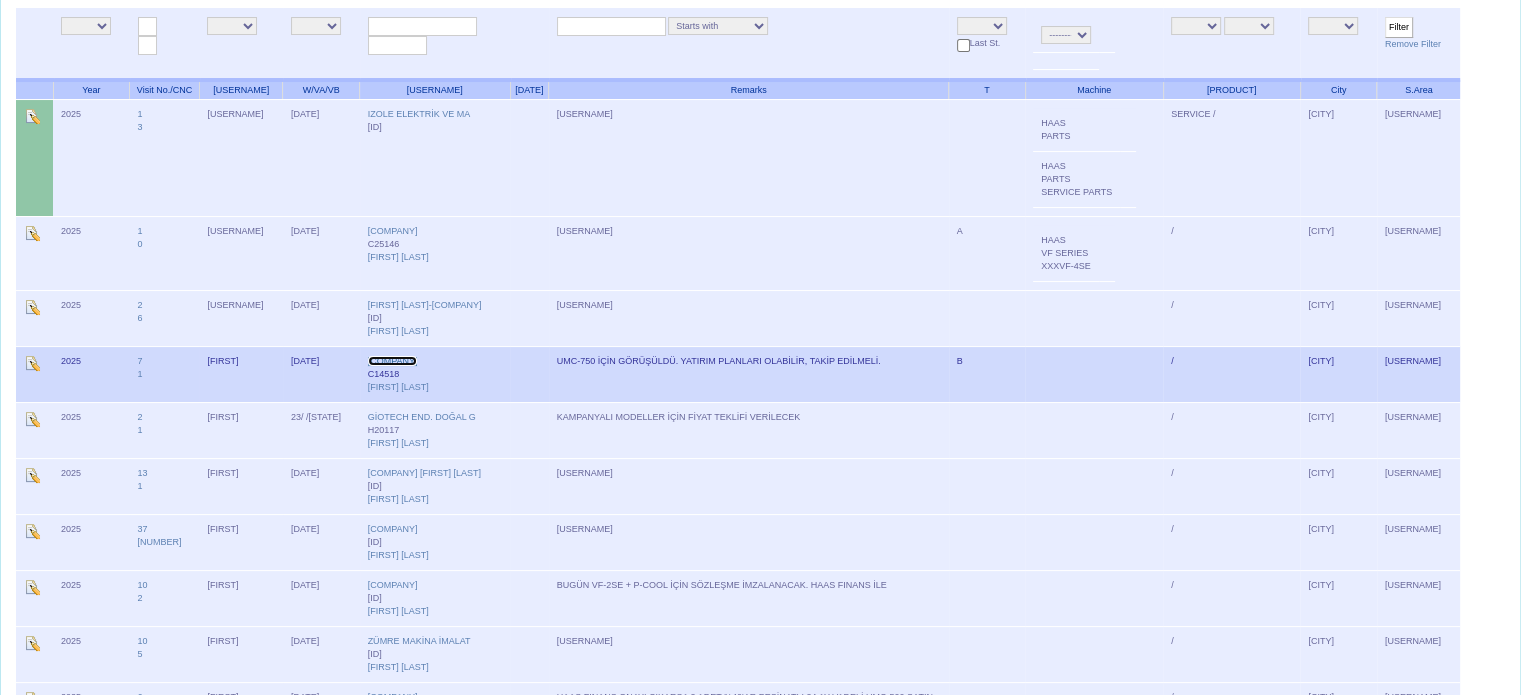 click on "TISSE MAKİNA KALIP T" at bounding box center [393, 361] 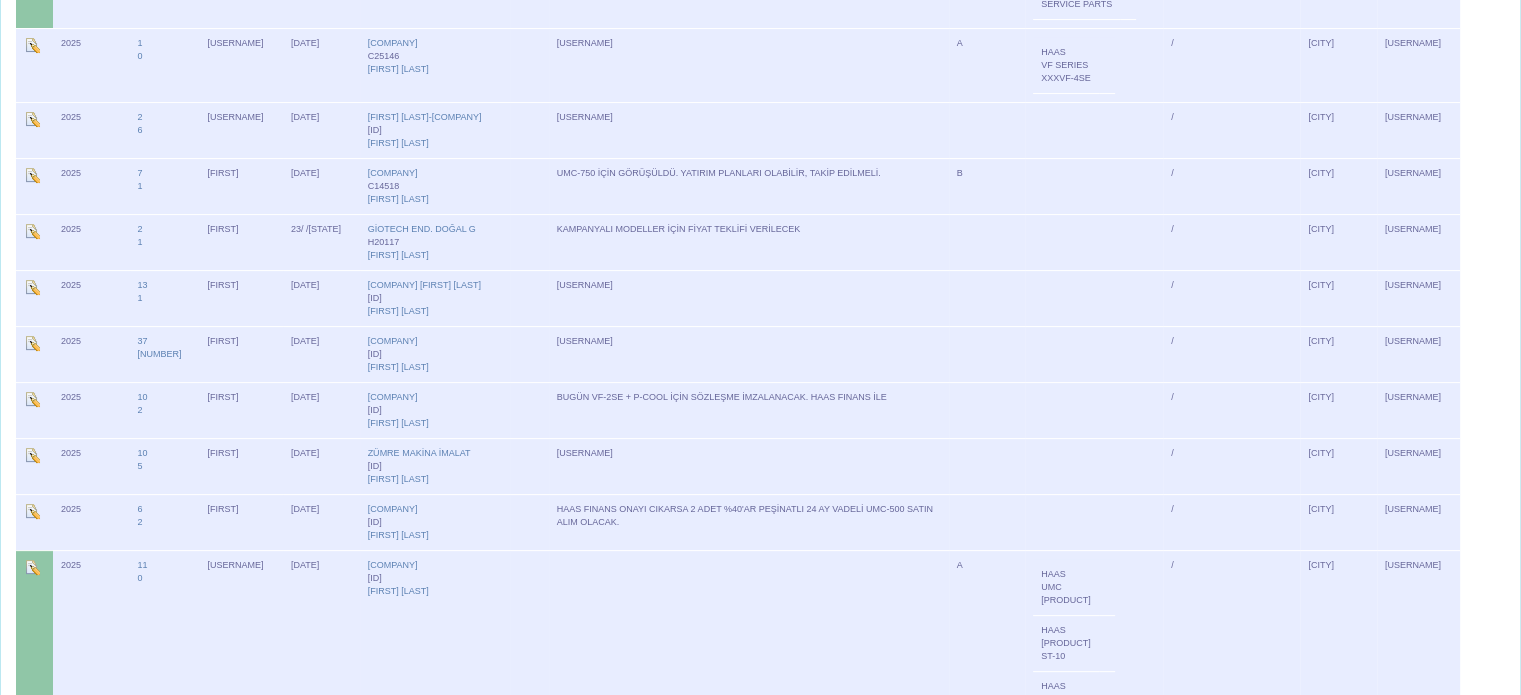 scroll, scrollTop: 0, scrollLeft: 0, axis: both 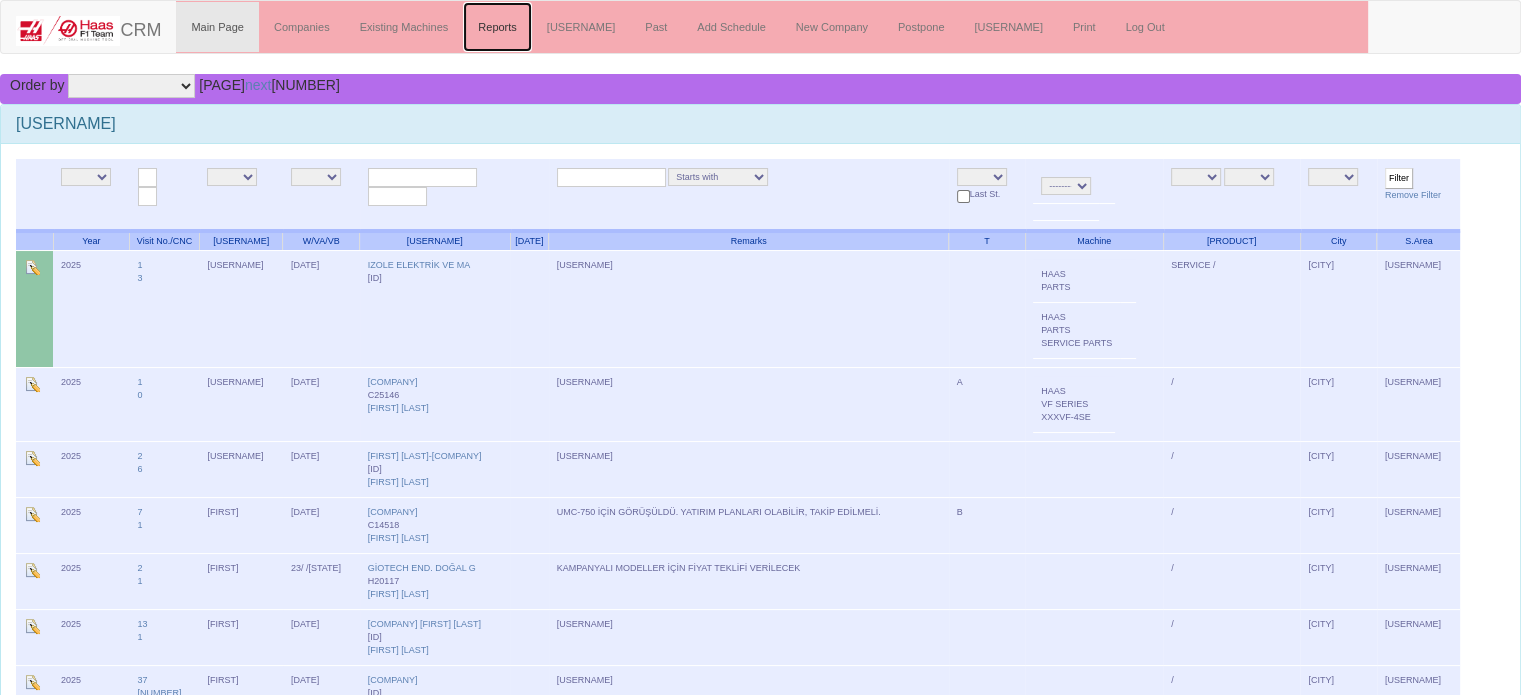 click on "Reports" at bounding box center (497, 27) 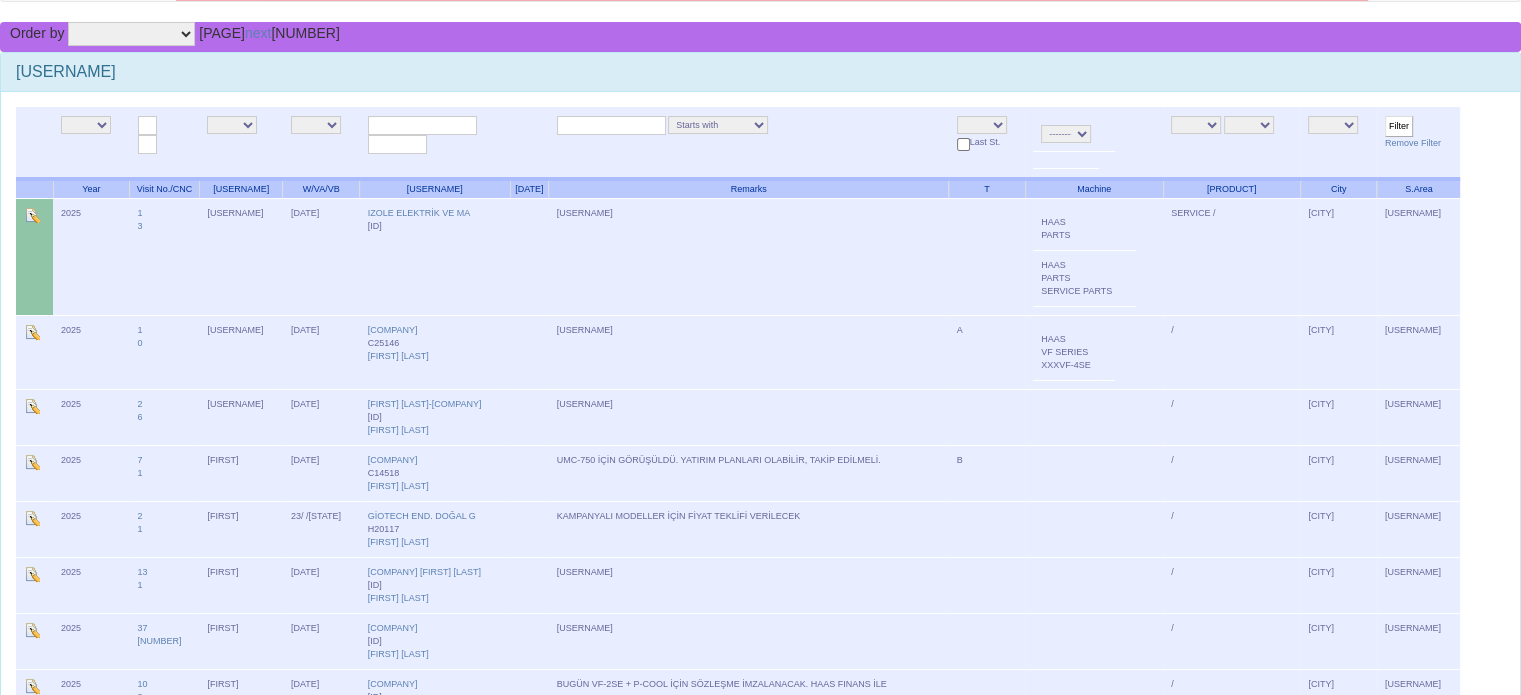 scroll, scrollTop: 0, scrollLeft: 0, axis: both 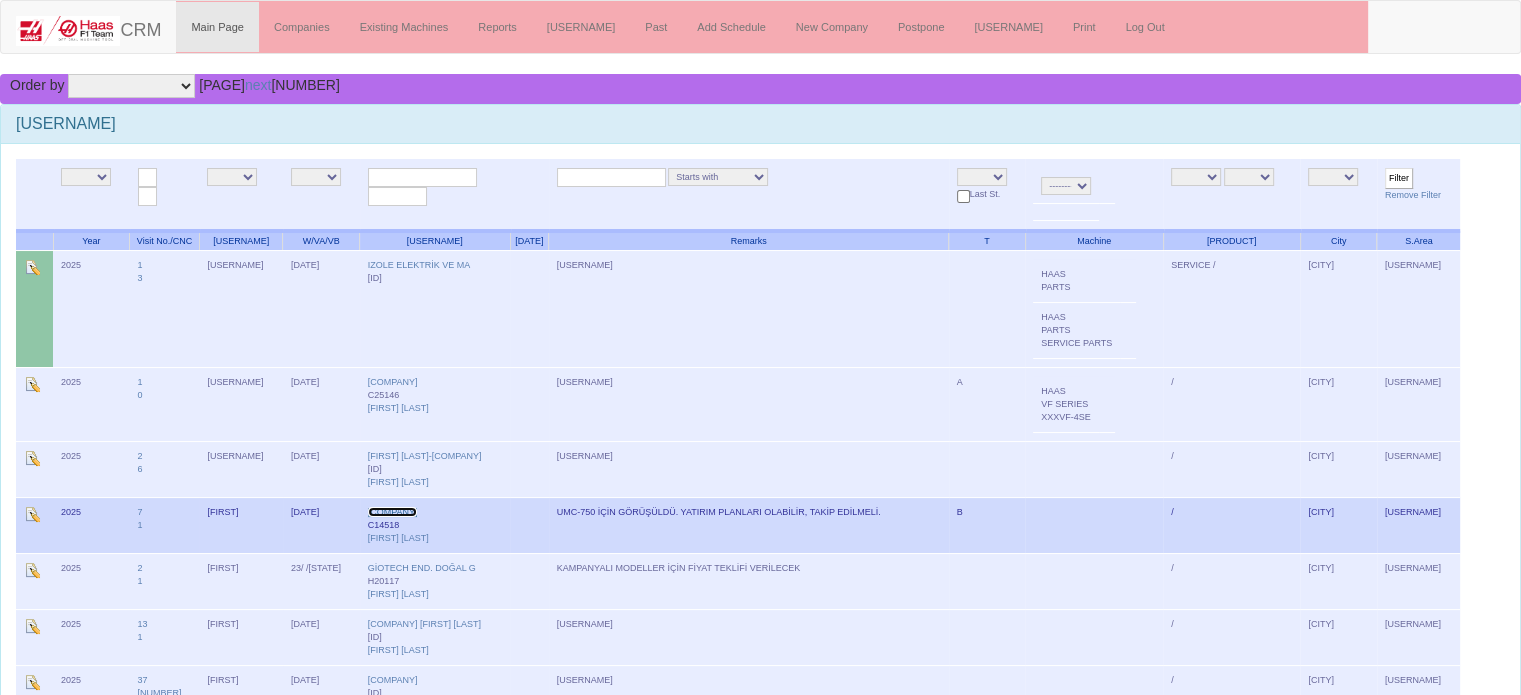 click on "TISSE MAKİNA KALIP T" at bounding box center (393, 512) 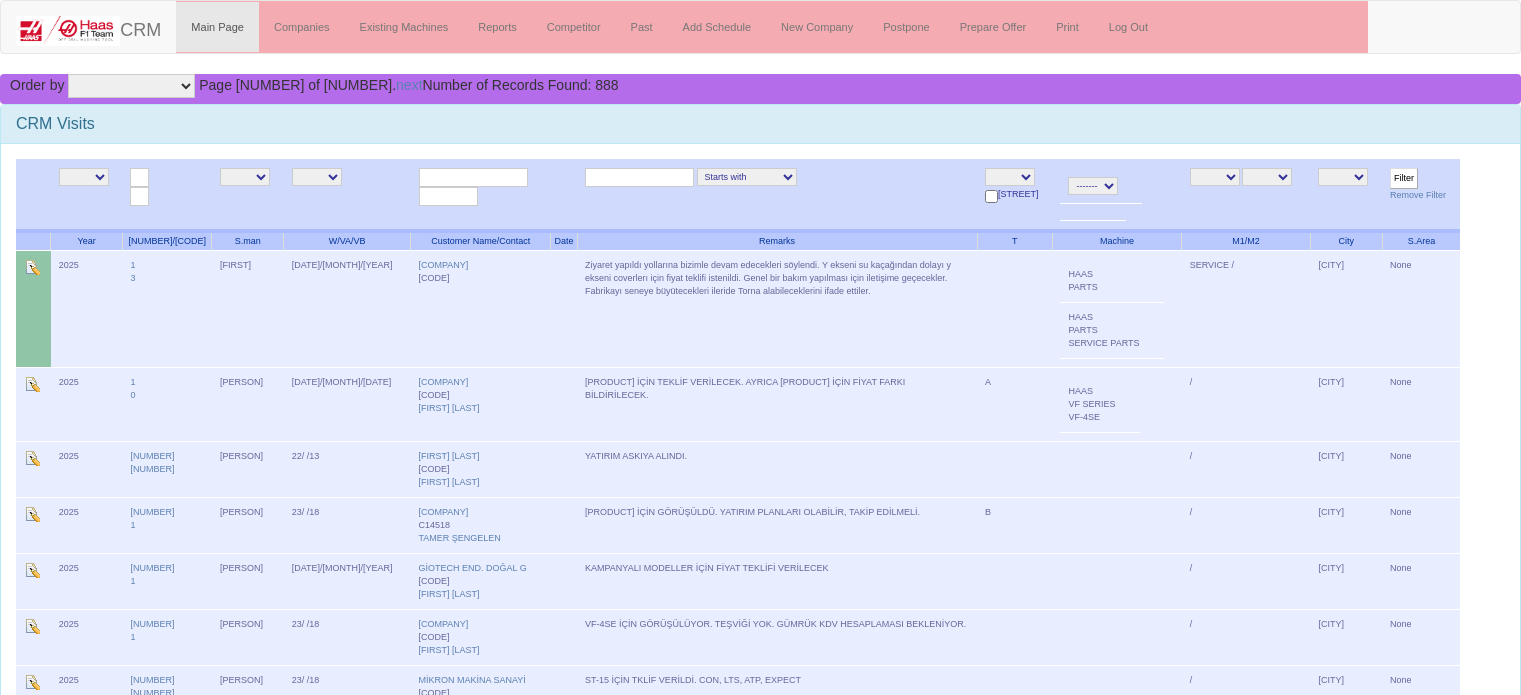 scroll, scrollTop: 0, scrollLeft: 0, axis: both 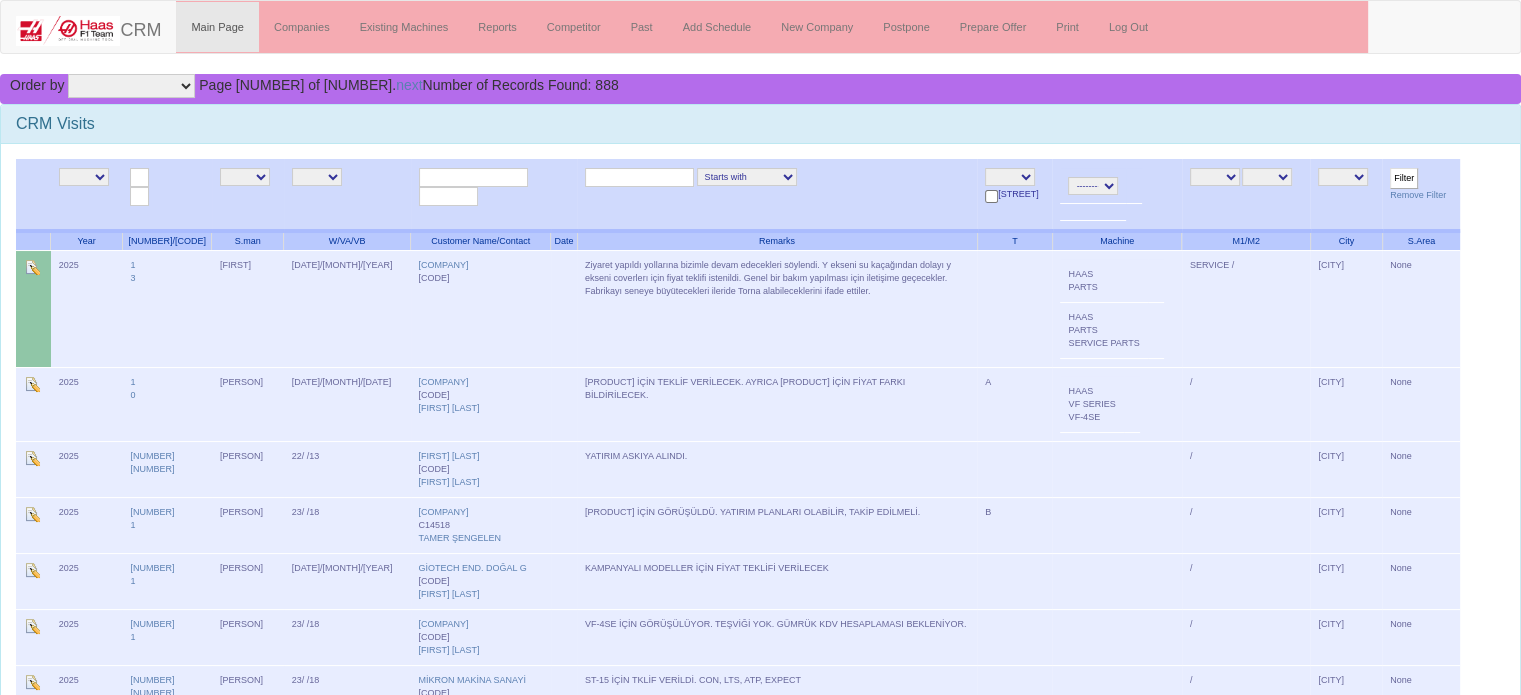 click on "NE
E
2025
2026
2027
2031" at bounding box center [84, 177] 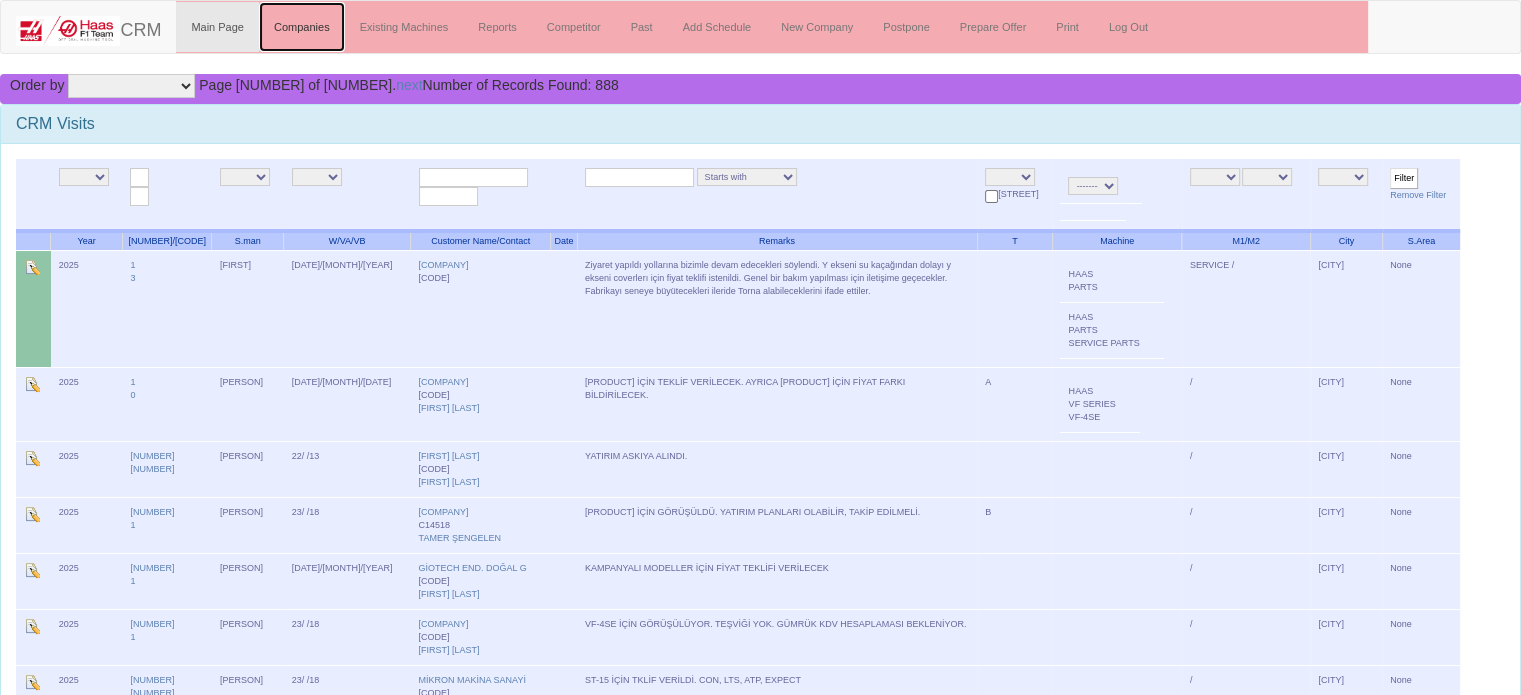 click on "Companies" at bounding box center (302, 27) 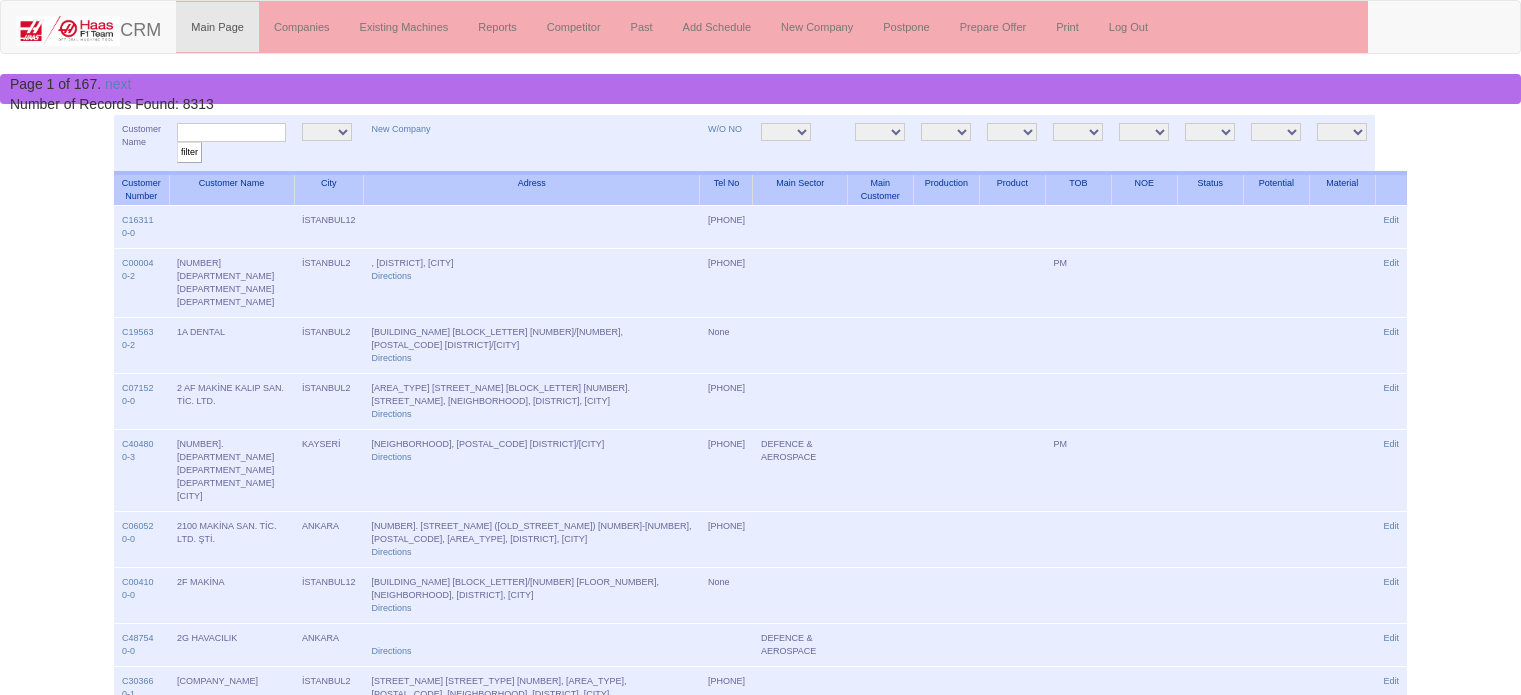 scroll, scrollTop: 0, scrollLeft: 0, axis: both 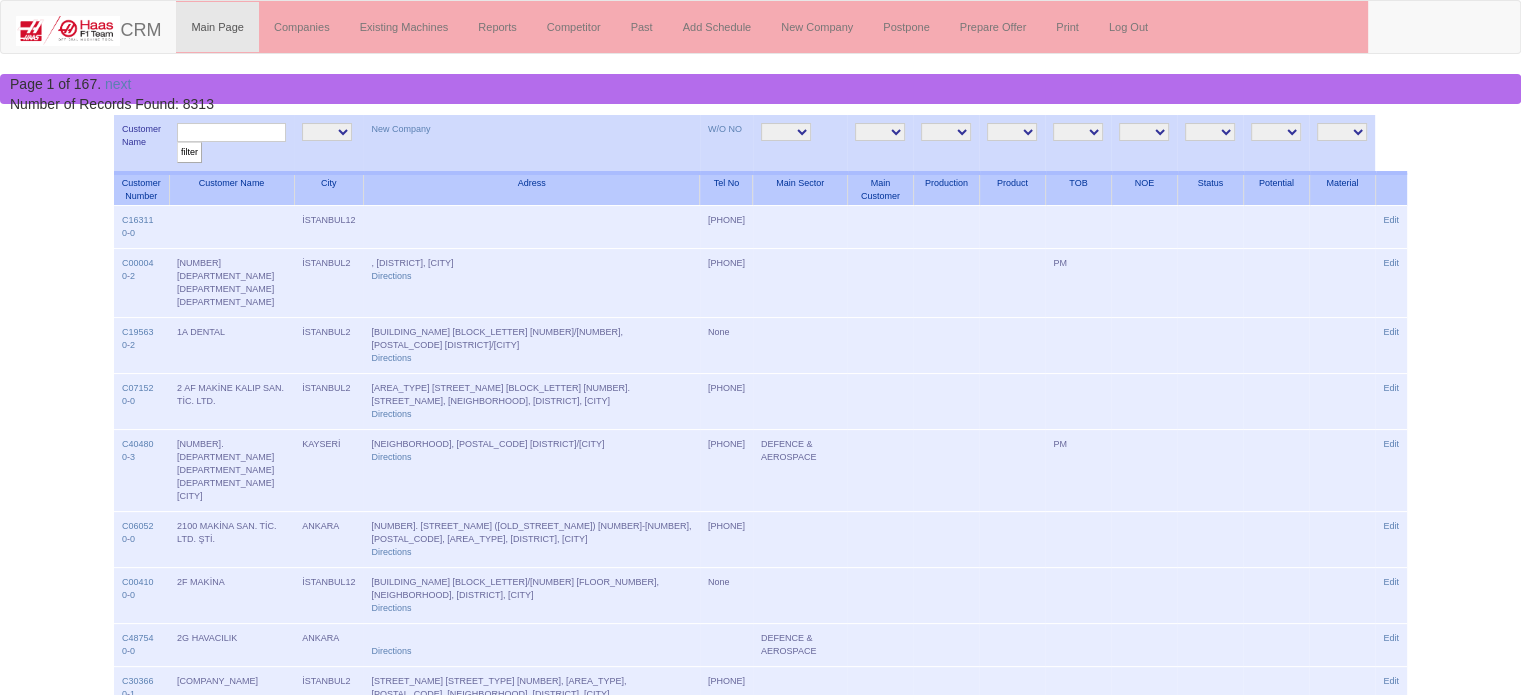 click at bounding box center (231, 132) 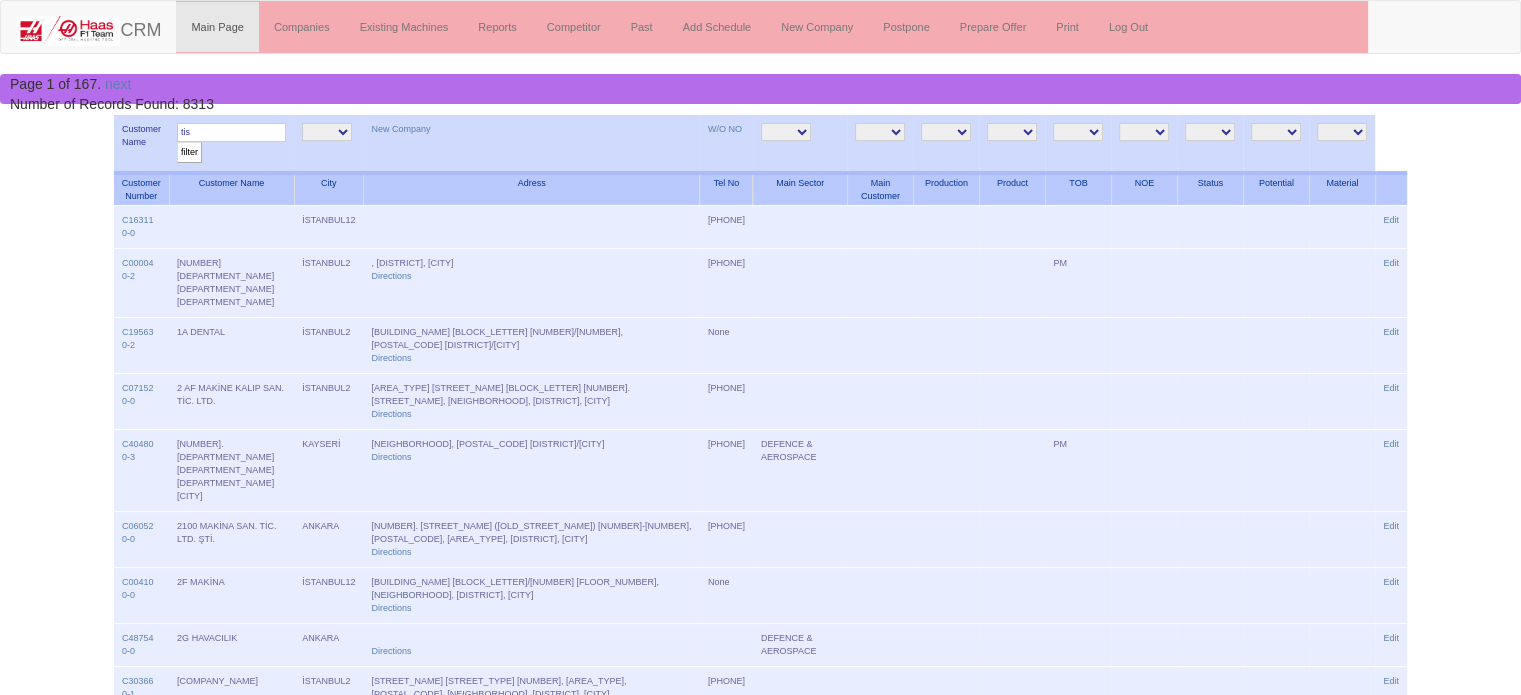 type on "tis" 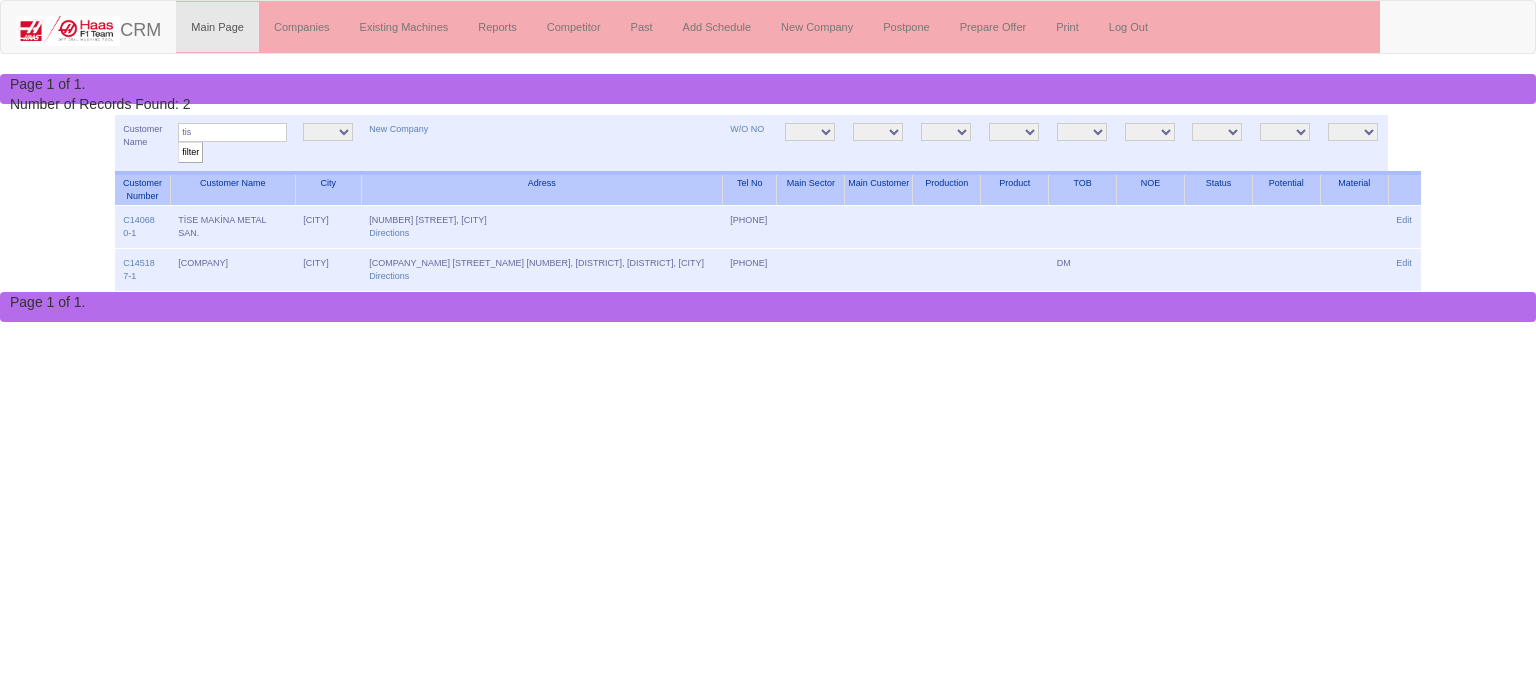 scroll, scrollTop: 0, scrollLeft: 0, axis: both 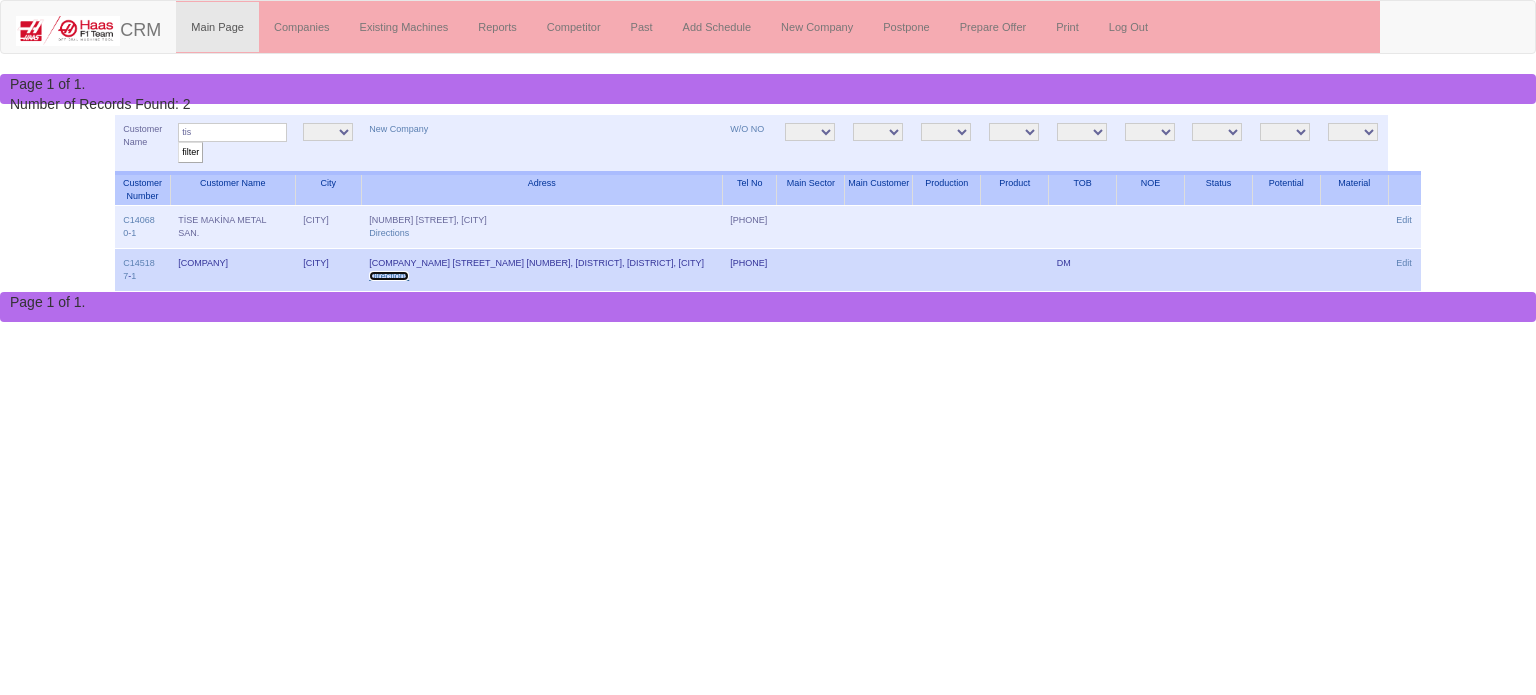 click on "Directions" at bounding box center [389, 276] 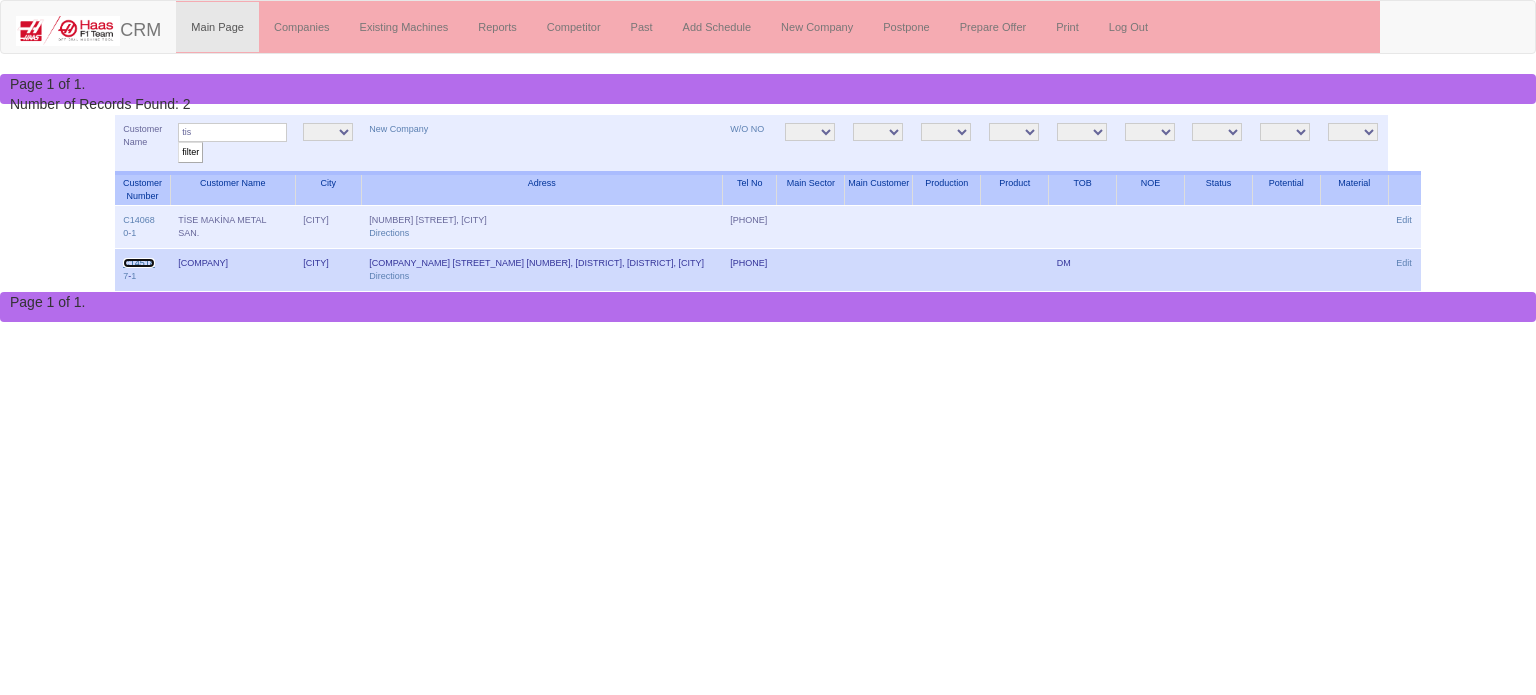 click on "C14518" at bounding box center (139, 263) 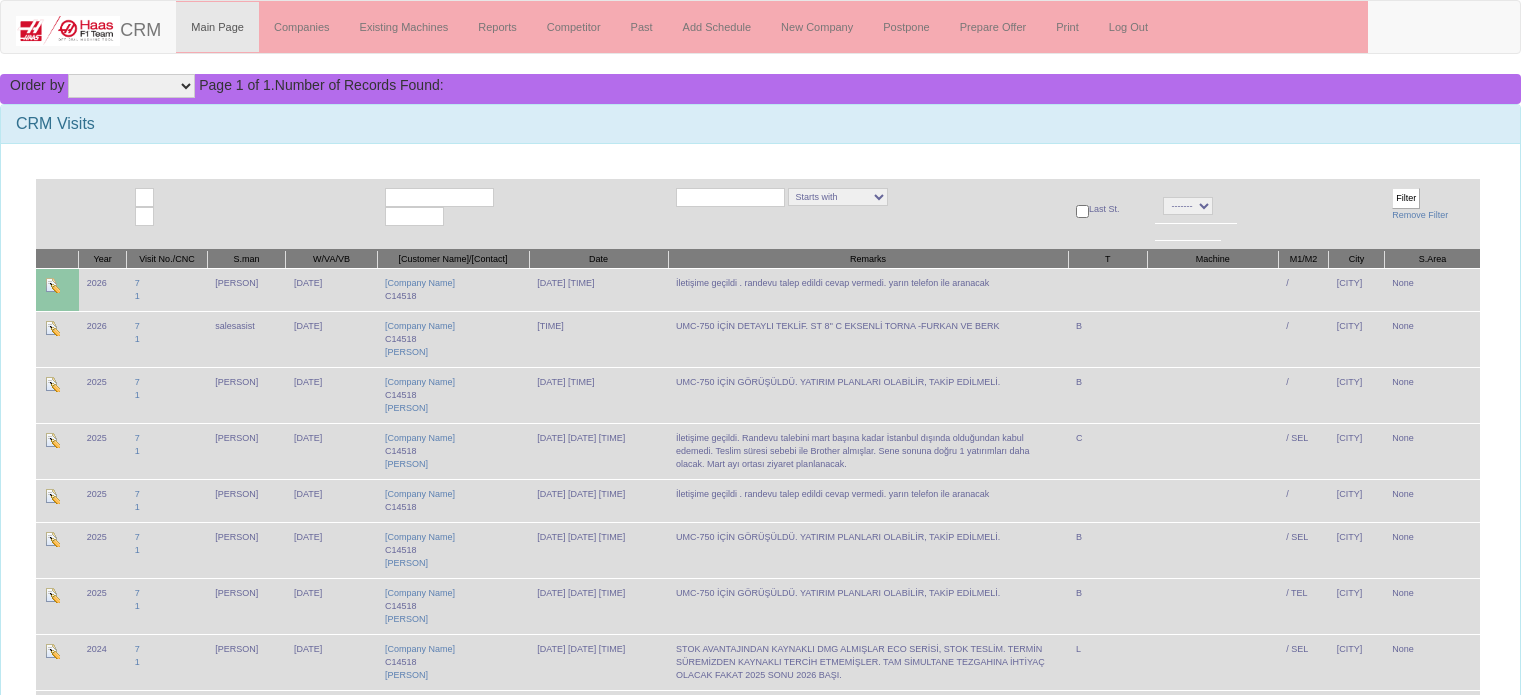 scroll, scrollTop: 0, scrollLeft: 0, axis: both 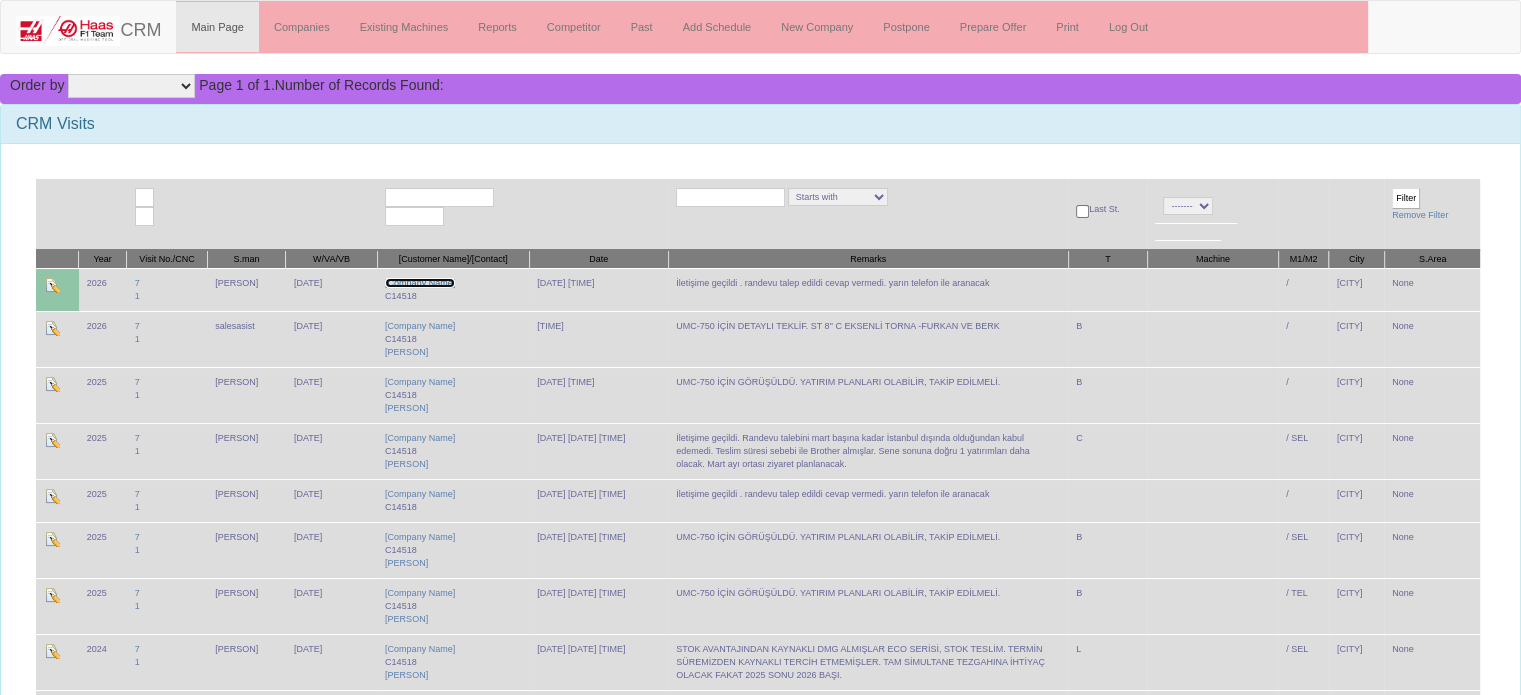 click on "TISSE MAKİNA KALIP T" at bounding box center (420, 283) 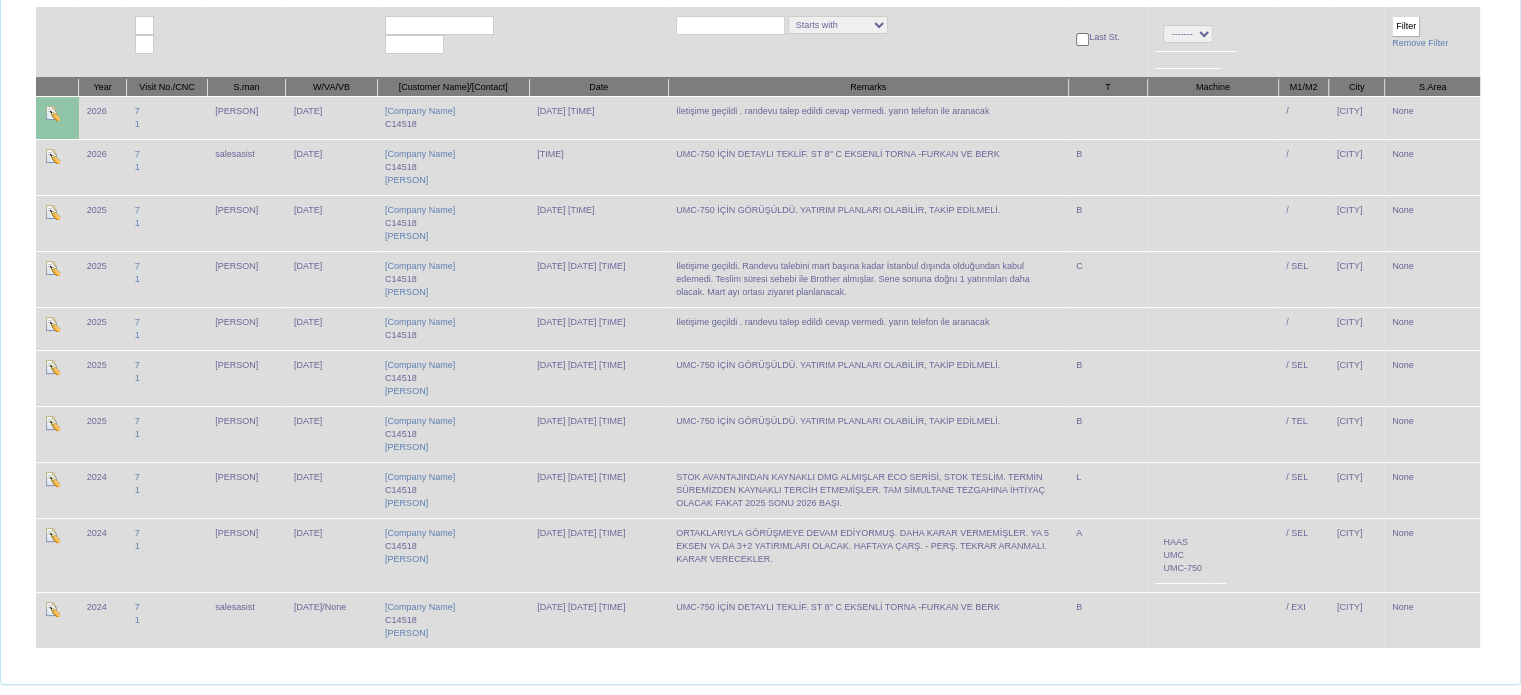 scroll, scrollTop: 0, scrollLeft: 0, axis: both 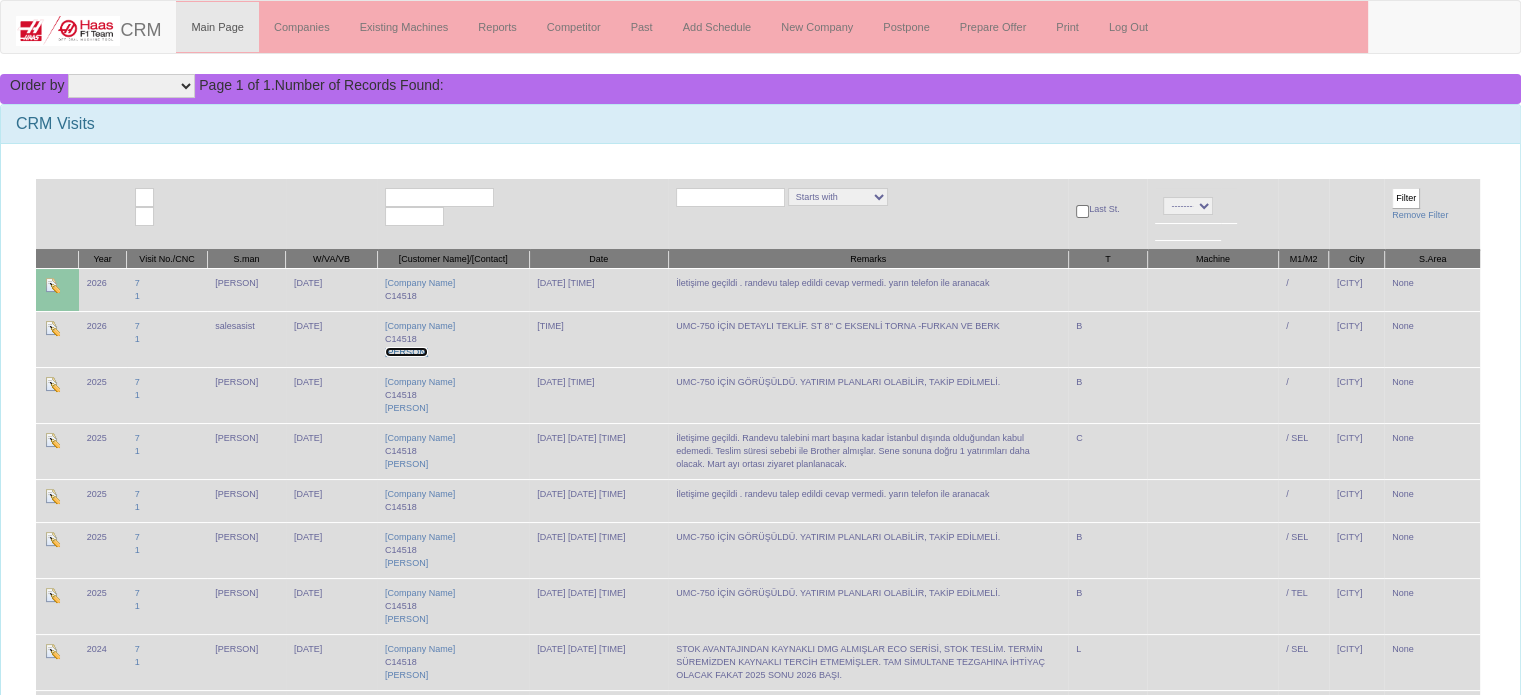 click on "TAMER ŞENGELEN" at bounding box center (406, 352) 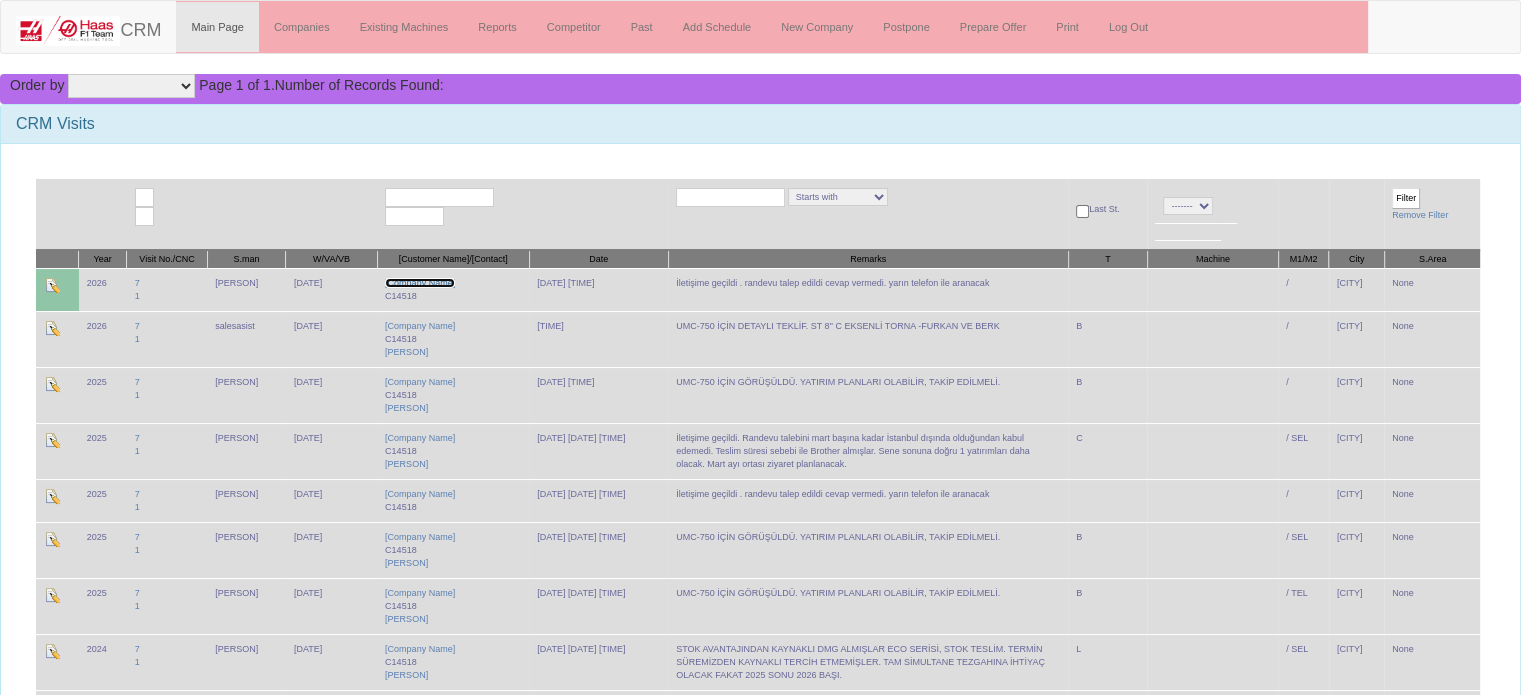 click on "[COMPANY]" at bounding box center (420, 283) 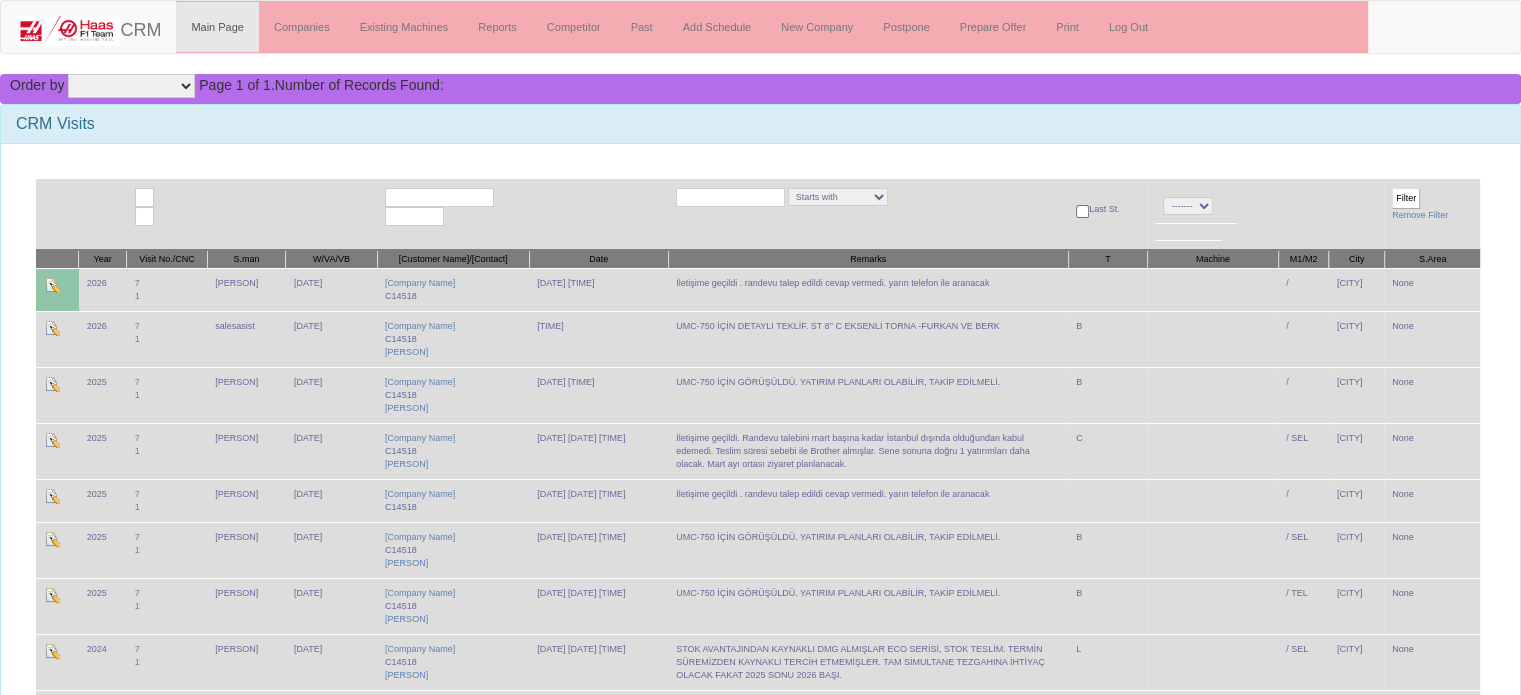 scroll, scrollTop: 117, scrollLeft: 0, axis: vertical 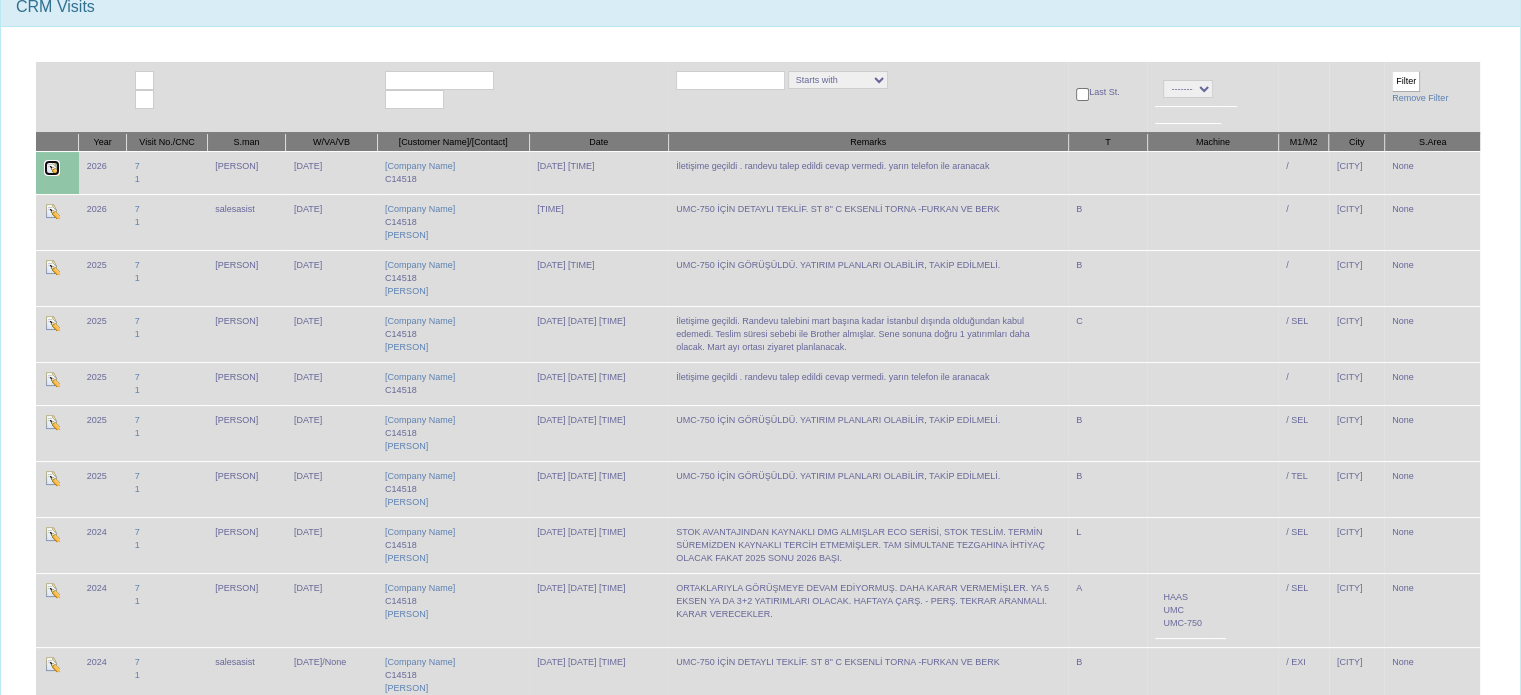 click at bounding box center (52, 168) 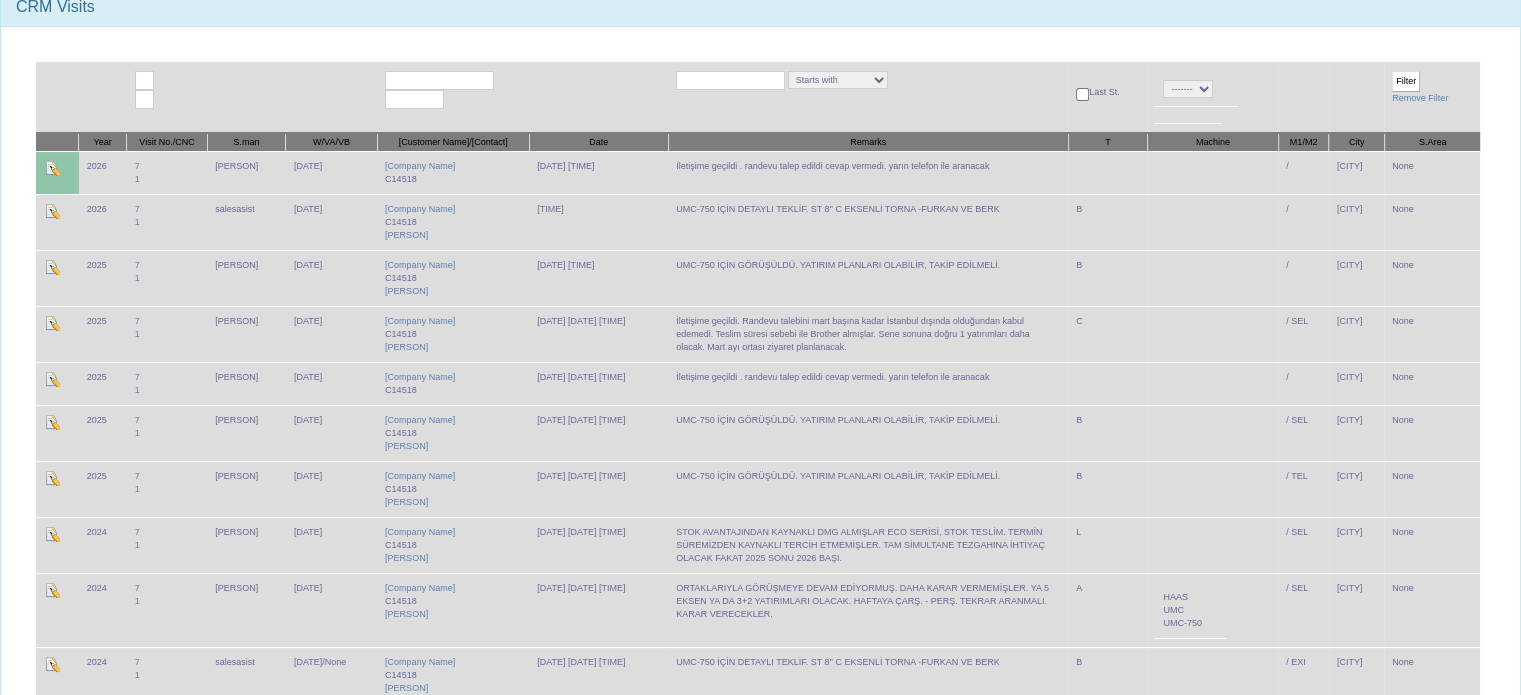 scroll, scrollTop: 0, scrollLeft: 0, axis: both 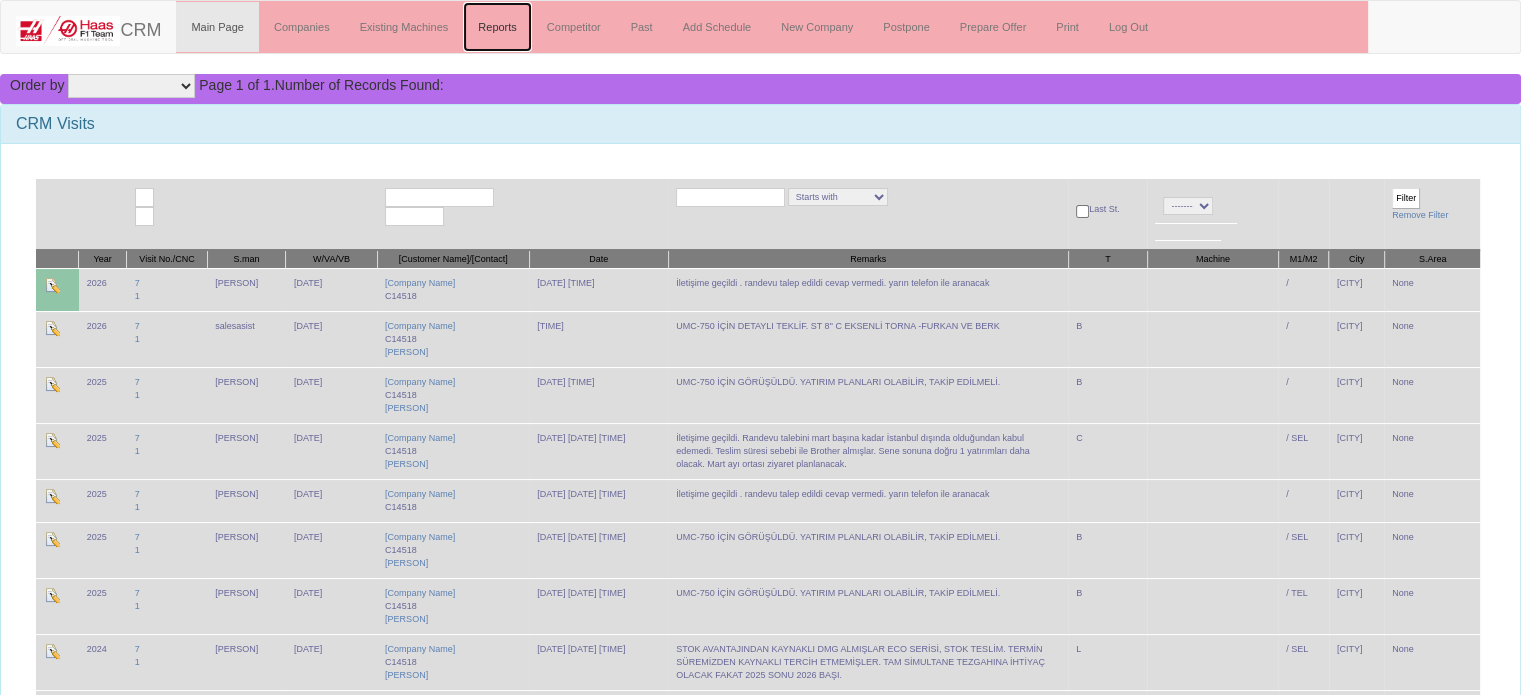 click on "Reports" at bounding box center (497, 27) 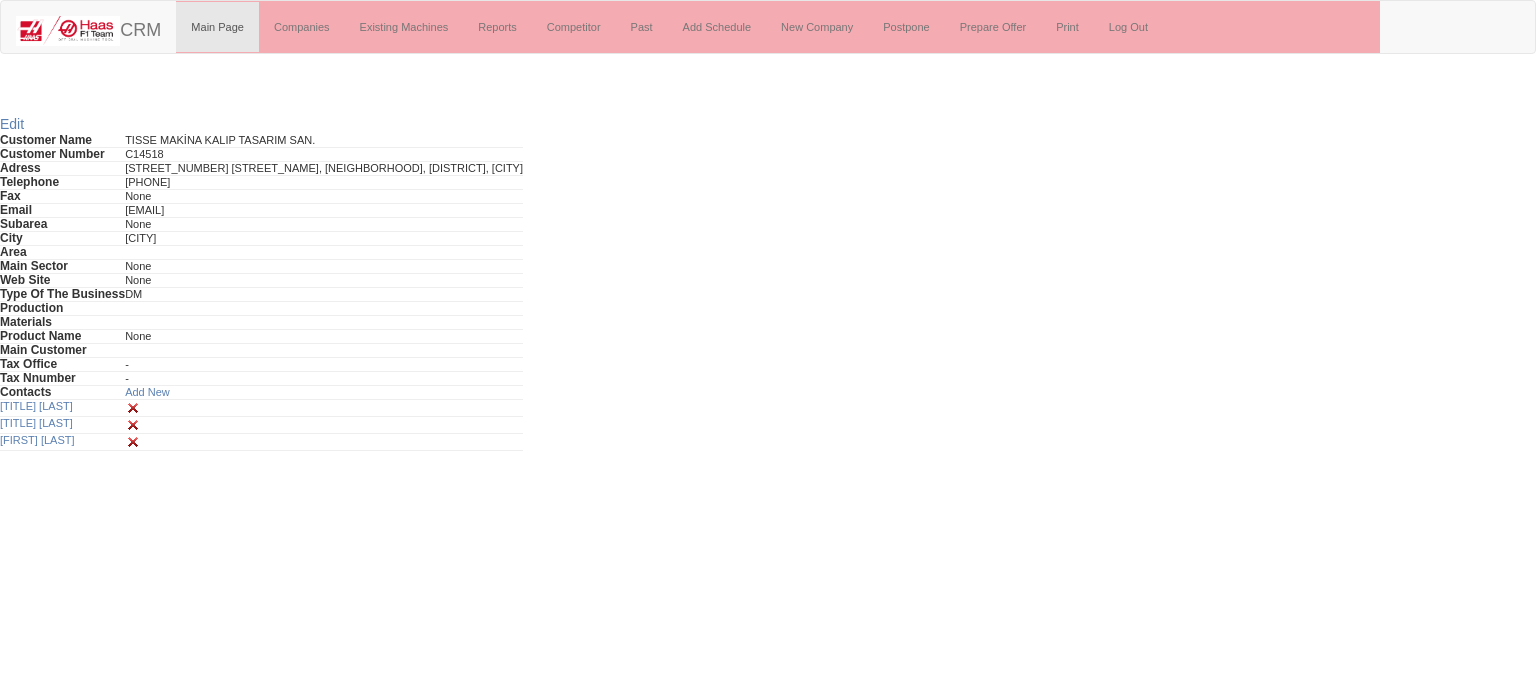 scroll, scrollTop: 0, scrollLeft: 0, axis: both 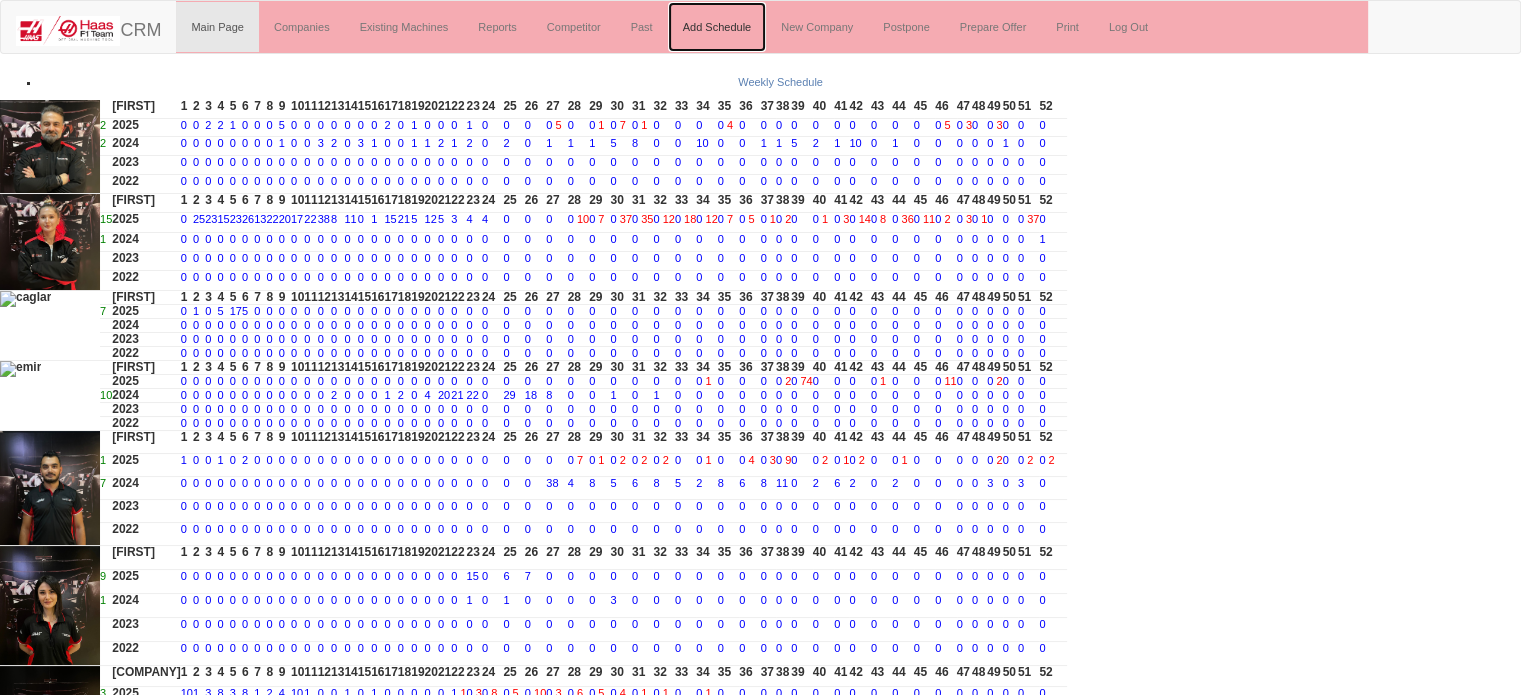 click on "Add Schedule" at bounding box center (717, 27) 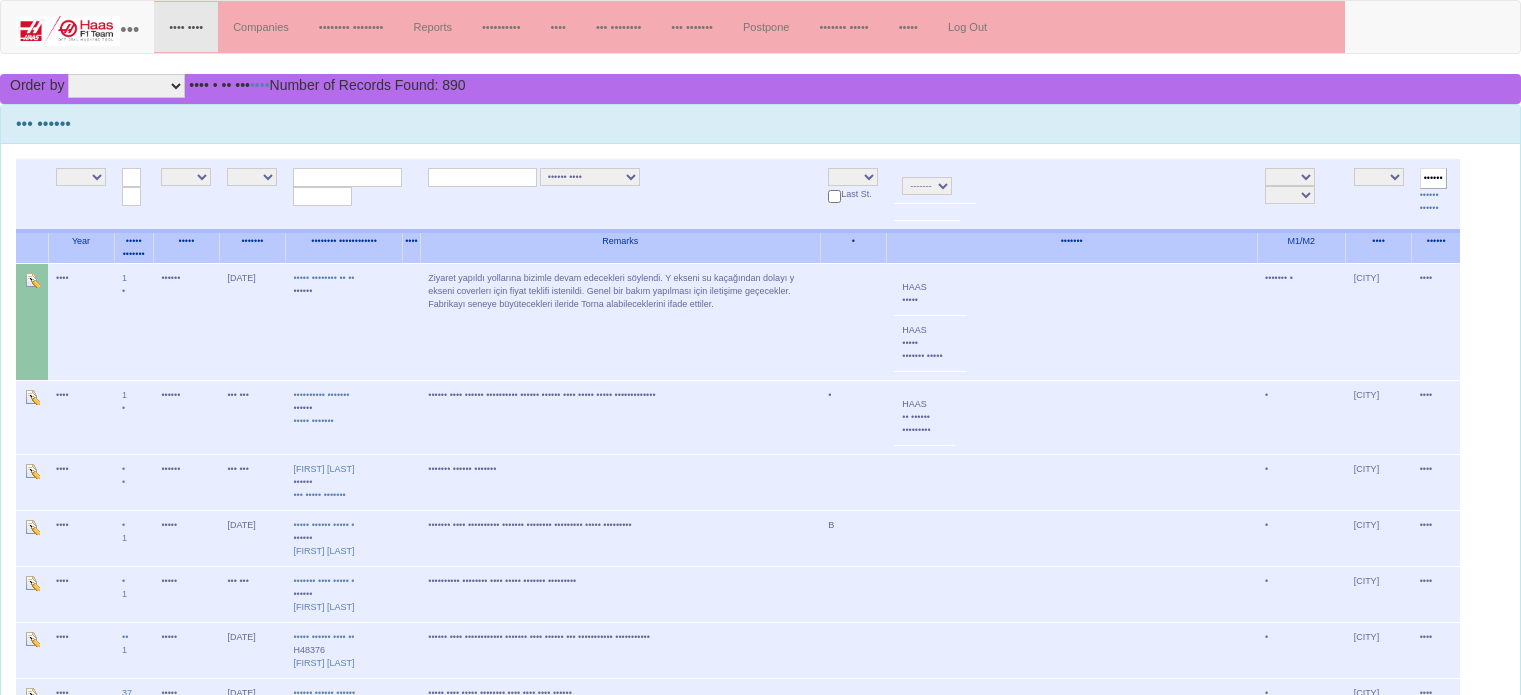 scroll, scrollTop: 0, scrollLeft: 0, axis: both 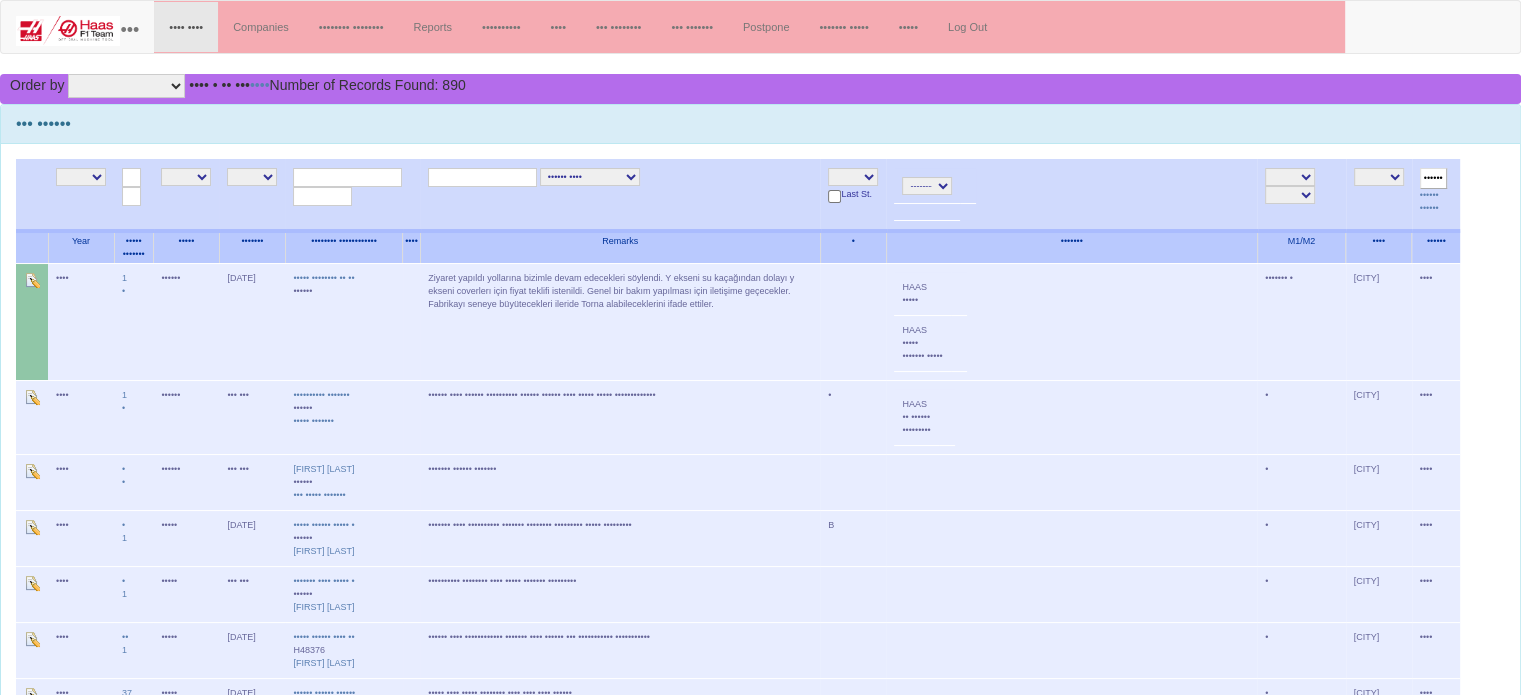 click on "NE
E
2025
2026
2027
2031" at bounding box center [81, 177] 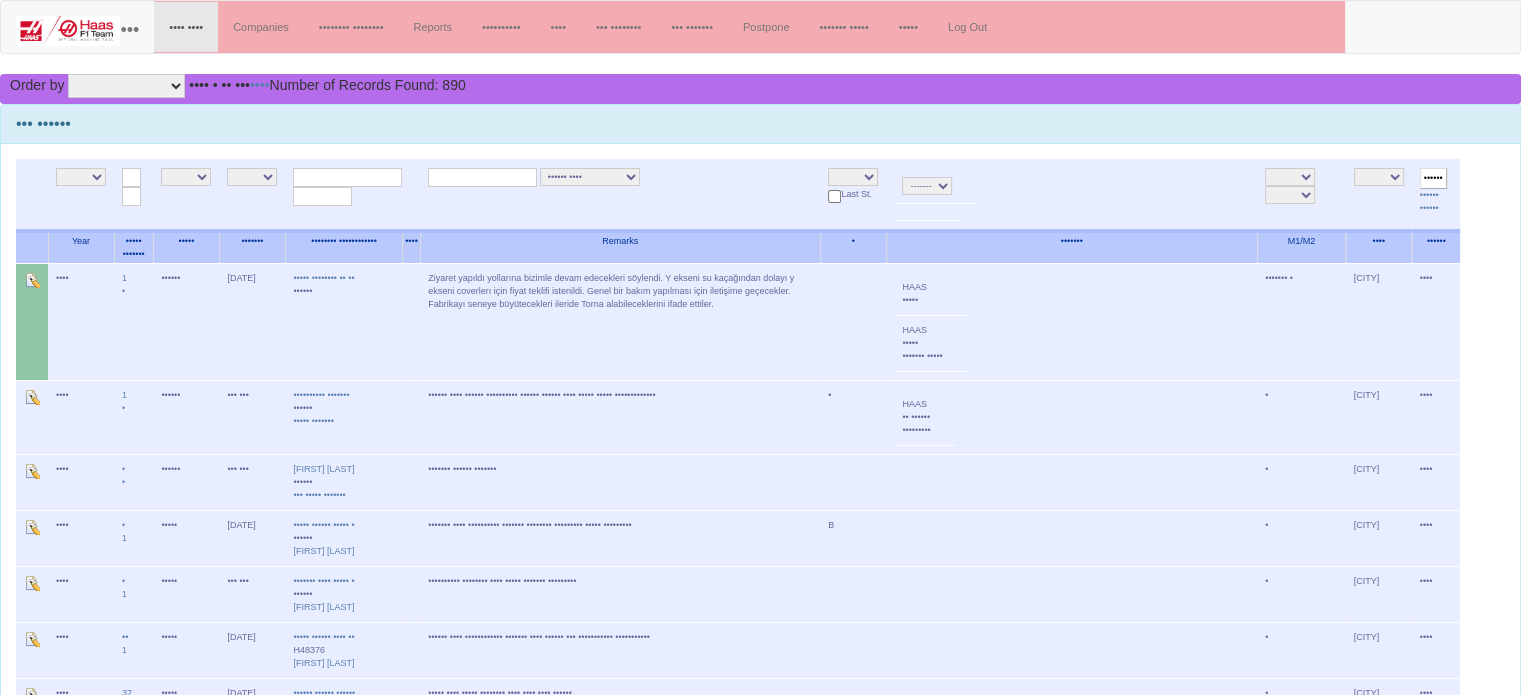 click on "CRM Visits" at bounding box center [760, 124] 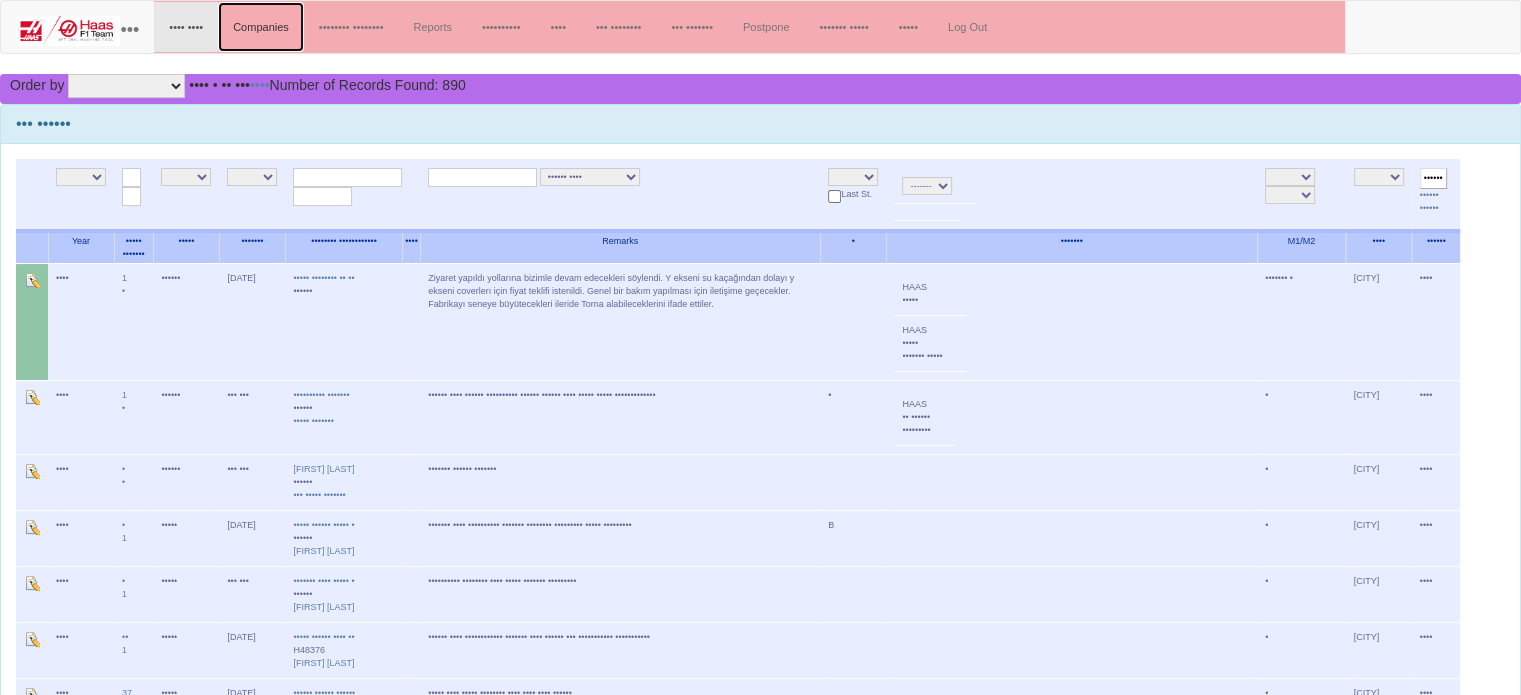 click on "Companies" at bounding box center (261, 27) 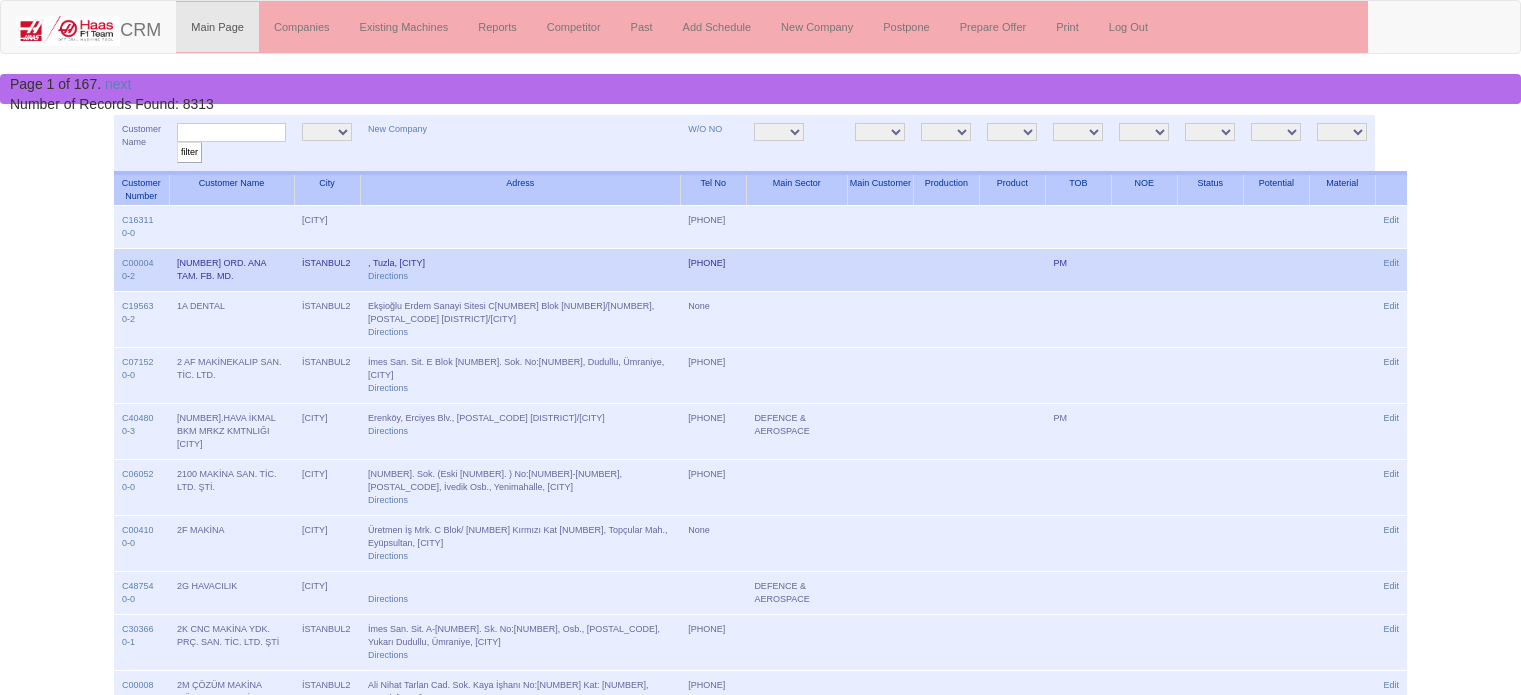 scroll, scrollTop: 0, scrollLeft: 0, axis: both 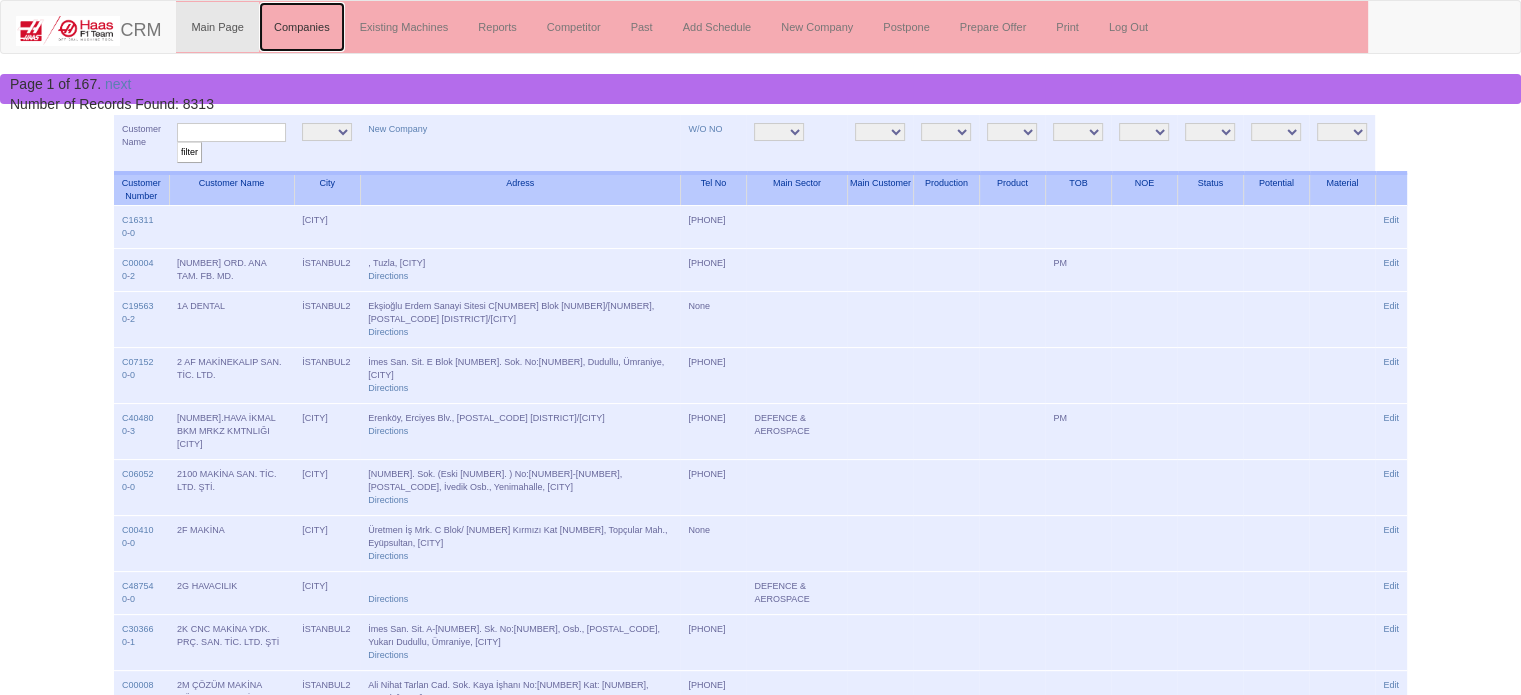 click on "Companies" at bounding box center (302, 27) 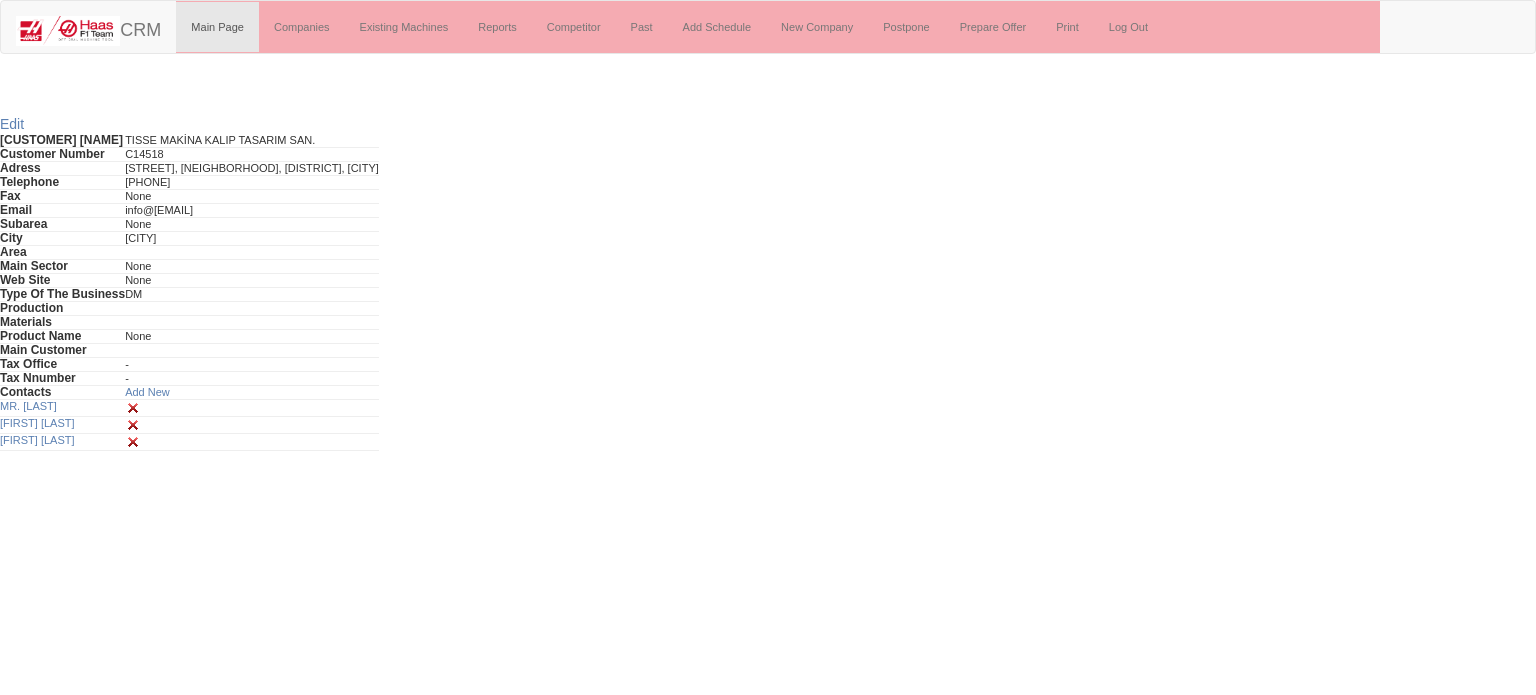 scroll, scrollTop: 0, scrollLeft: 0, axis: both 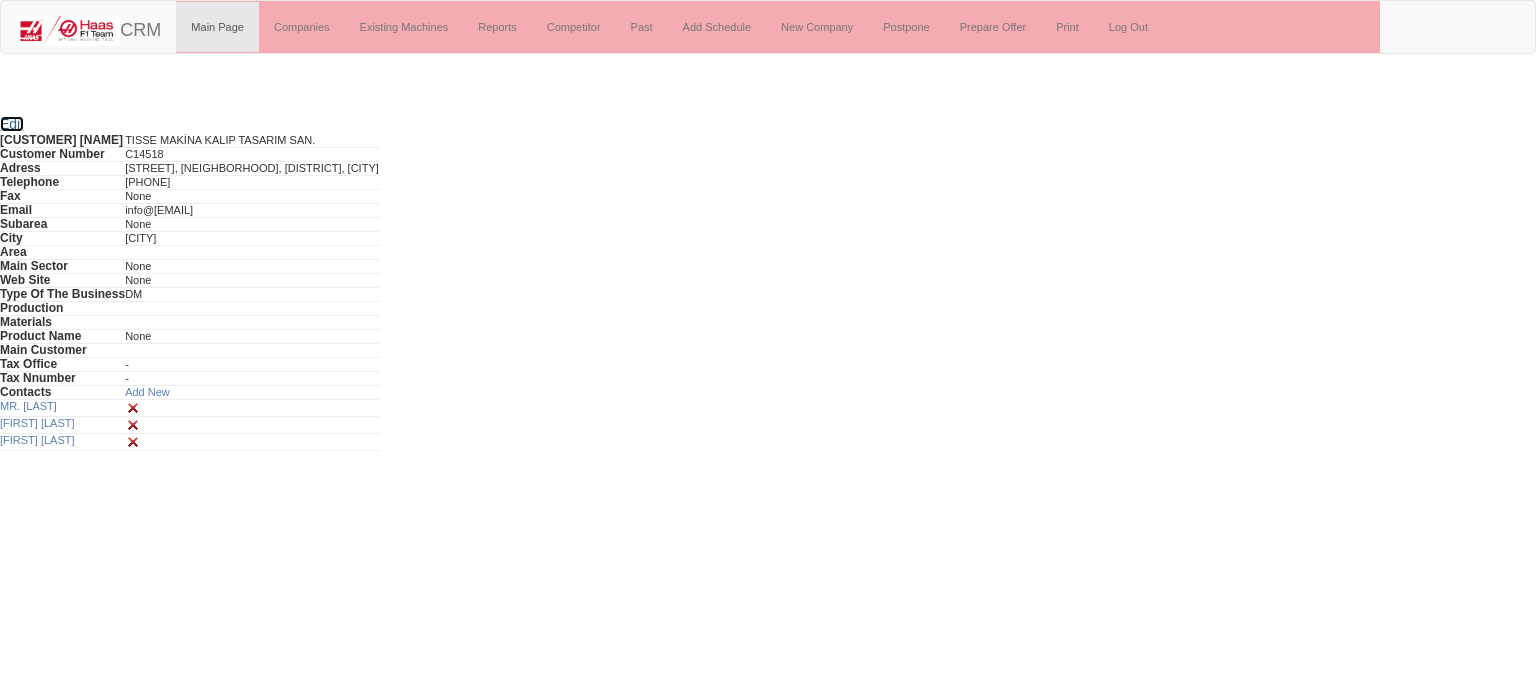 click on "Edit" at bounding box center [12, 124] 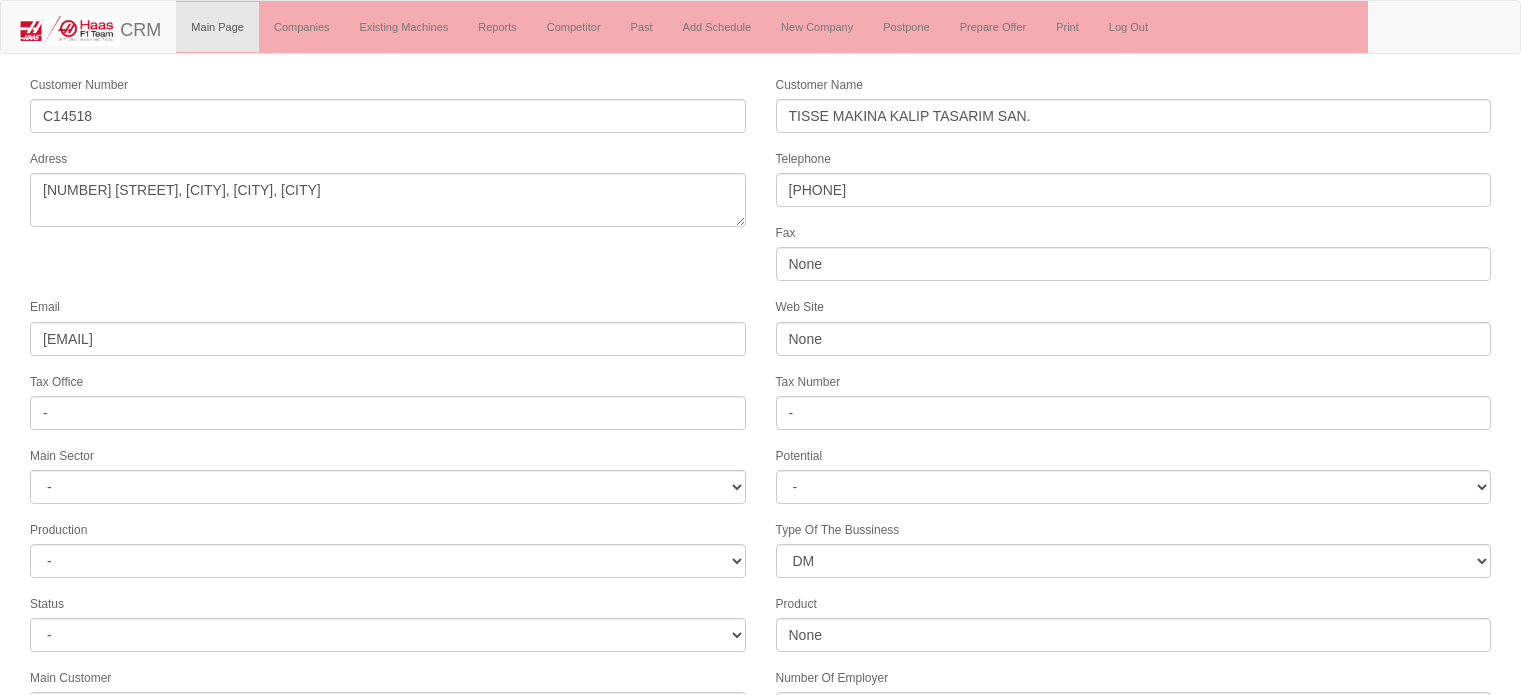 scroll, scrollTop: 0, scrollLeft: 0, axis: both 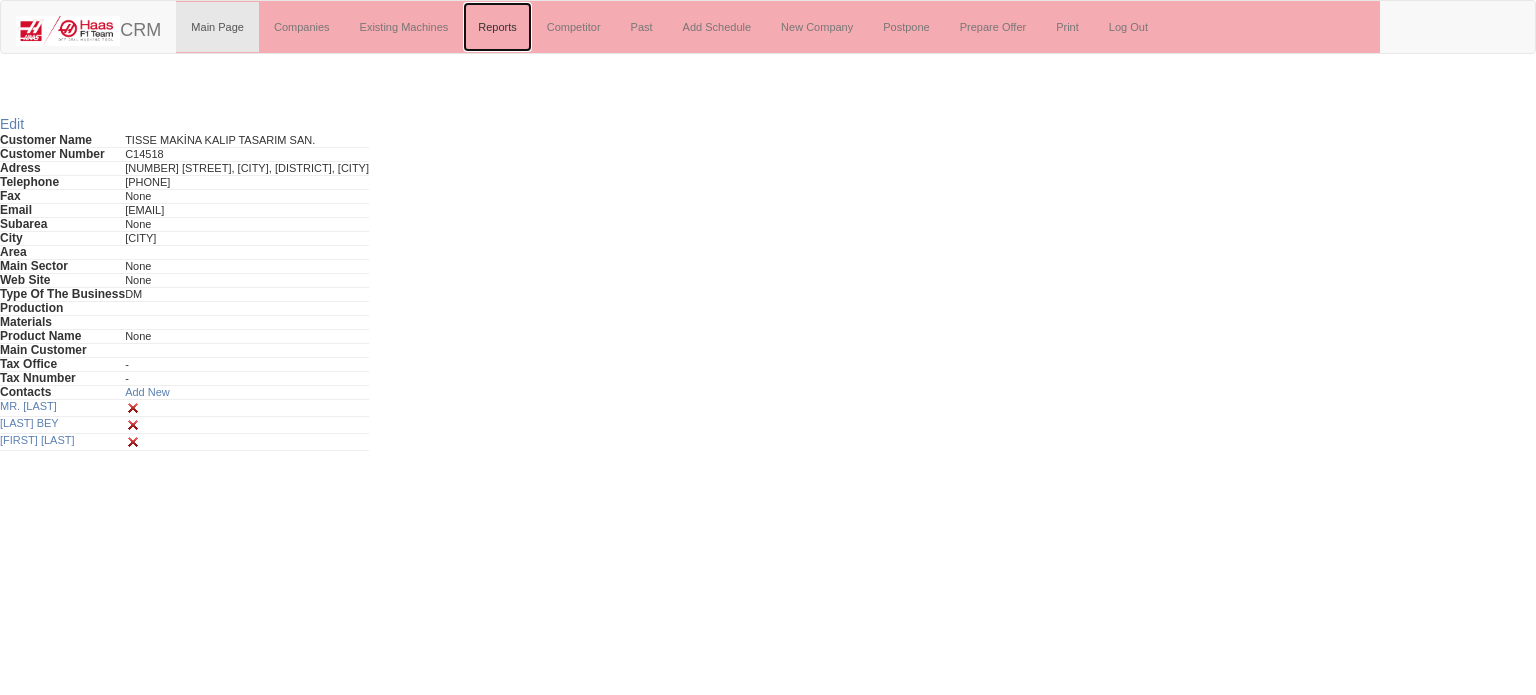 click on "Reports" at bounding box center (497, 27) 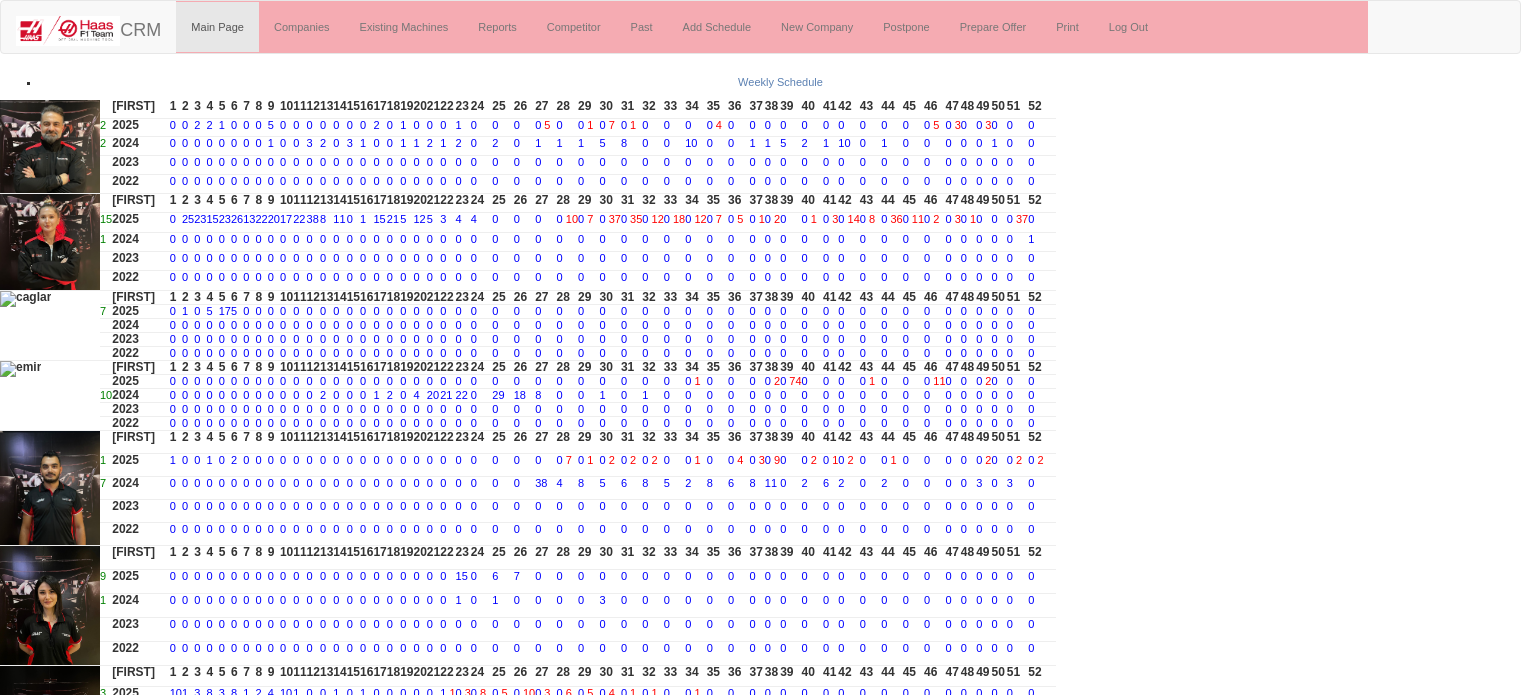 scroll, scrollTop: 0, scrollLeft: 0, axis: both 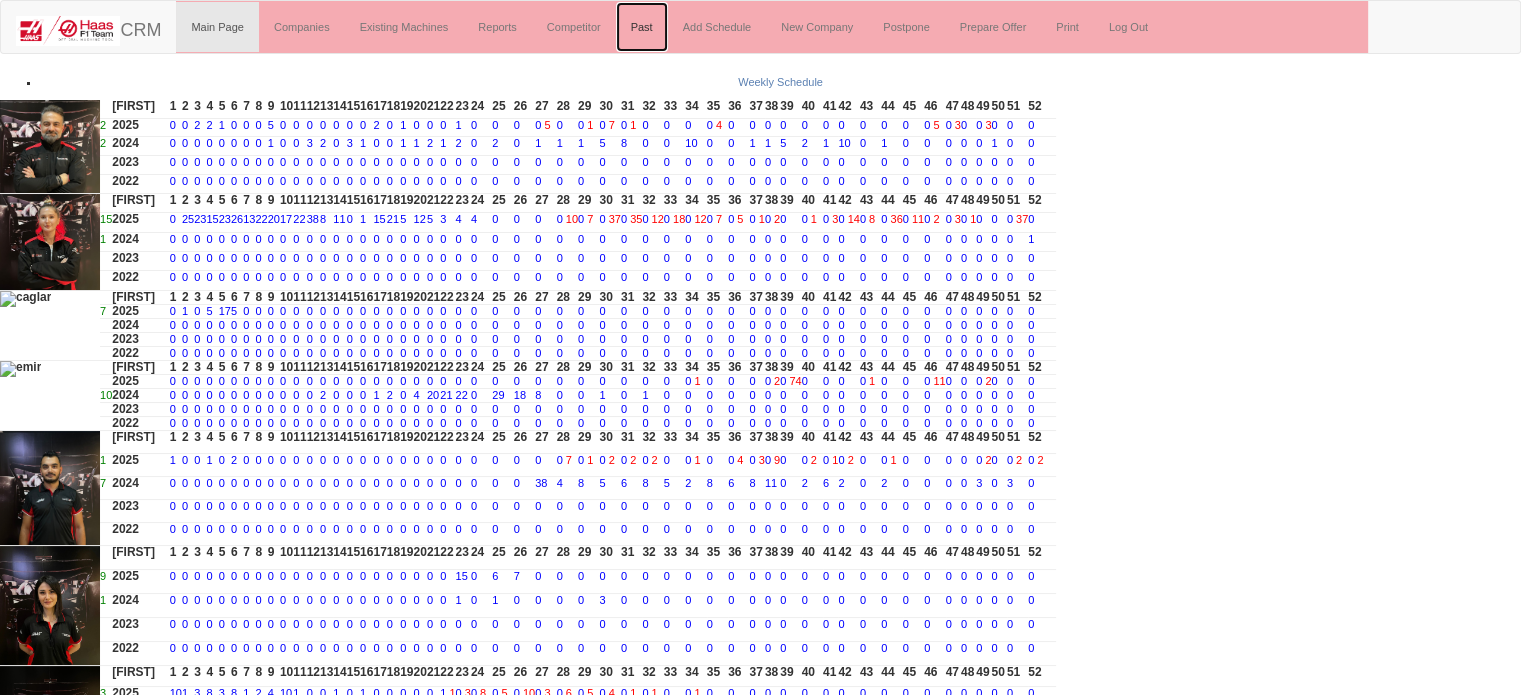 click on "Past" at bounding box center [642, 27] 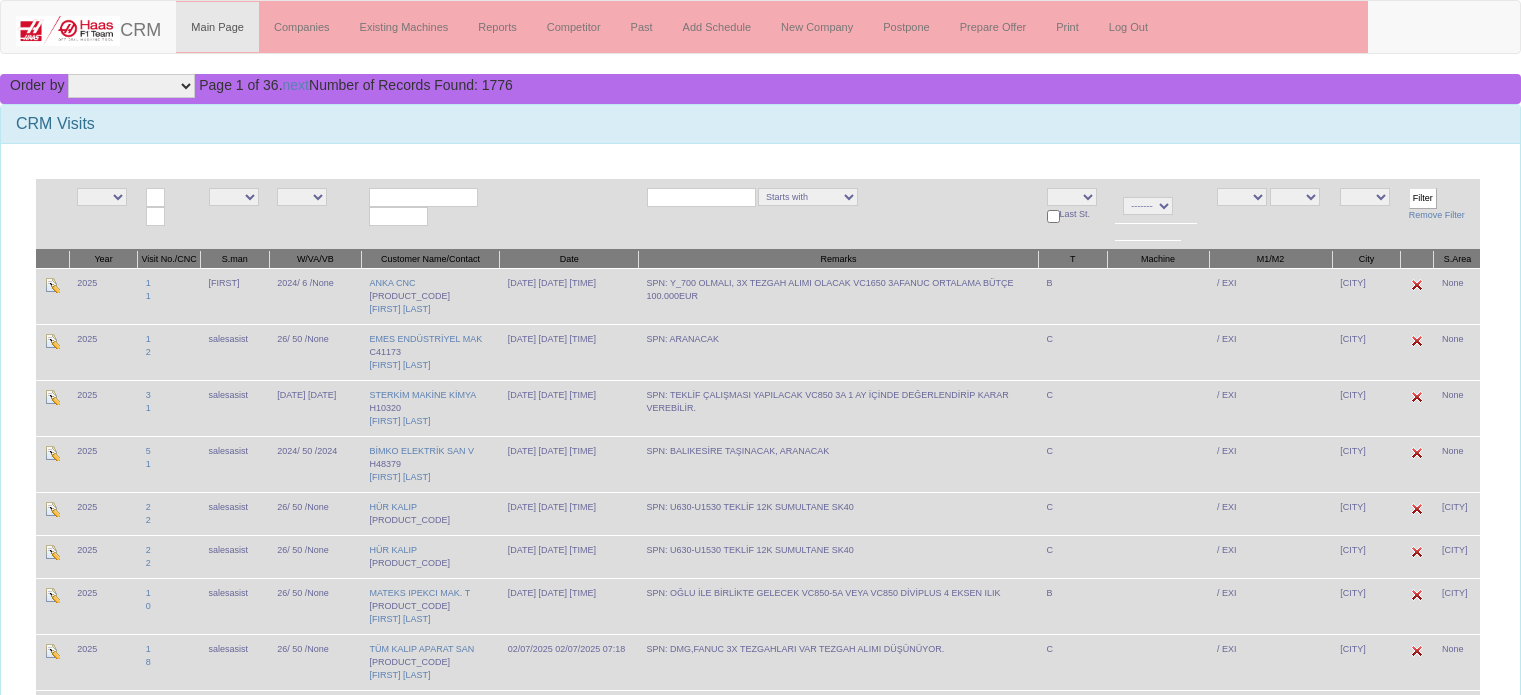 scroll, scrollTop: 0, scrollLeft: 0, axis: both 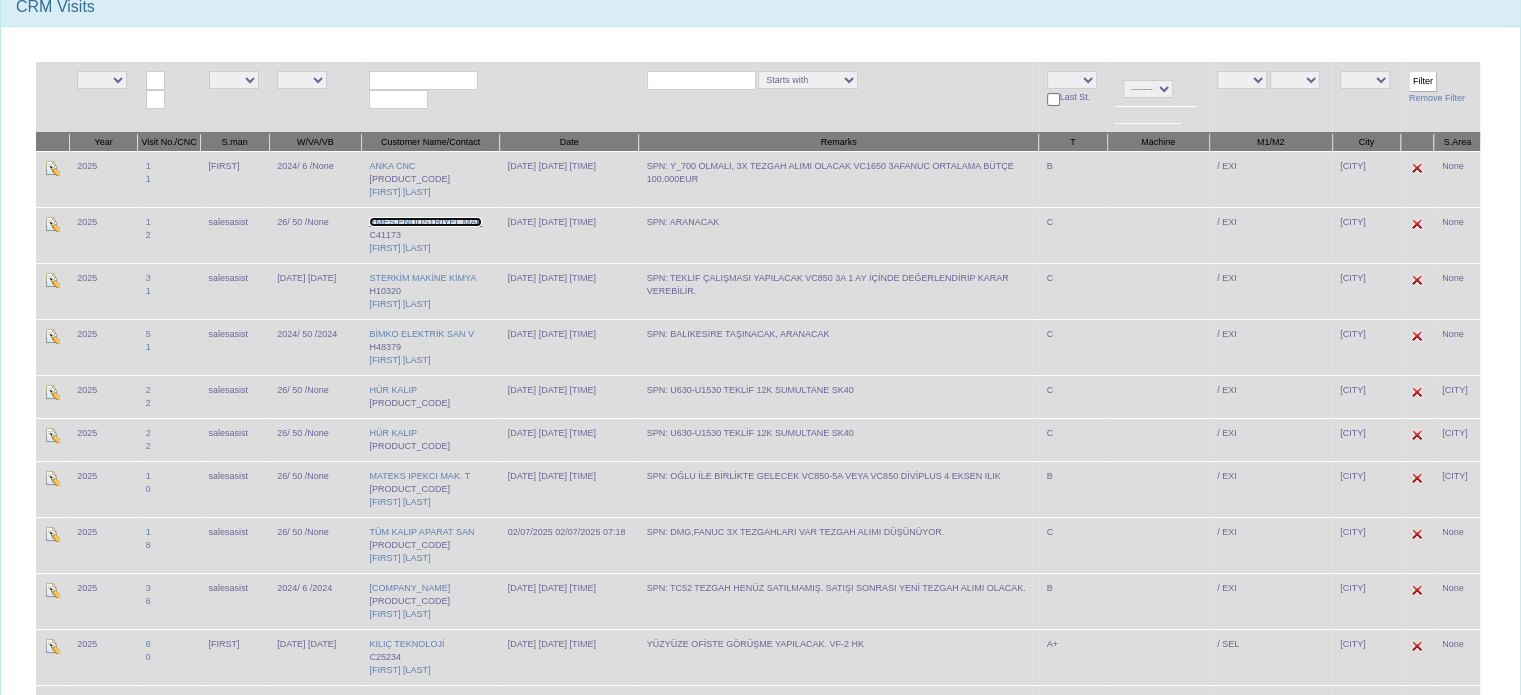 click on "EMES ENDÜSTRİYEL MAK" at bounding box center (425, 222) 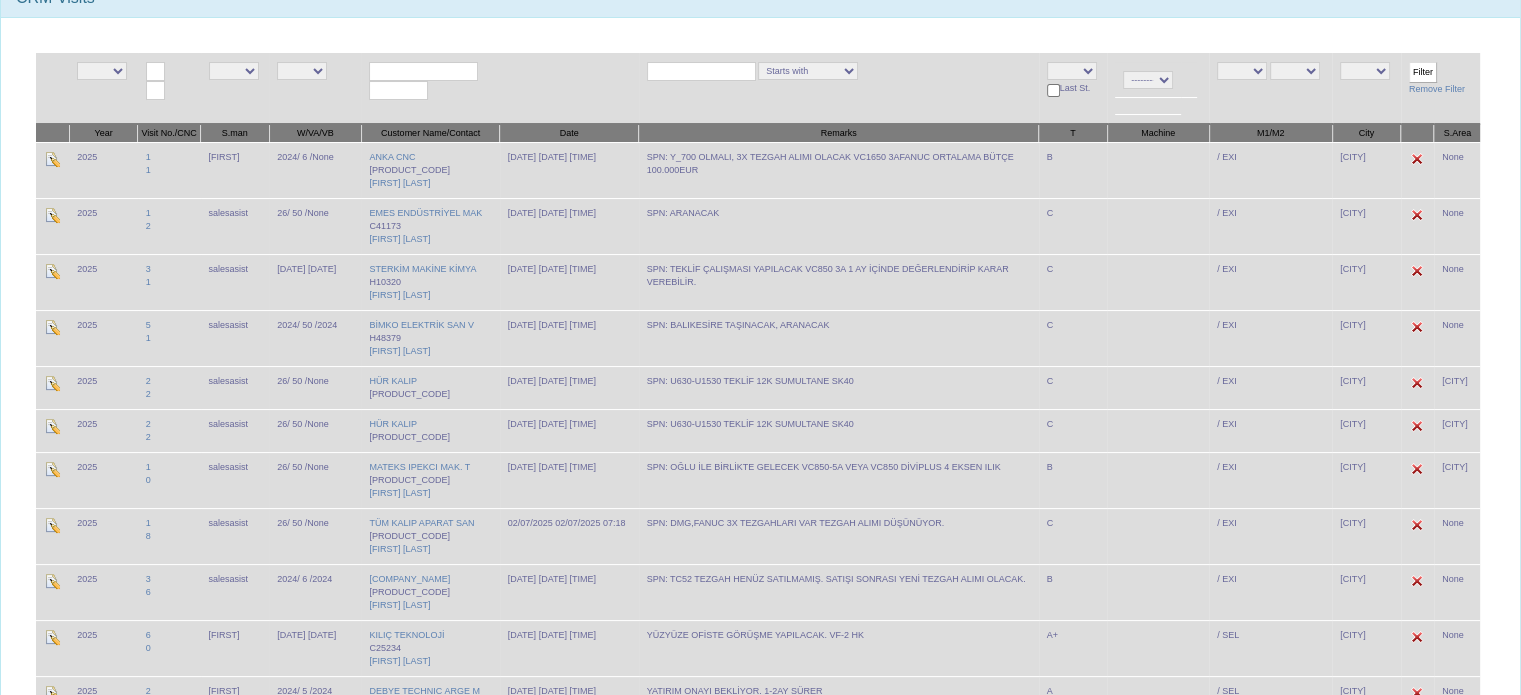 scroll, scrollTop: 133, scrollLeft: 0, axis: vertical 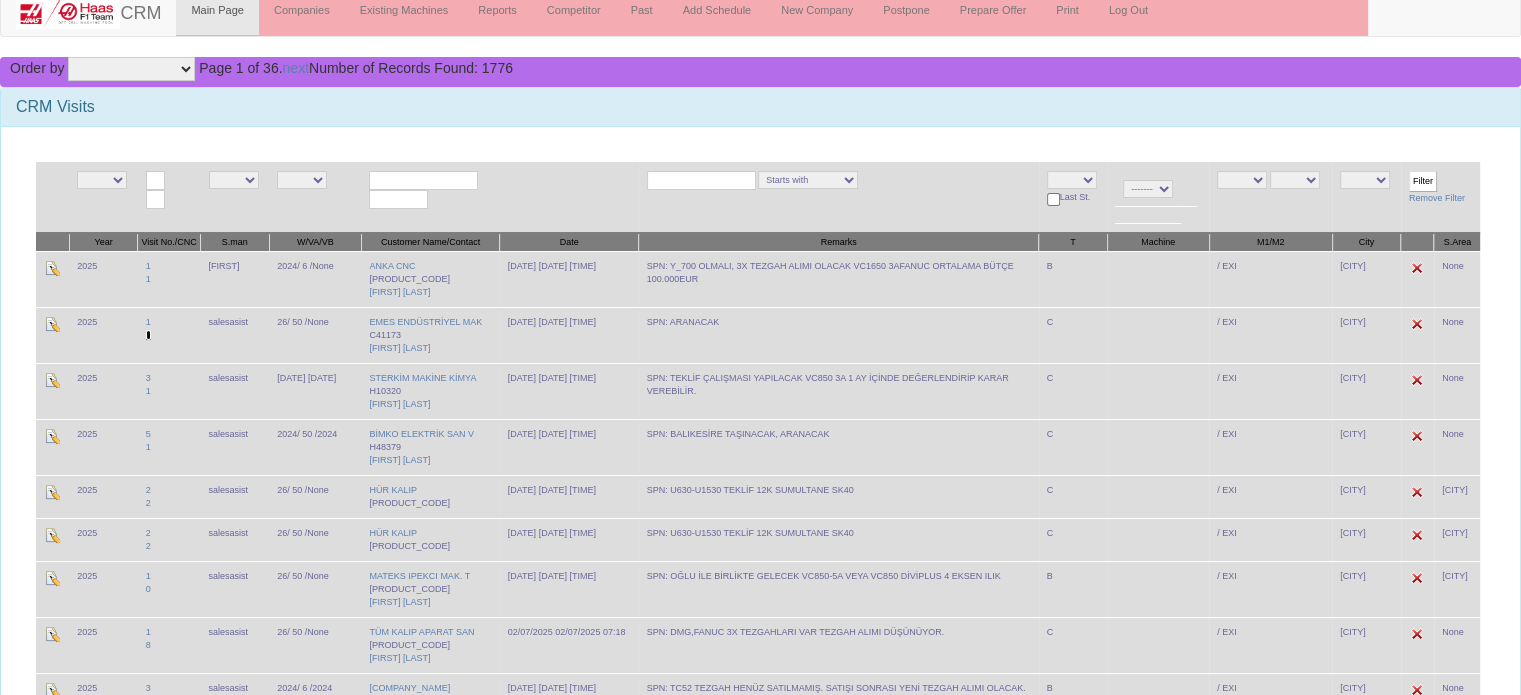 click on "2" at bounding box center [148, 335] 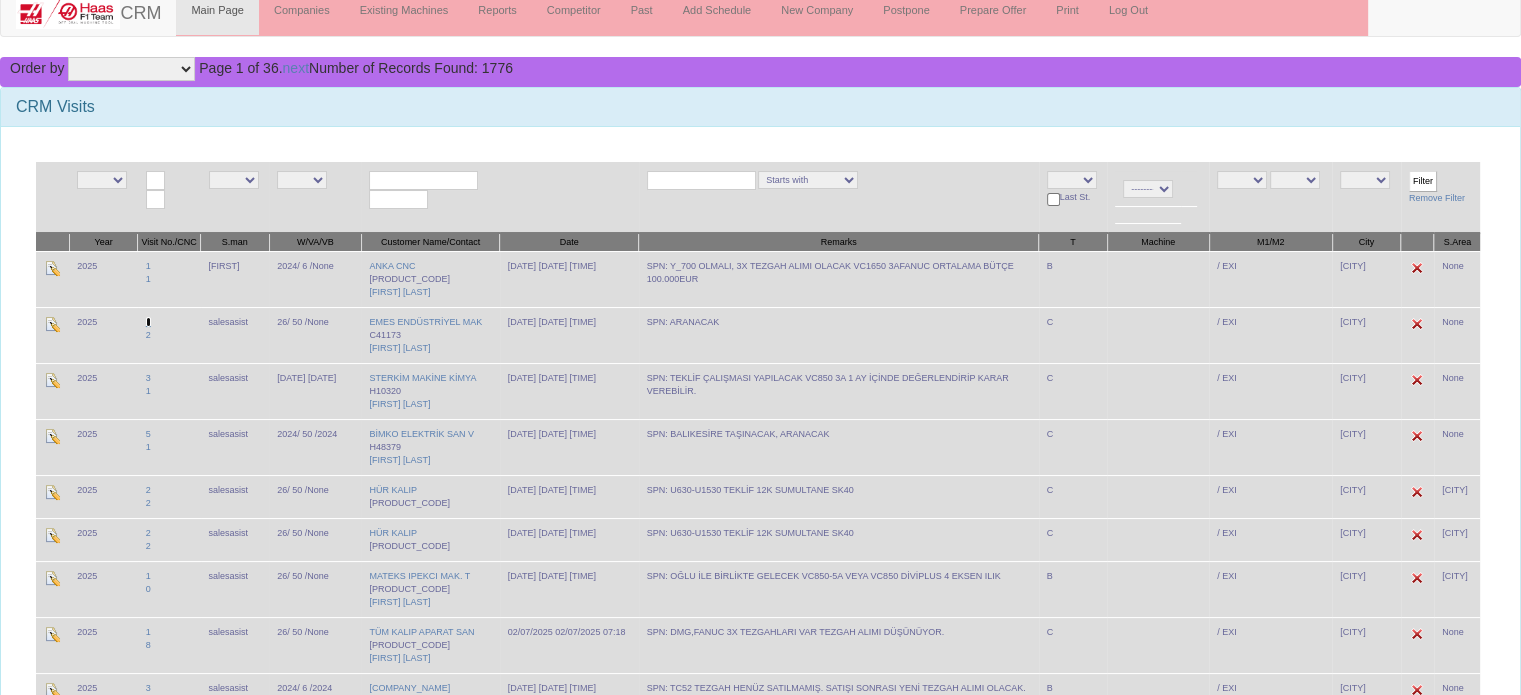 click on "1" at bounding box center (148, 322) 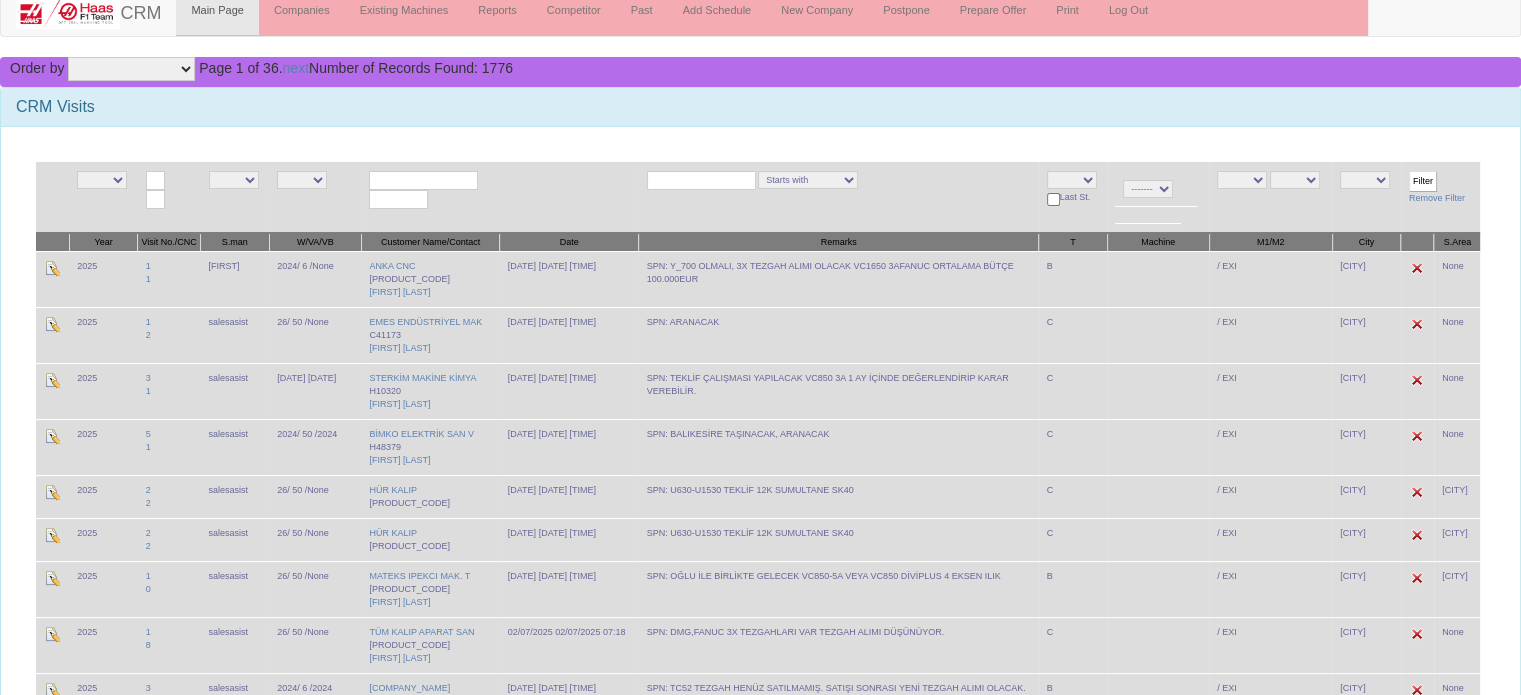 scroll, scrollTop: 0, scrollLeft: 0, axis: both 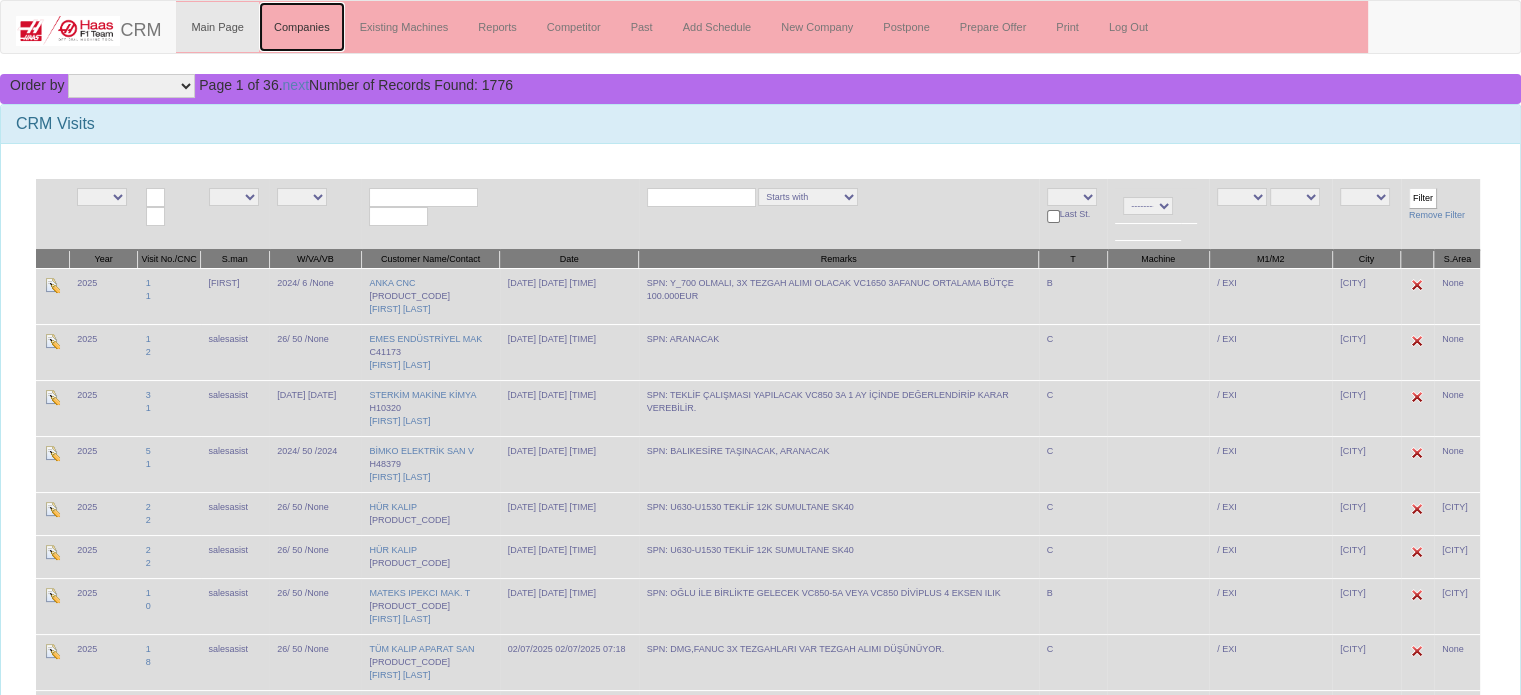 click on "Companies" at bounding box center [302, 27] 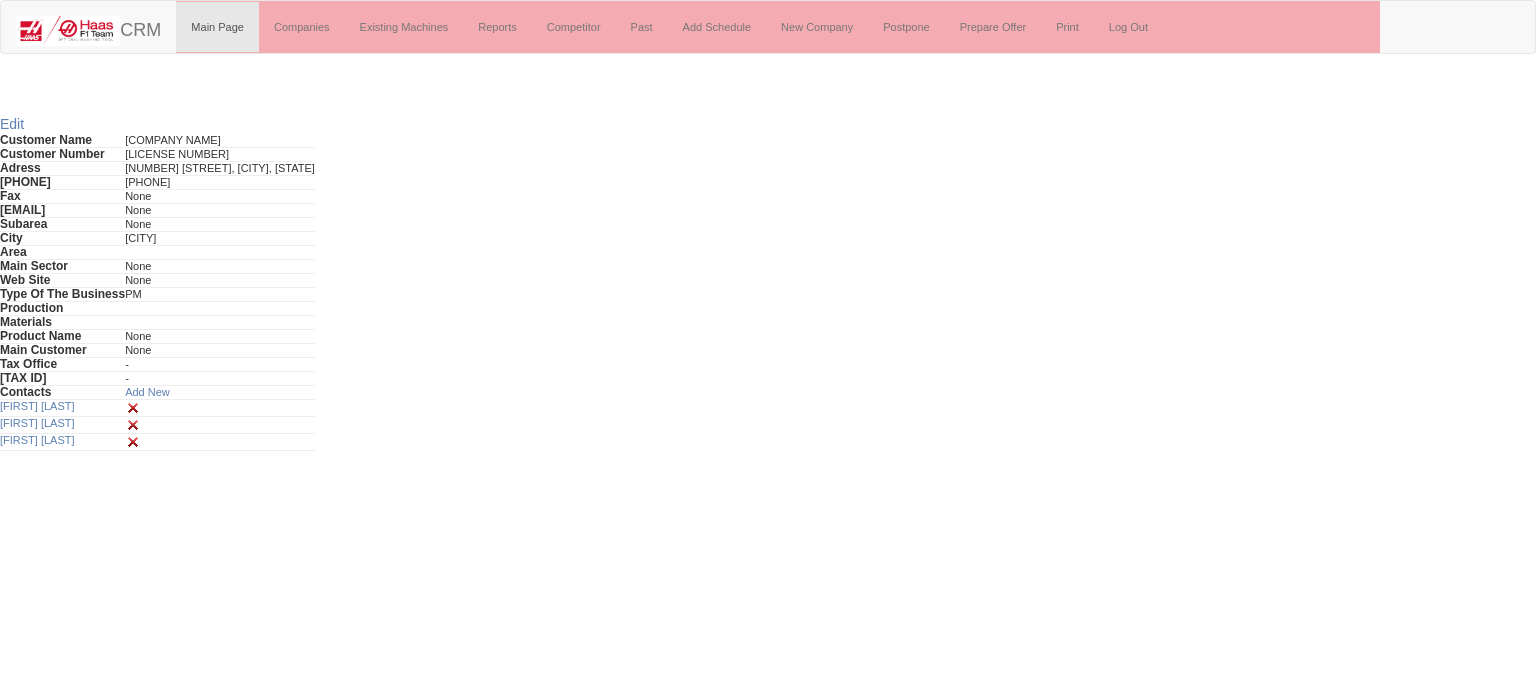 scroll, scrollTop: 0, scrollLeft: 0, axis: both 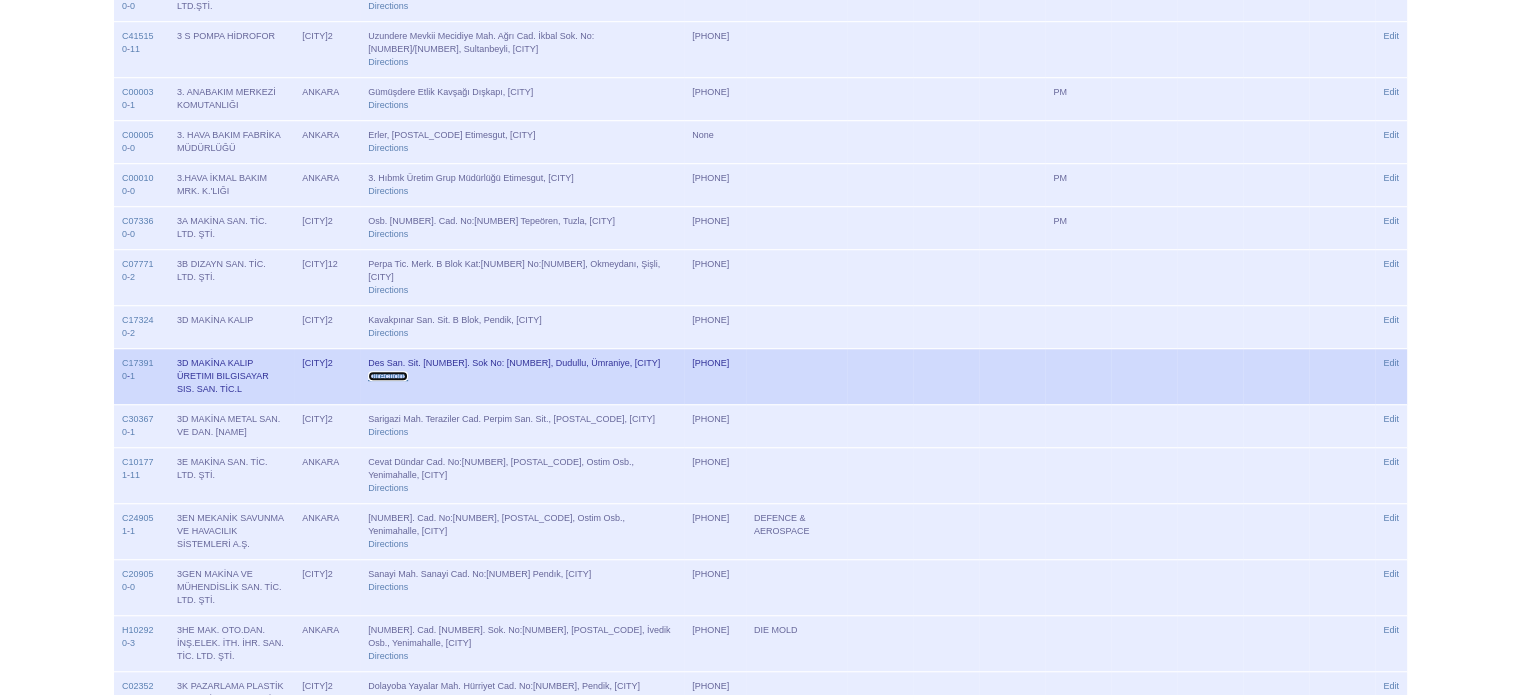 click on "Directions" at bounding box center [388, 376] 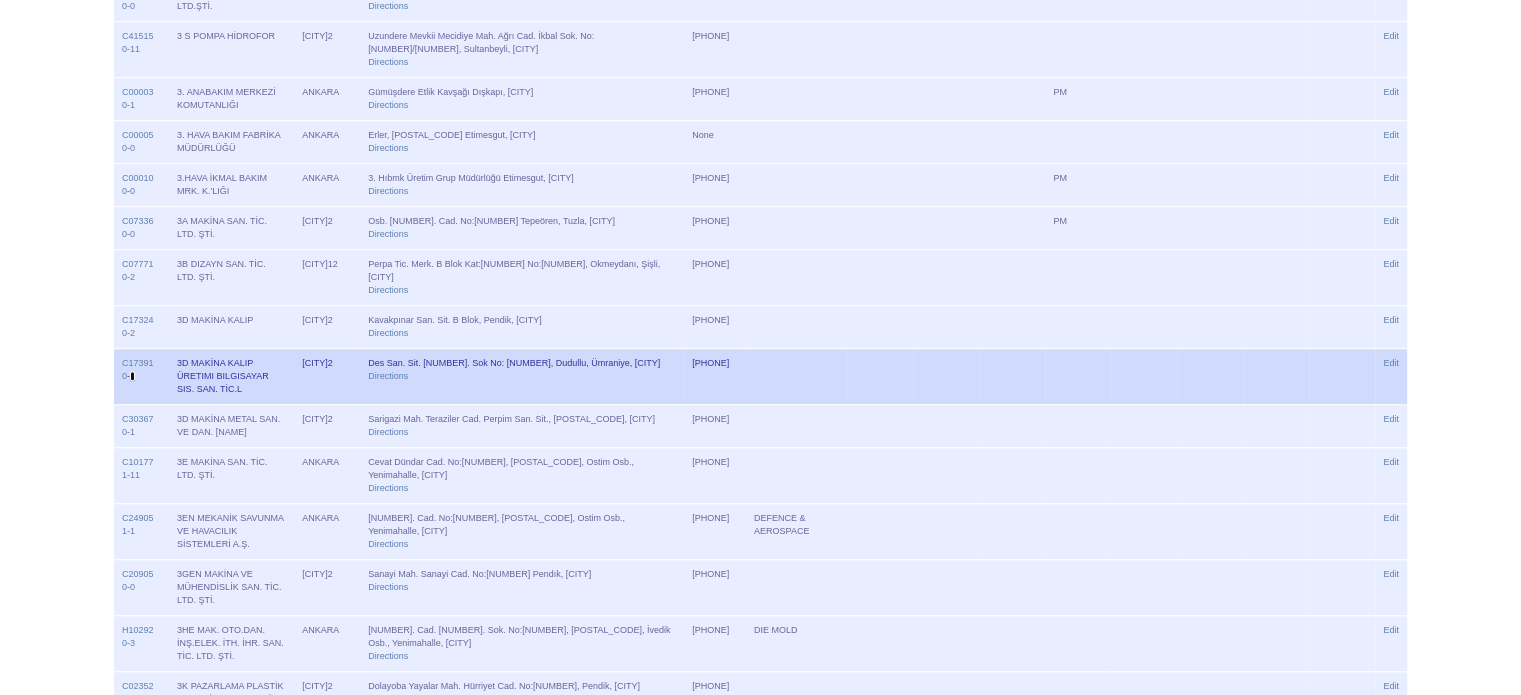 click on "1" at bounding box center (132, 376) 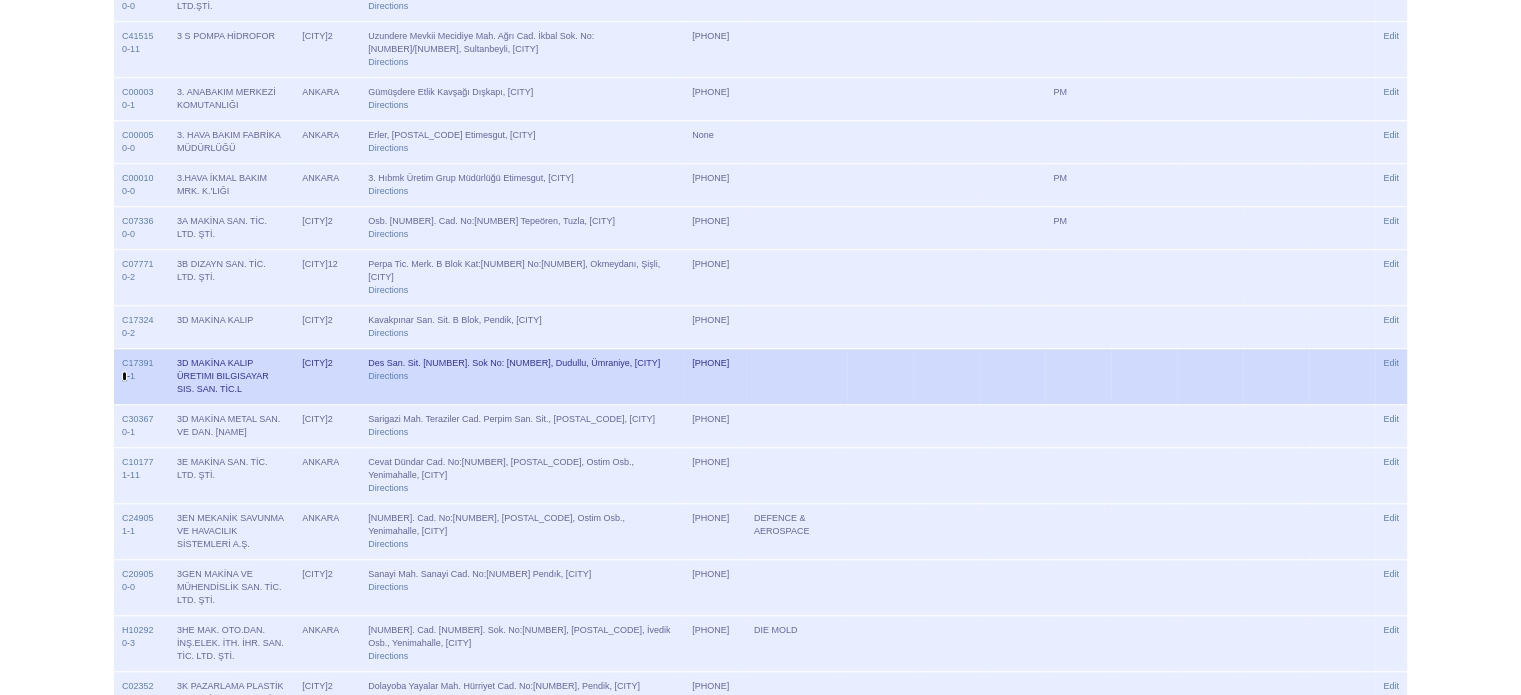 click on "0" at bounding box center (124, 376) 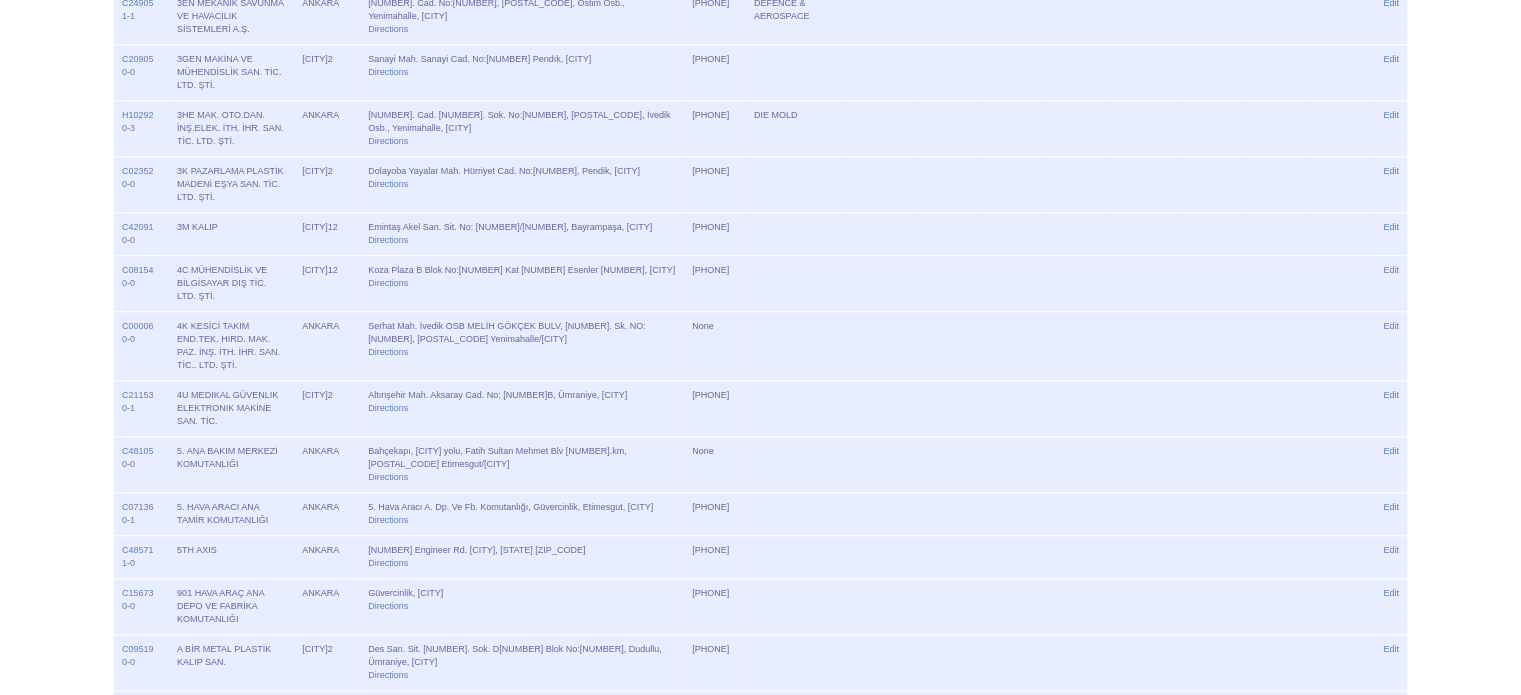 scroll, scrollTop: 1369, scrollLeft: 0, axis: vertical 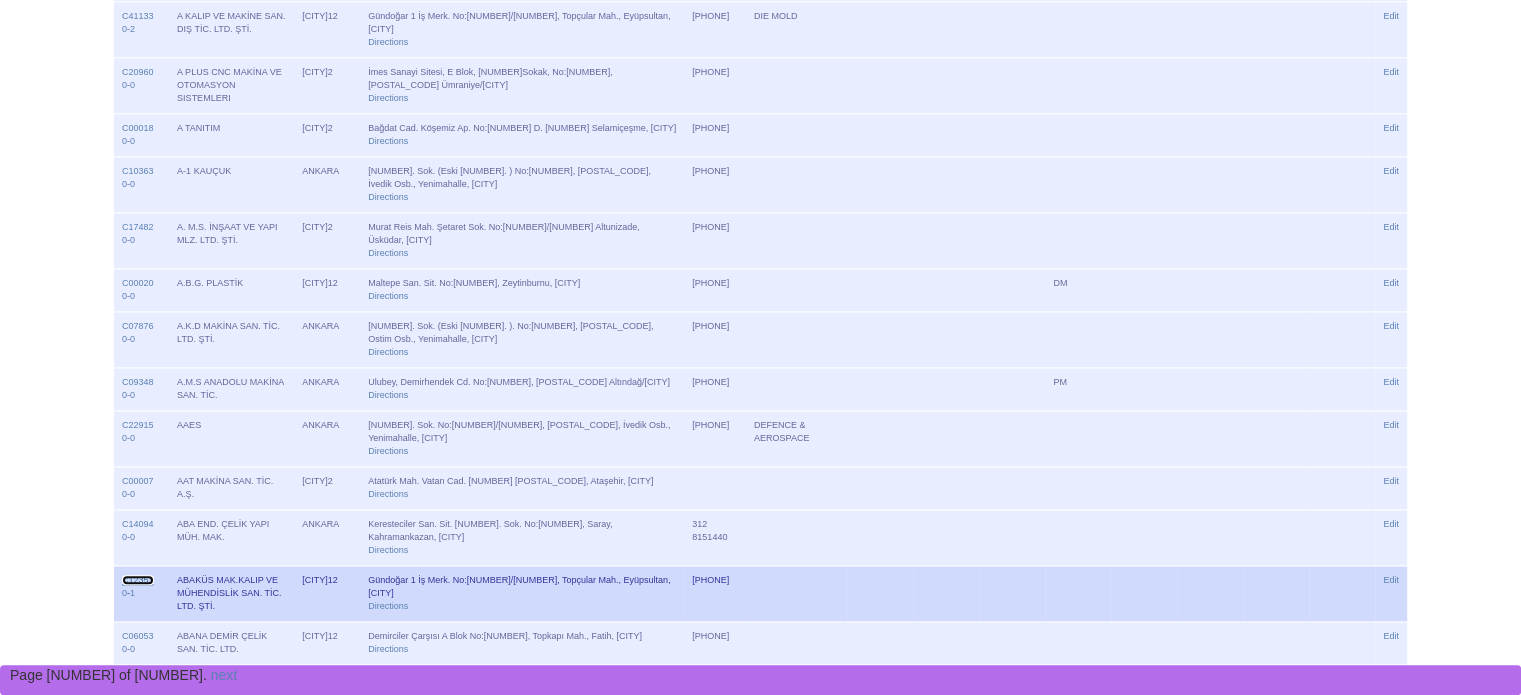 click on "C12351" at bounding box center (138, 580) 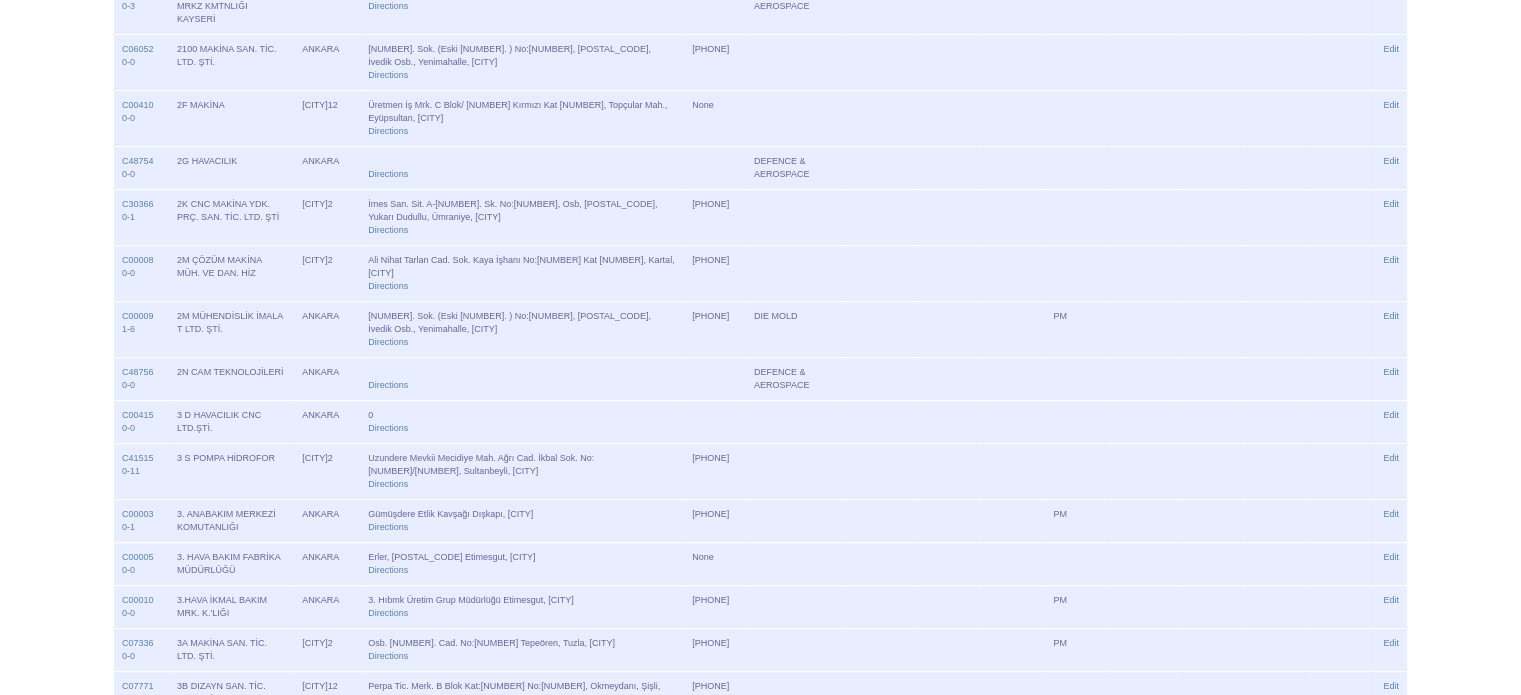 scroll, scrollTop: 0, scrollLeft: 0, axis: both 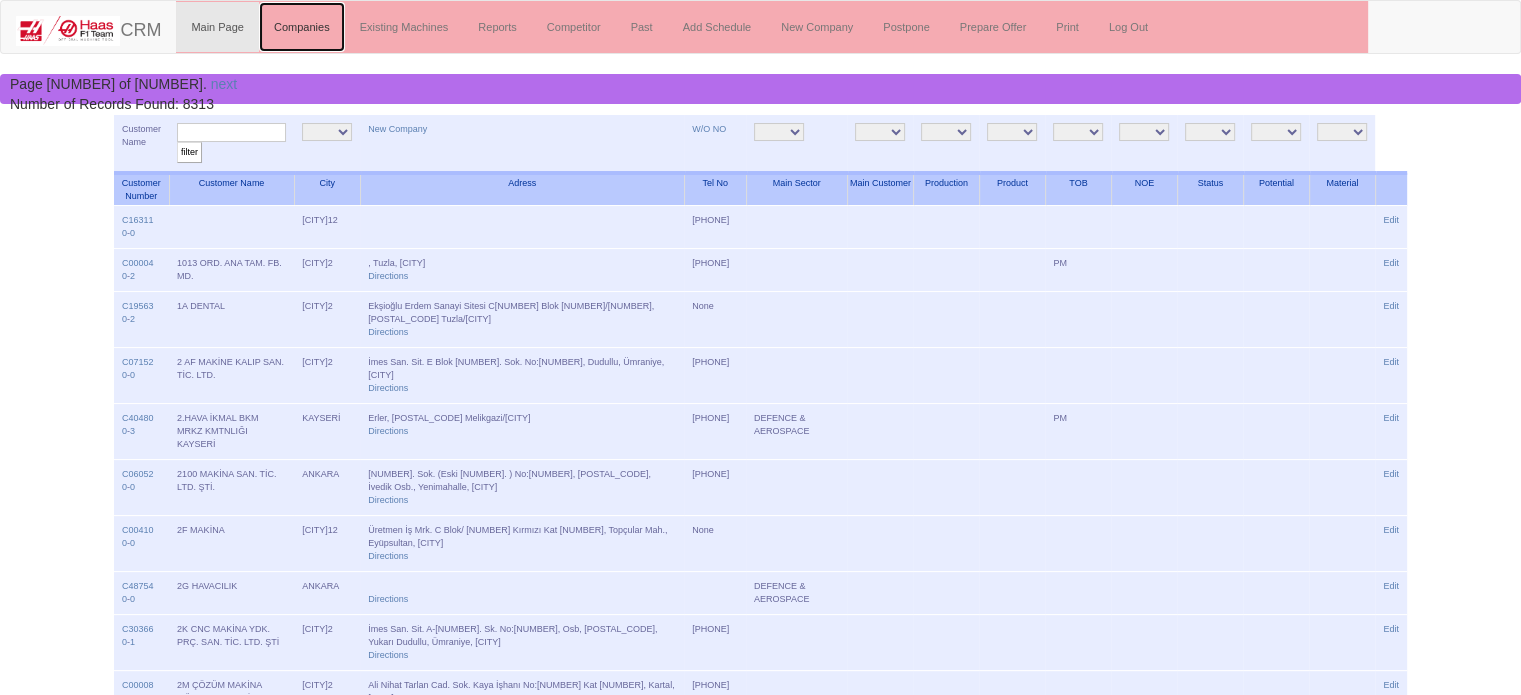 click on "Companies" at bounding box center (302, 27) 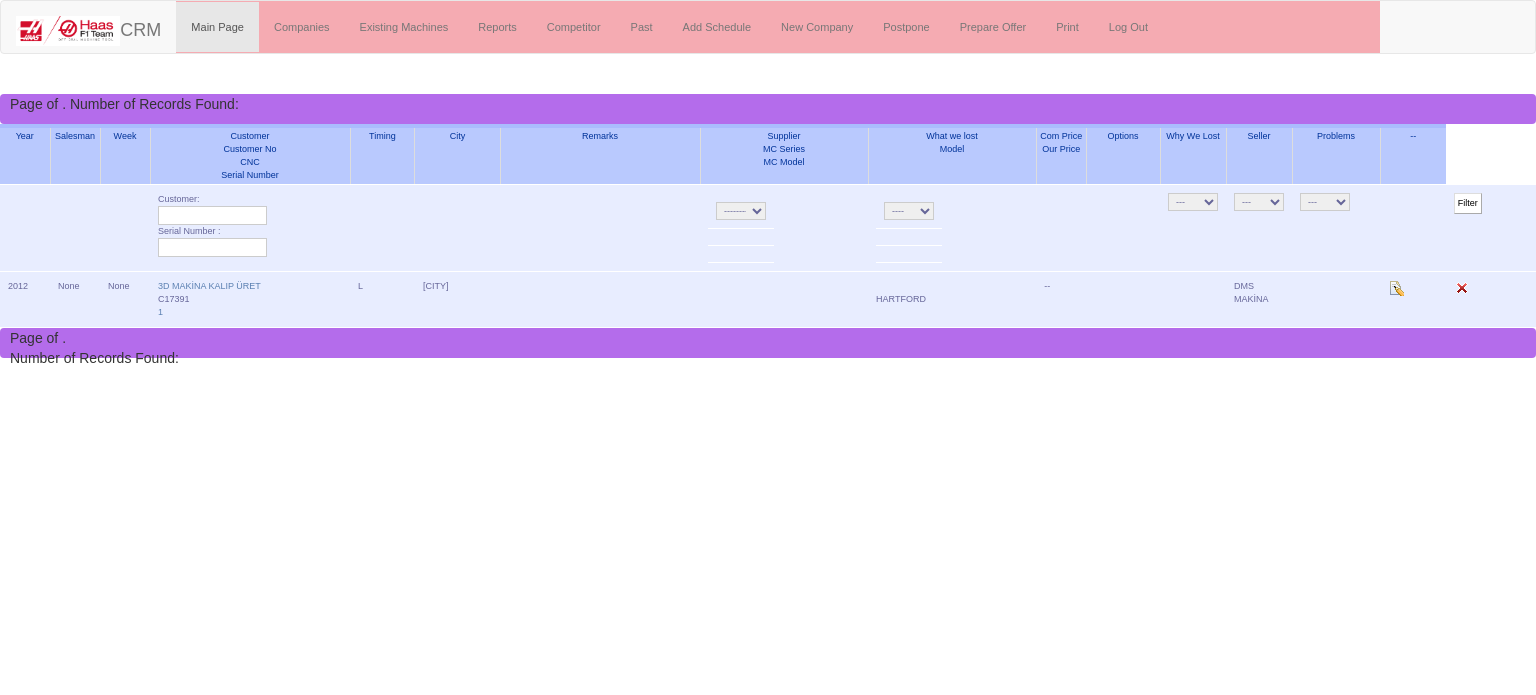 scroll, scrollTop: 0, scrollLeft: 0, axis: both 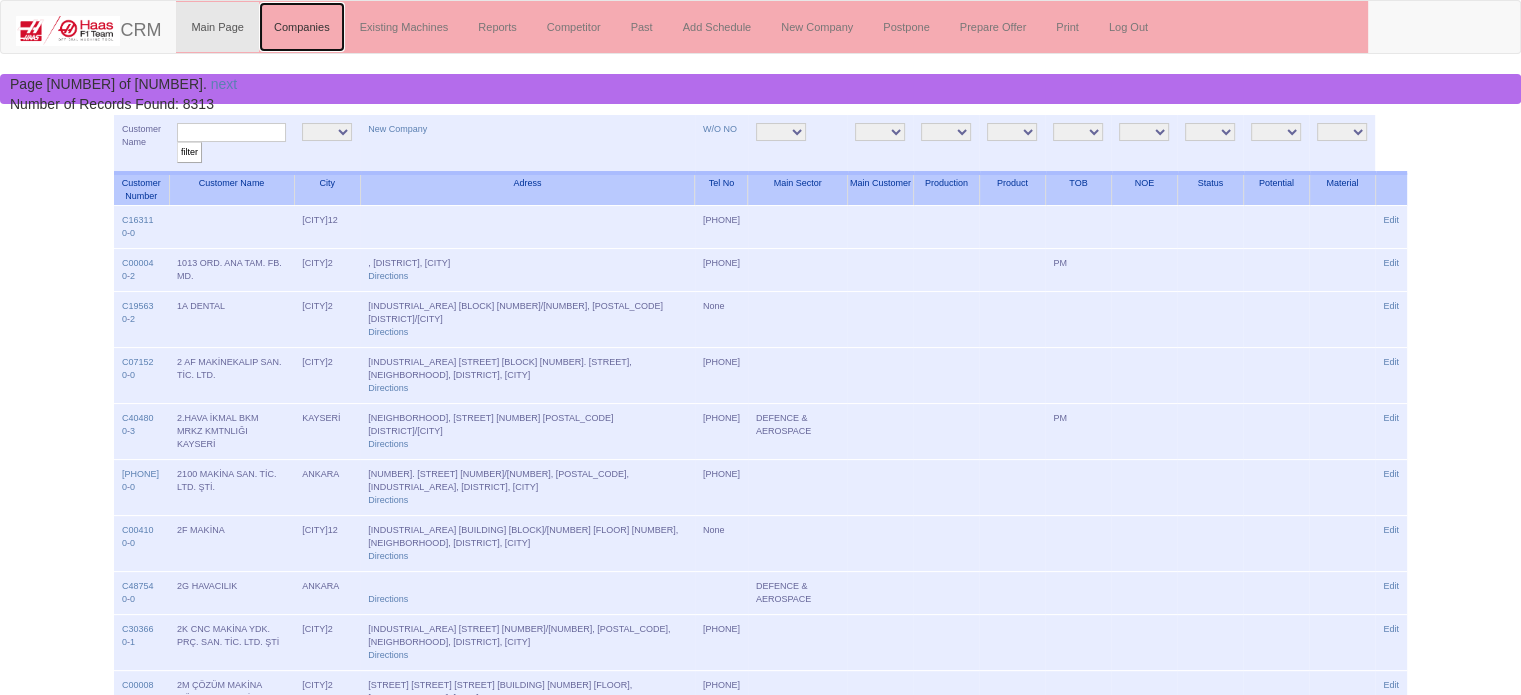 click on "Companies" at bounding box center [302, 27] 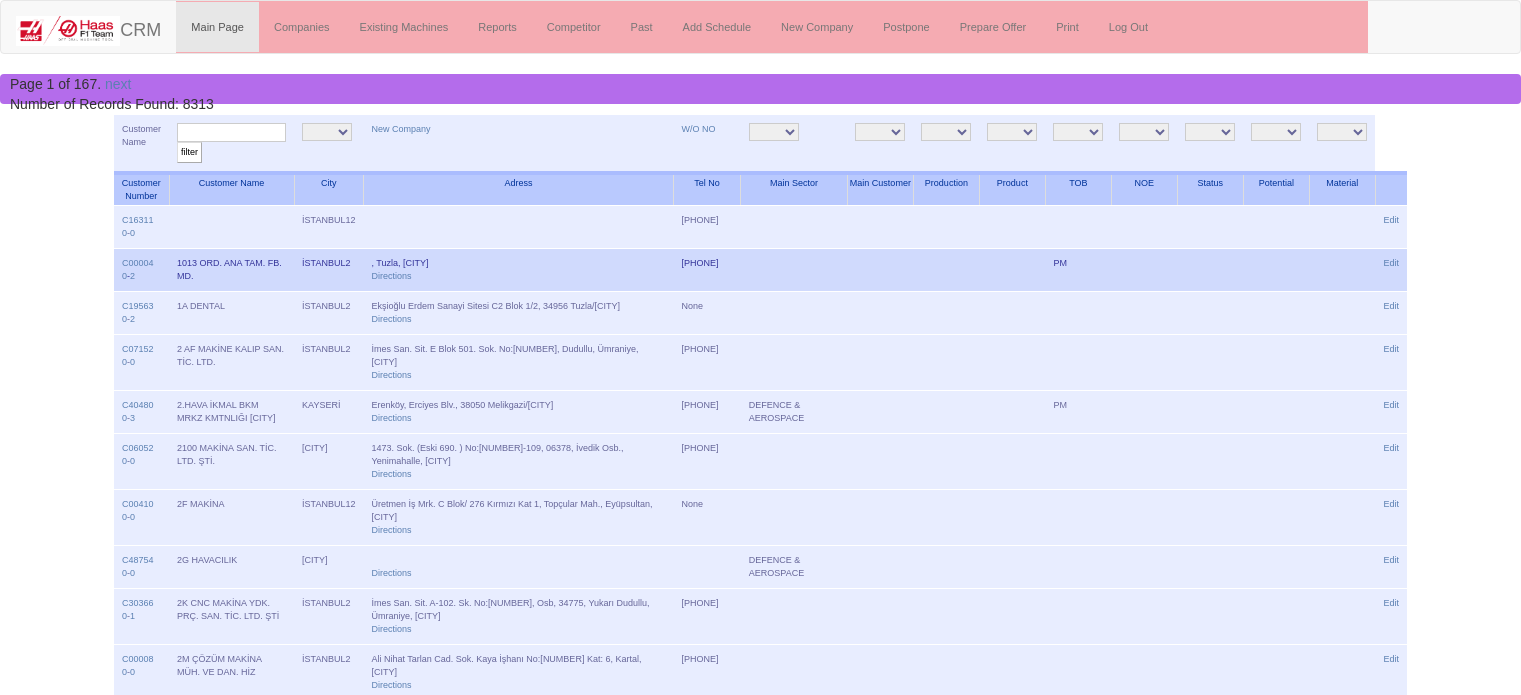 scroll, scrollTop: 0, scrollLeft: 0, axis: both 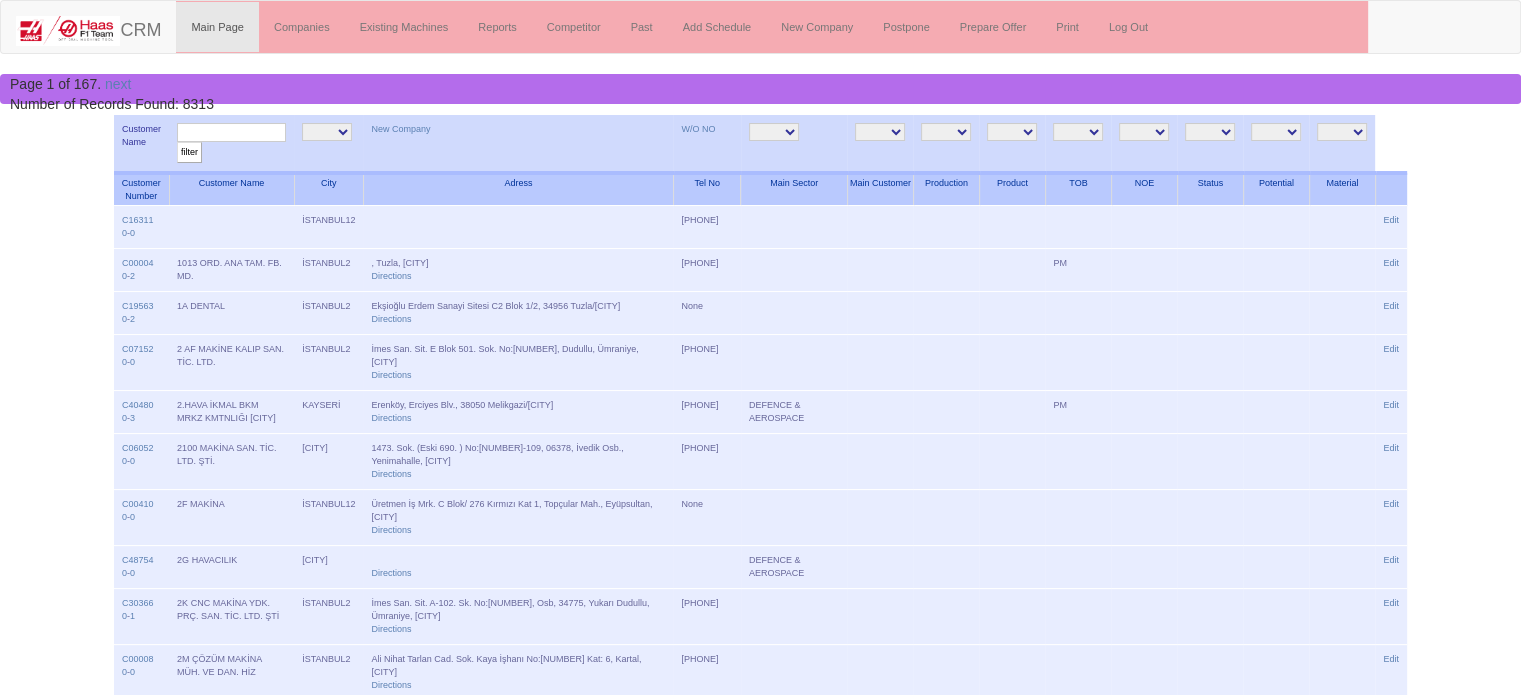 click on "A1 A2 A3 B1 B2 B3 C1 C2 C3" at bounding box center [1276, 132] 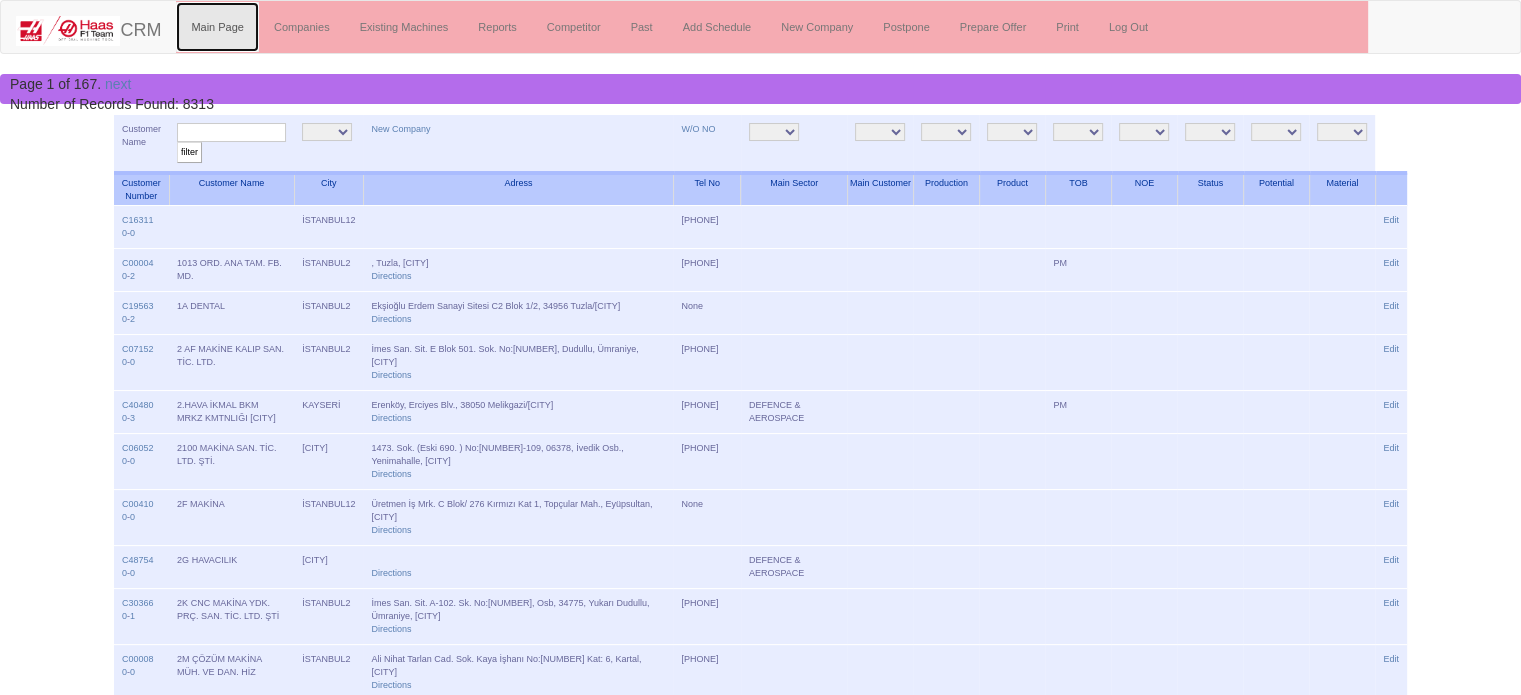 click on "Main Page" at bounding box center (217, 27) 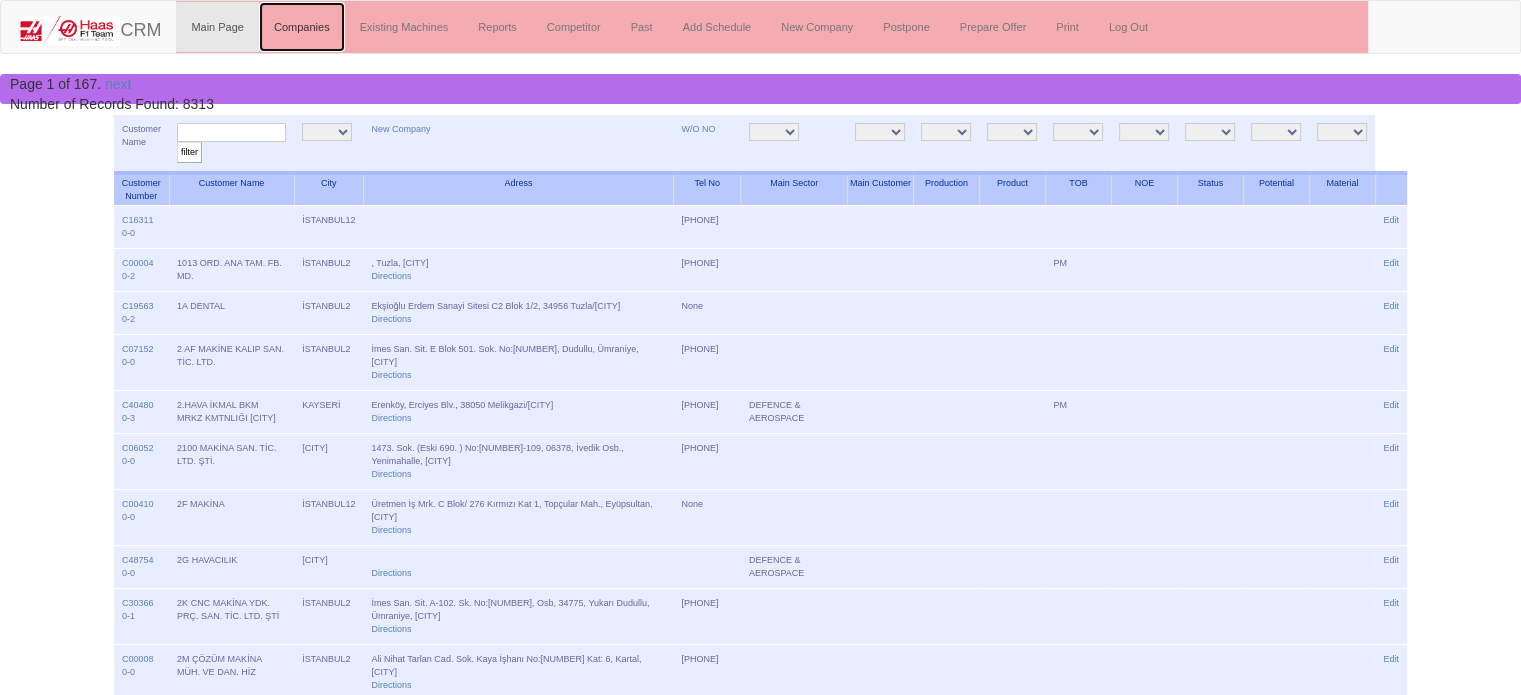 click on "Companies" at bounding box center [302, 27] 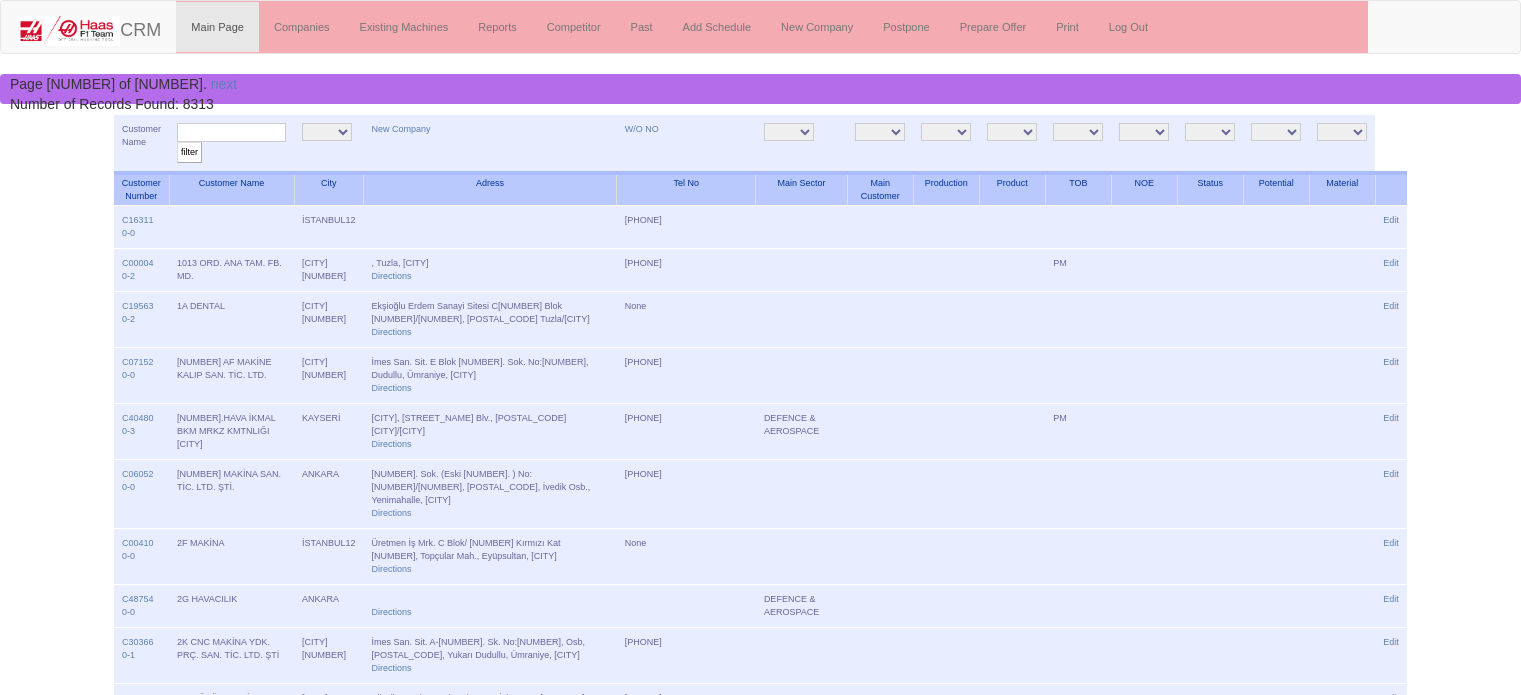 scroll, scrollTop: 0, scrollLeft: 0, axis: both 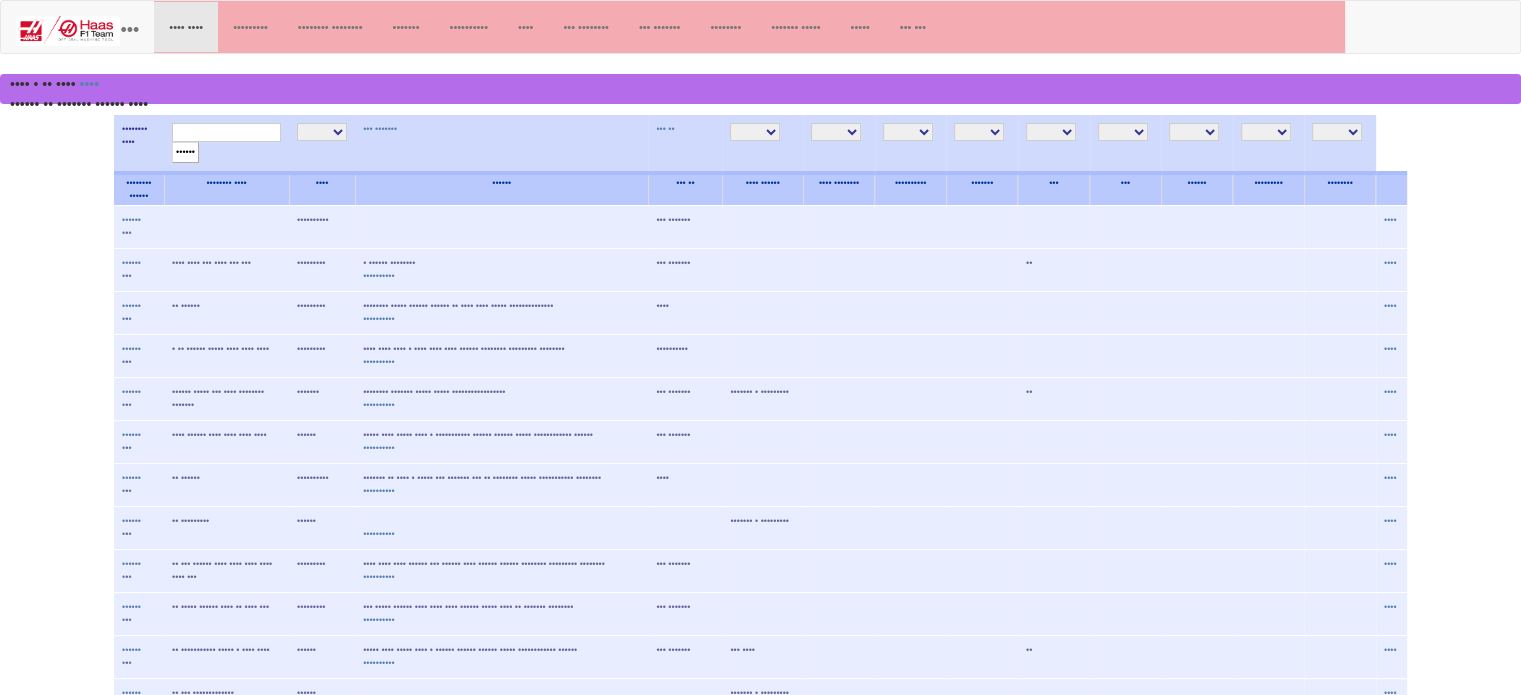 click on "••••••••• ••••••• ••••••• •••••• ••••••••• ••••• ••••••••" at bounding box center [1340, 144] 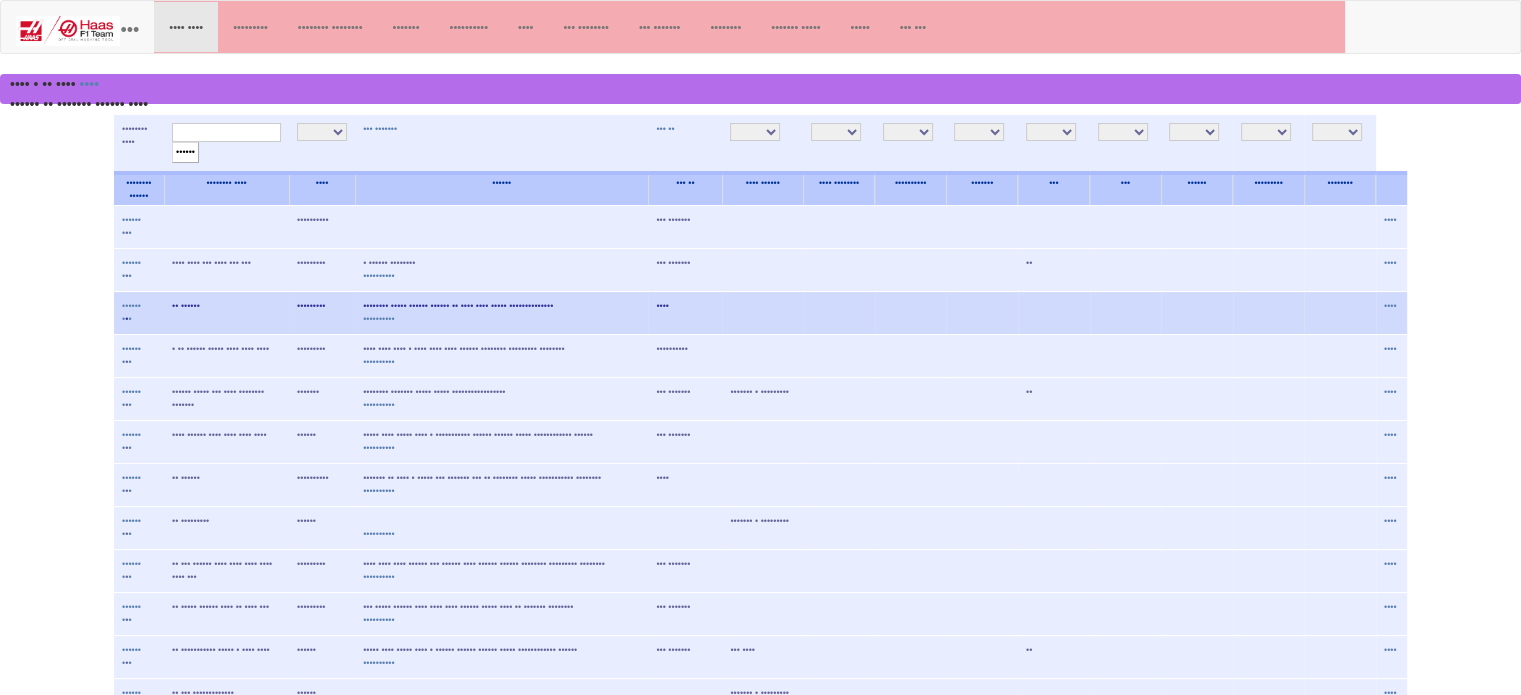 select on "••••" 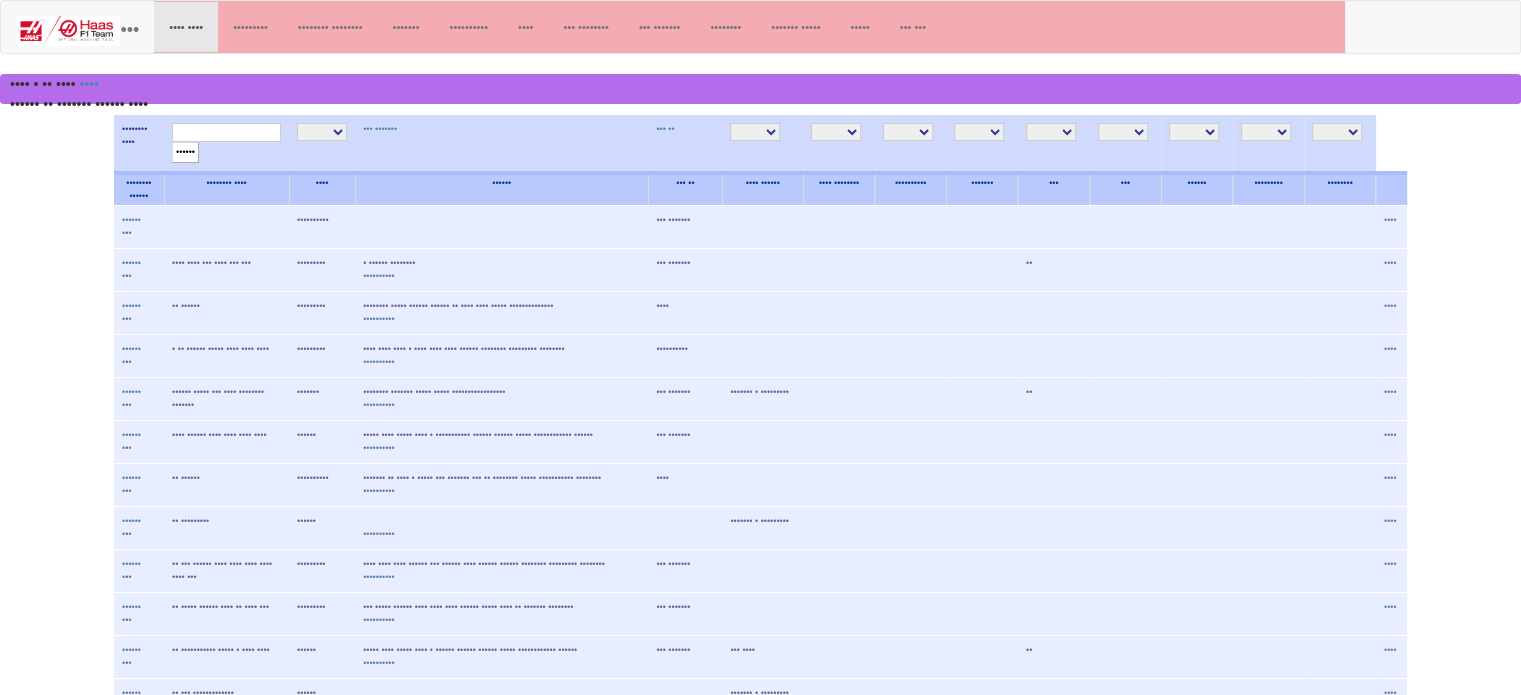 click on "filter" at bounding box center (185, 152) 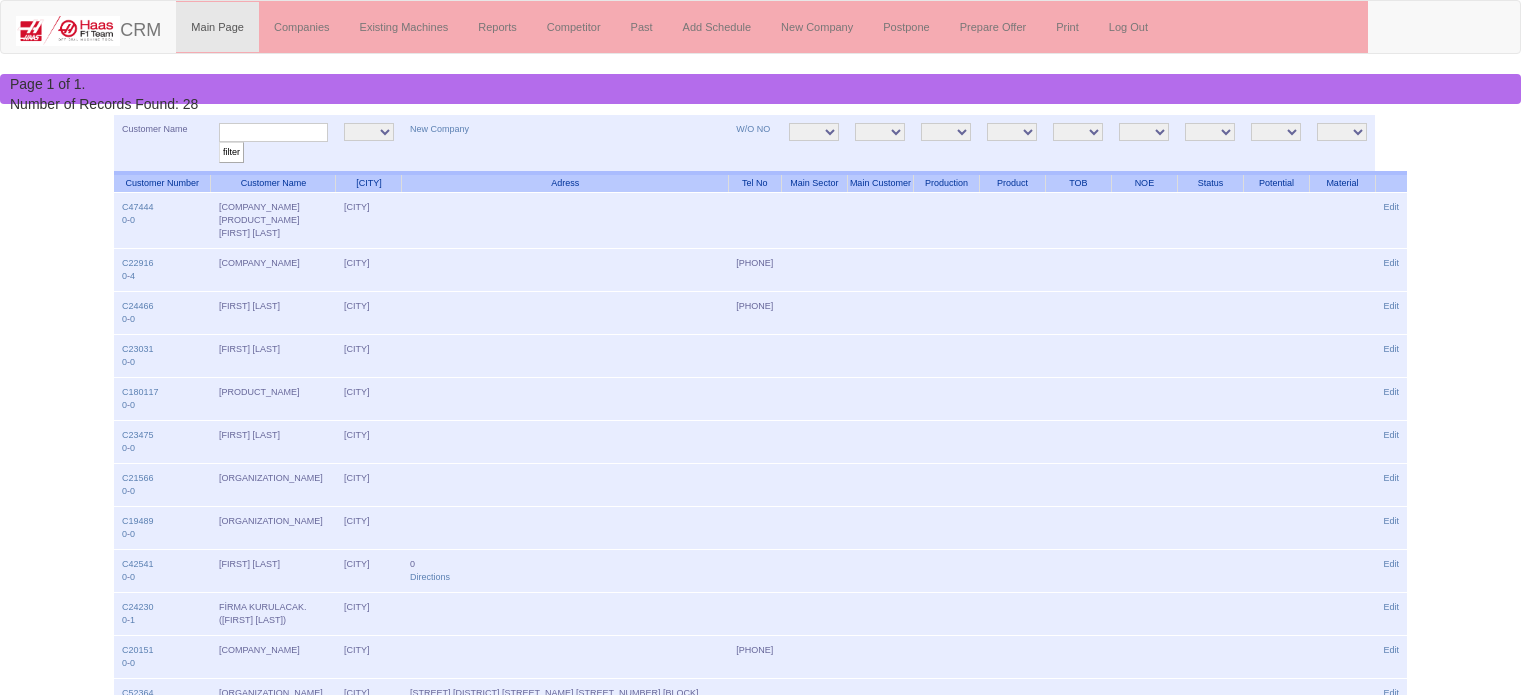 scroll, scrollTop: 0, scrollLeft: 0, axis: both 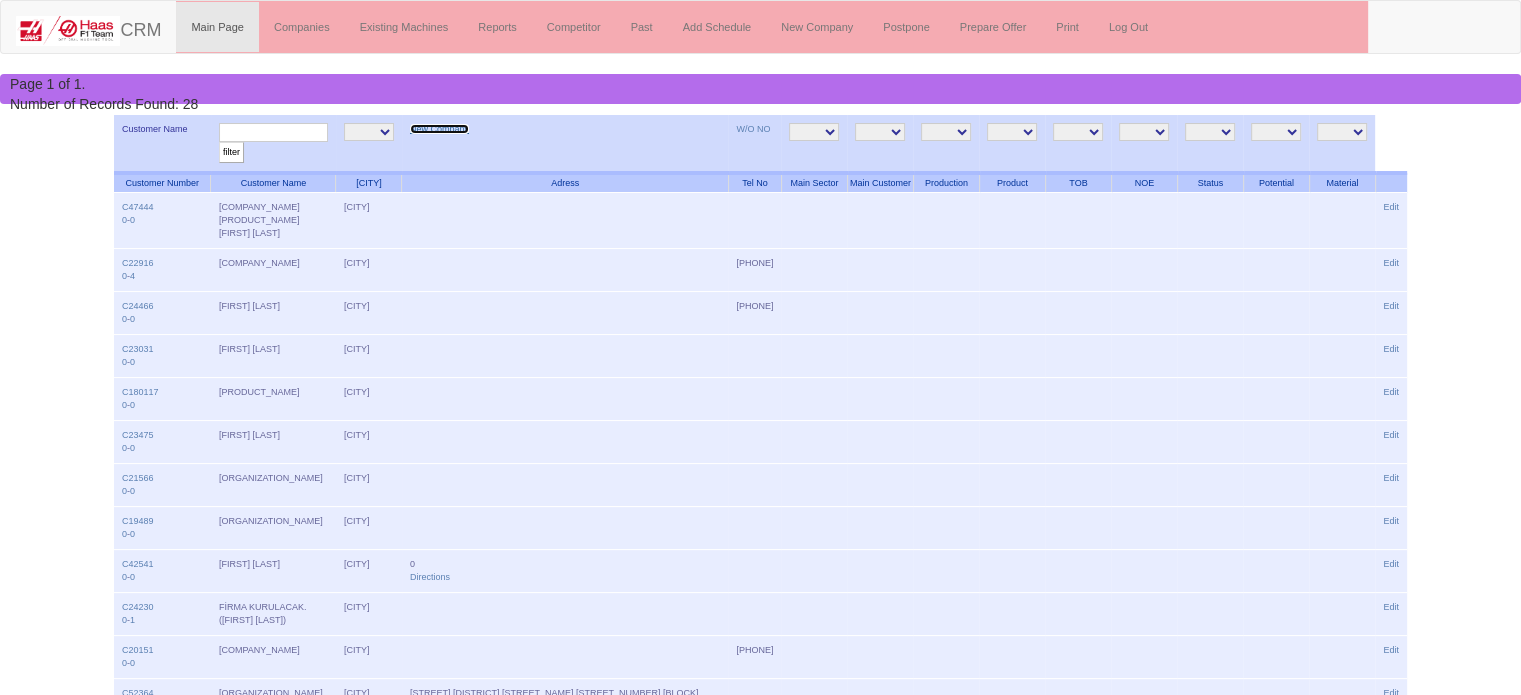 click on "New Company" at bounding box center [439, 129] 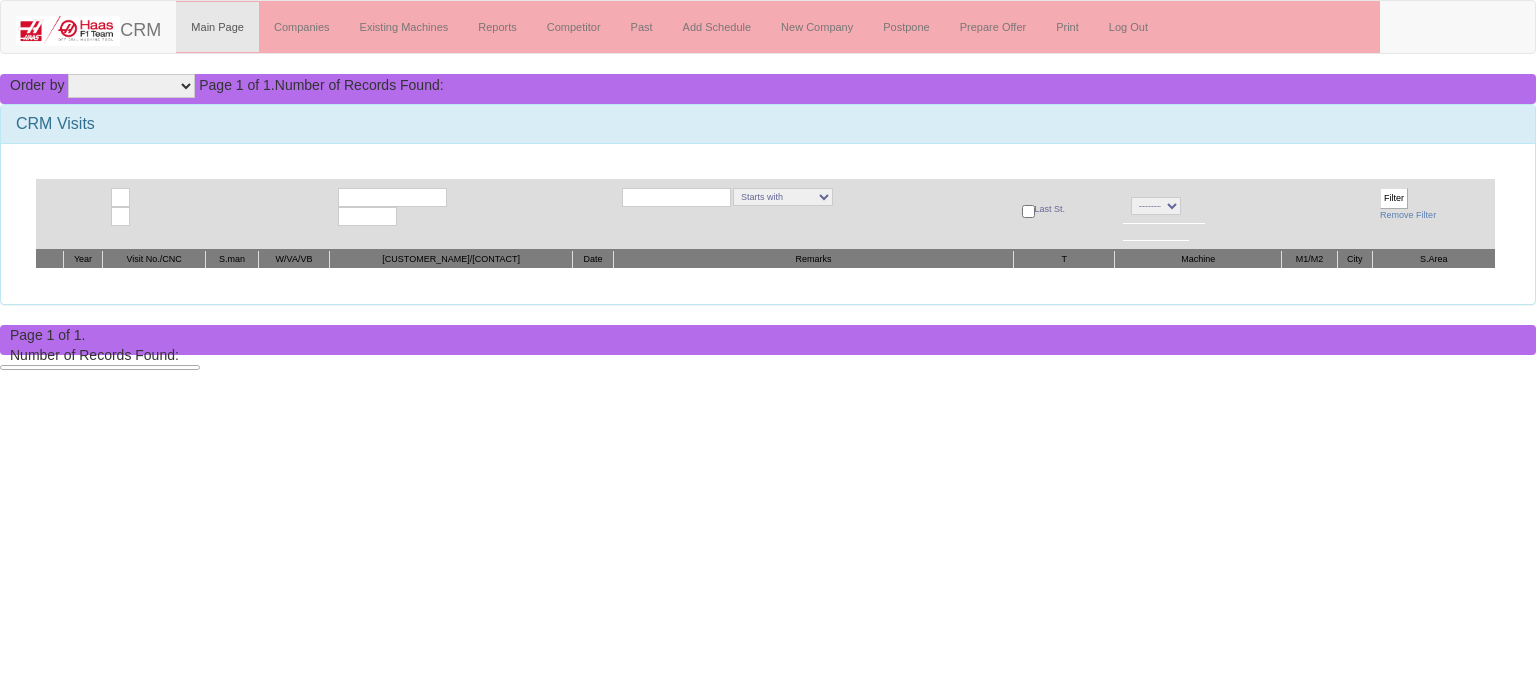 scroll, scrollTop: 0, scrollLeft: 0, axis: both 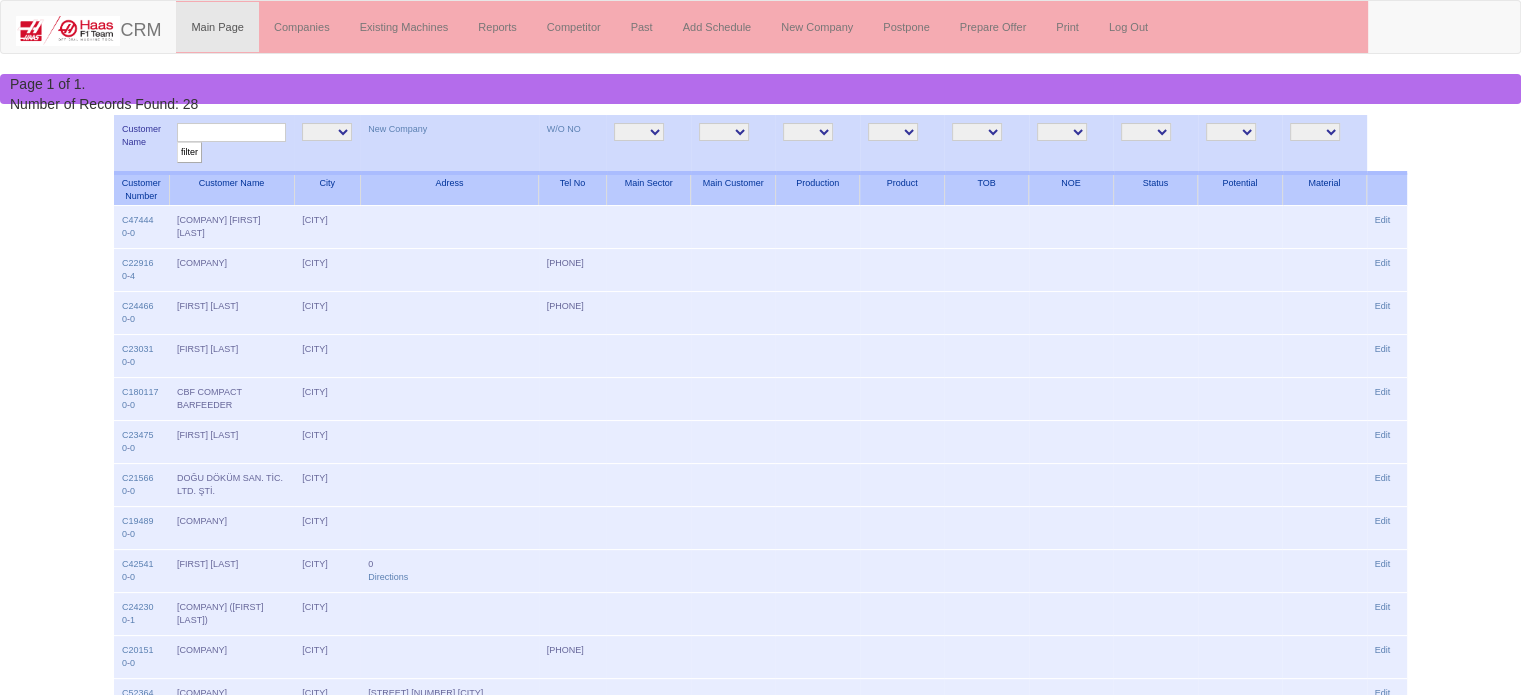click on "AGRICULTURE AUTOMOTIVE CASTING CONSTRUCTION MAC. DEFENCE & AEROSPACE DIE MOLD EDUCATION ELECTRICAL COMPONENTS FURNUTURE GEN. PART. MAN. HYDRAULIC & PNEUMATIC JEWELERY LASER POTENTIALS MACHINERY MEDICAL STAMPING DIE TOOL MANUFACTURING WHITE GOODS" at bounding box center (639, 132) 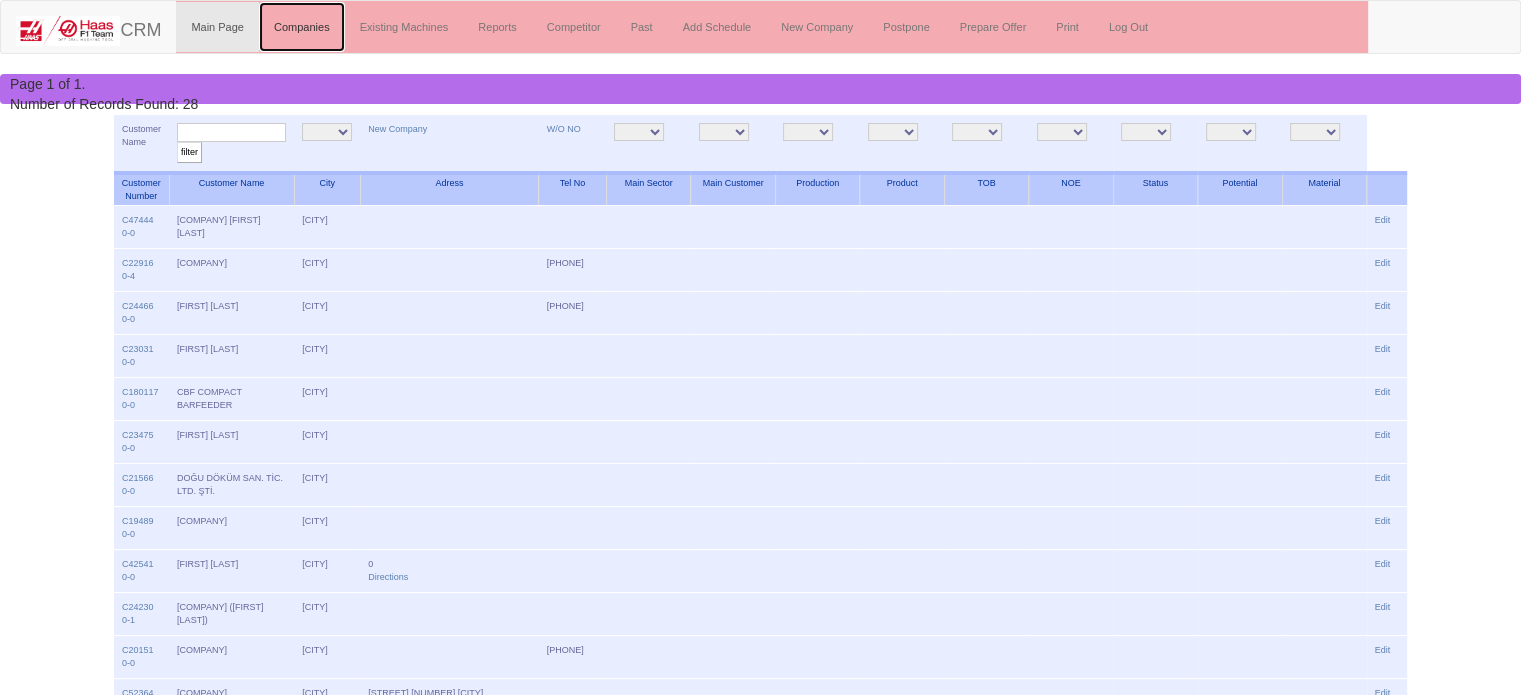 click on "Companies" at bounding box center (302, 27) 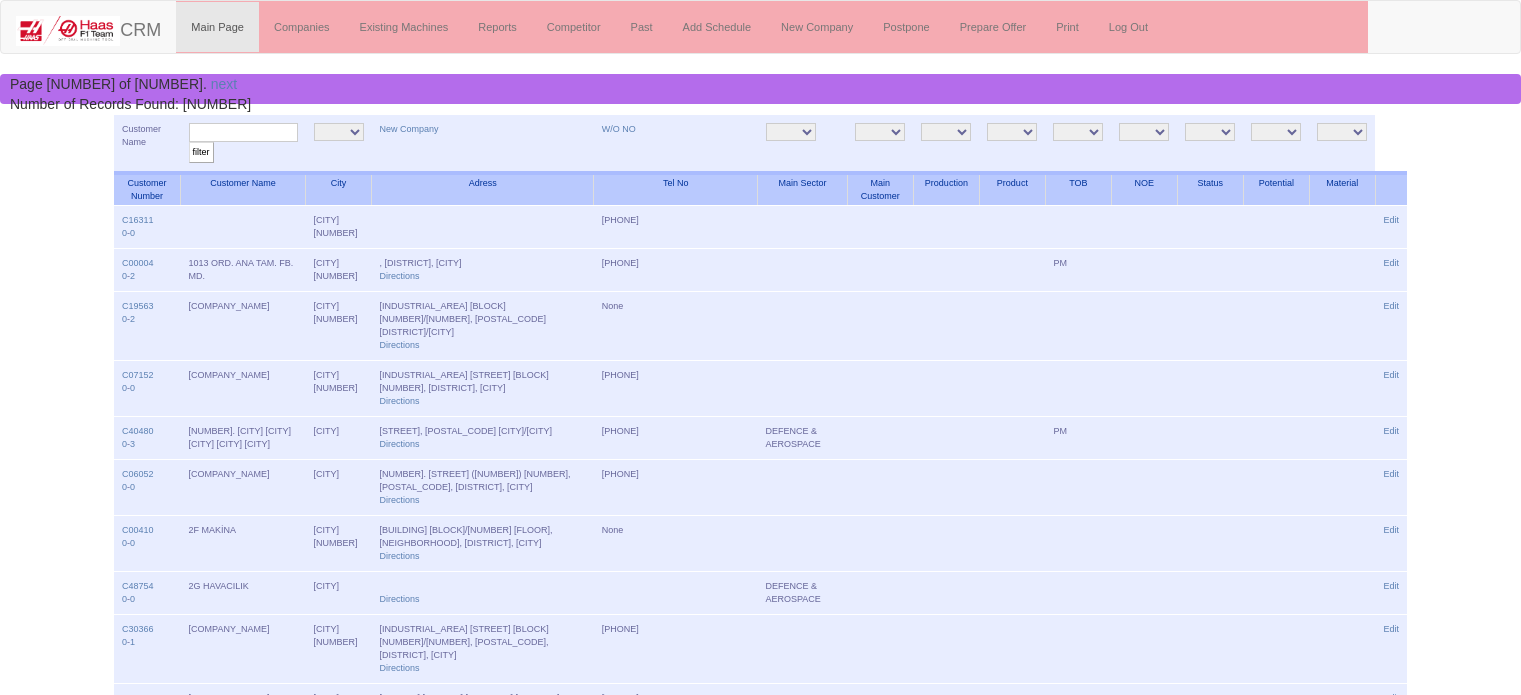 scroll, scrollTop: 0, scrollLeft: 0, axis: both 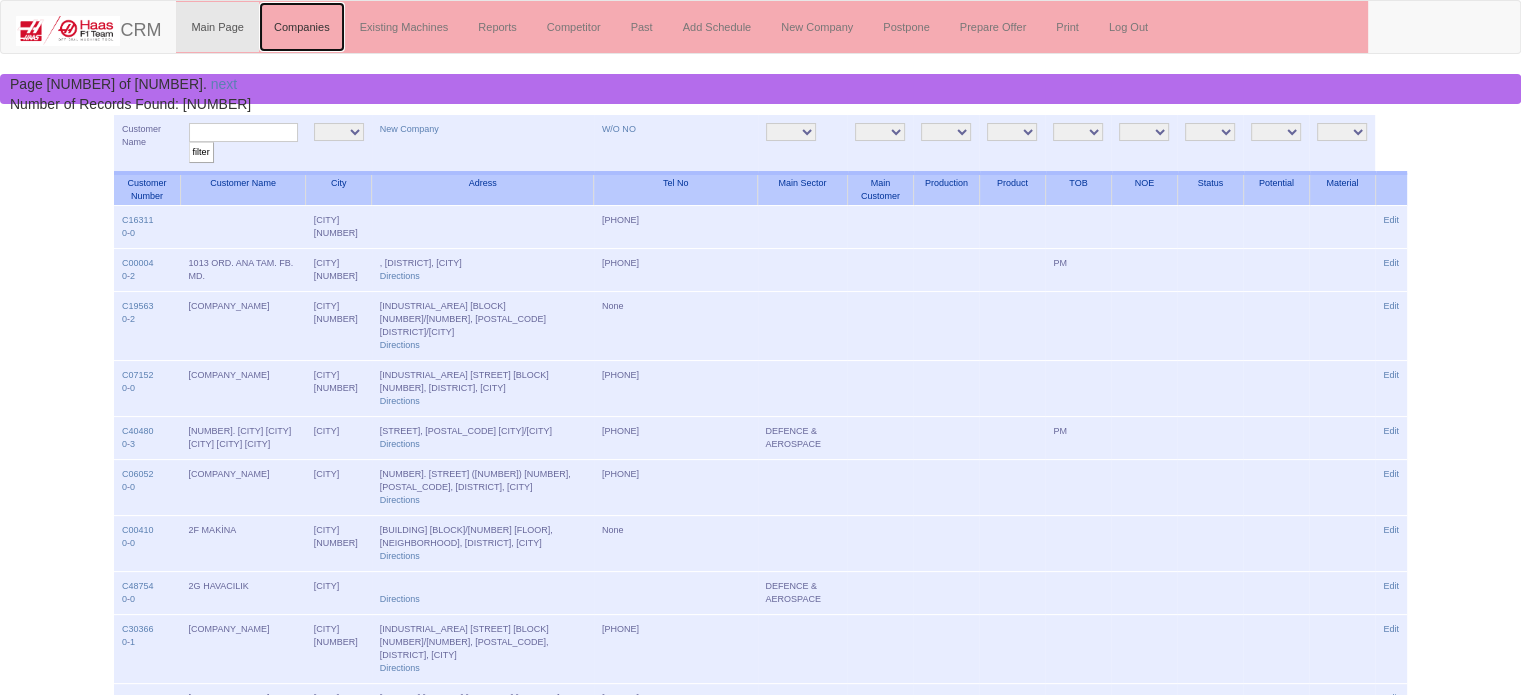 click on "Companies" at bounding box center (302, 27) 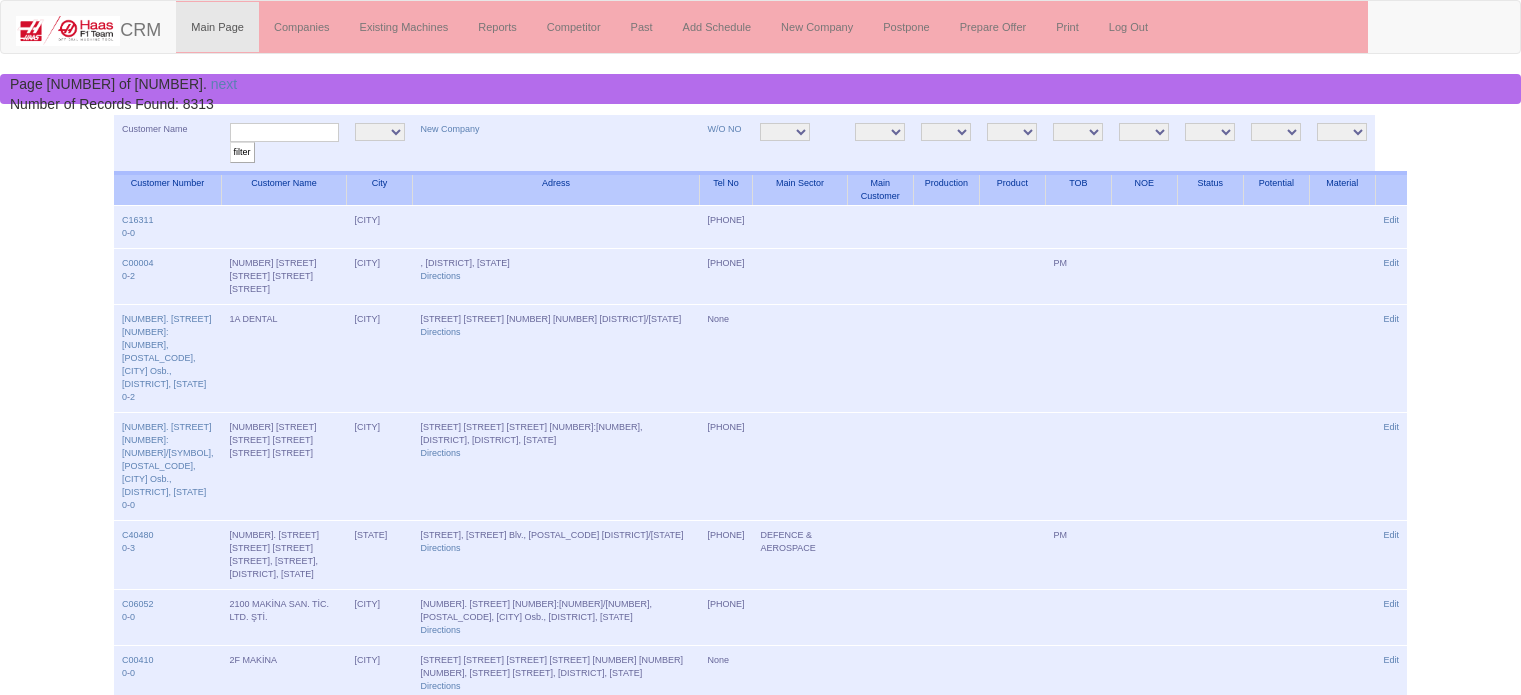 scroll, scrollTop: 0, scrollLeft: 0, axis: both 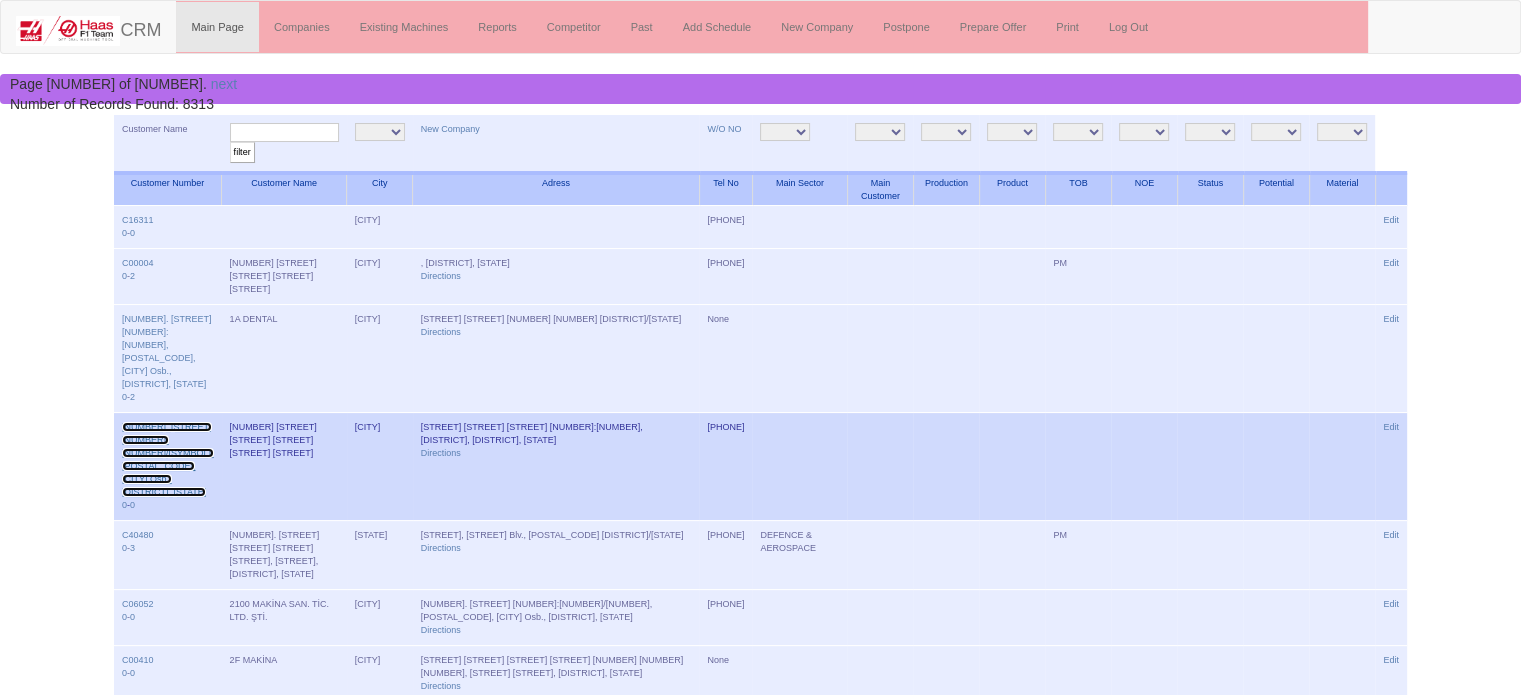 click on "[NUMBER]. [STREET] [NUMBER]:[NUMBER]/[SYMBOL], [POSTAL_CODE], [CITY] Osb., [DISTRICT], [STATE]" at bounding box center (168, 459) 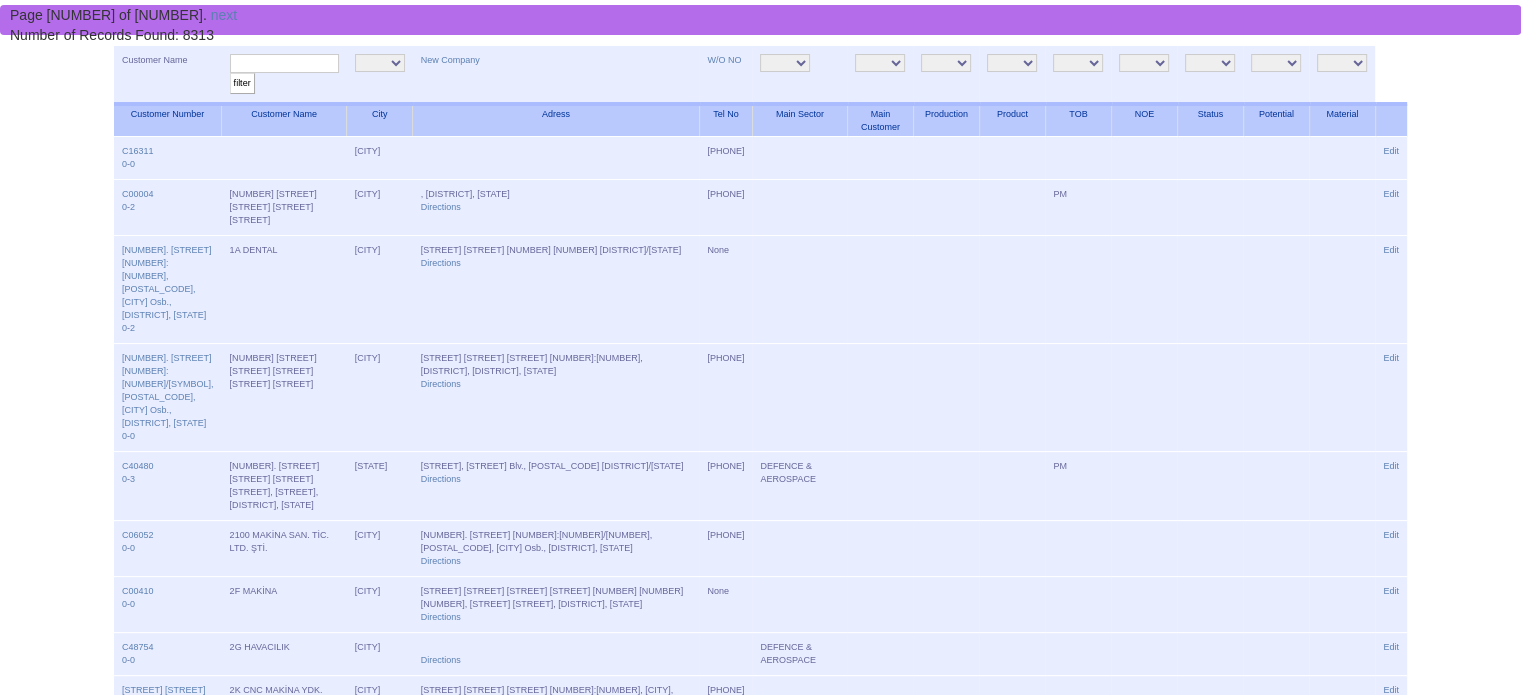 scroll, scrollTop: 0, scrollLeft: 0, axis: both 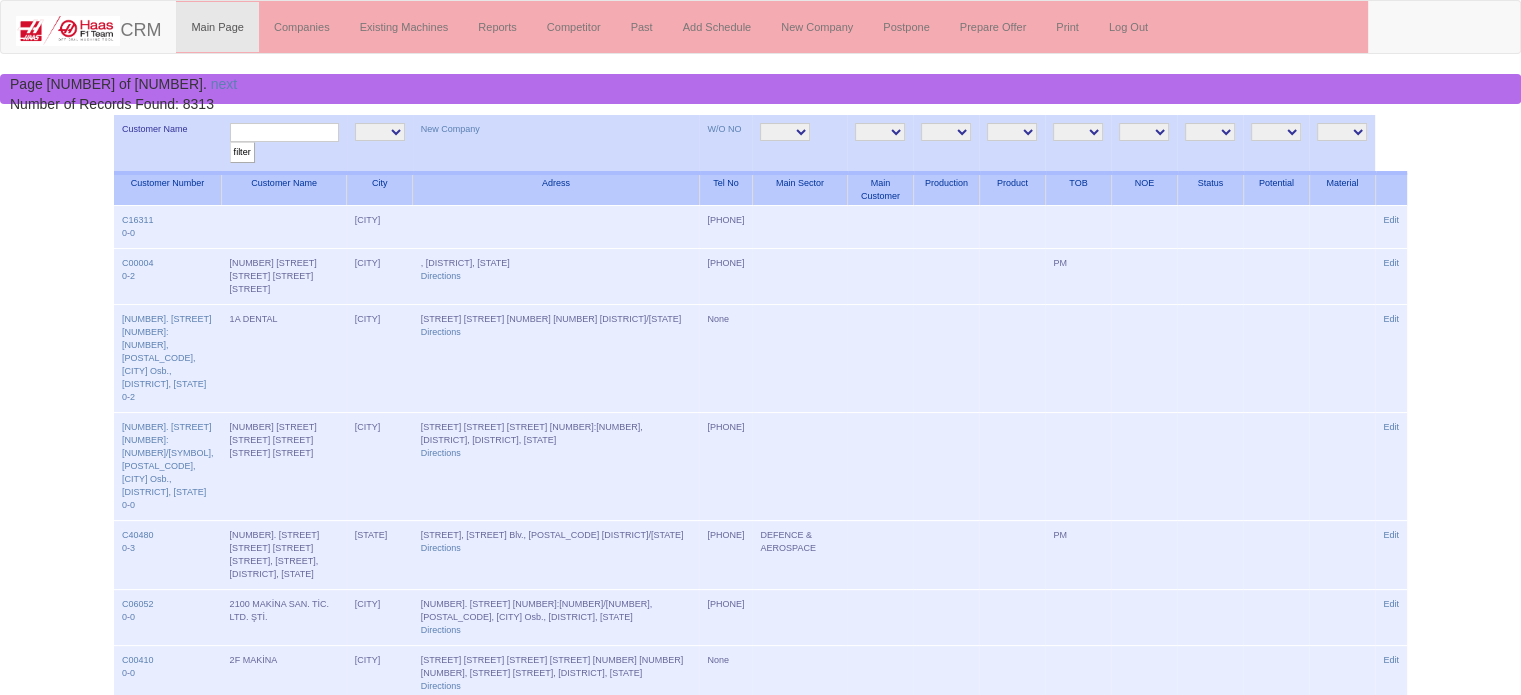 click on "- 0 1 BOSCH CANİK ROKETSAN FORD ROTOTİP A.Ş." at bounding box center [880, 132] 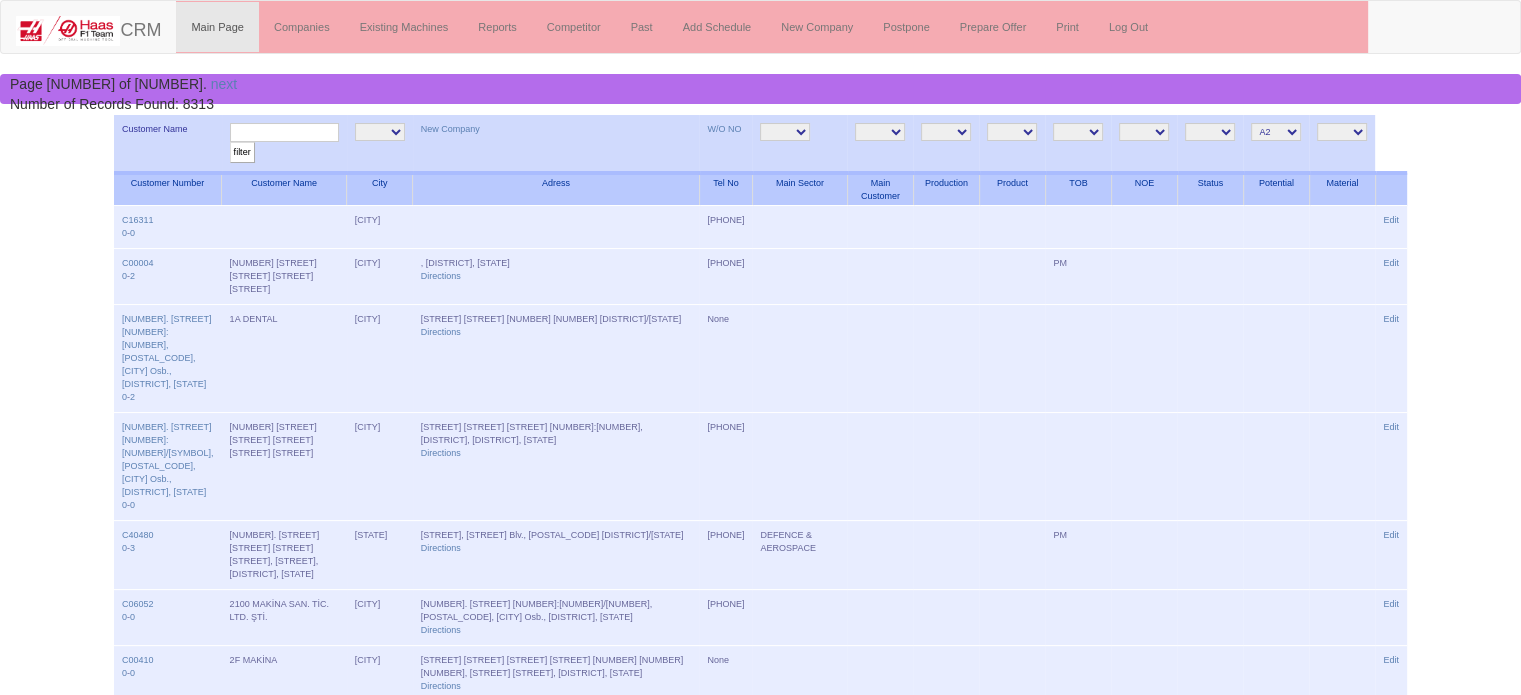 click on "filter" at bounding box center [242, 152] 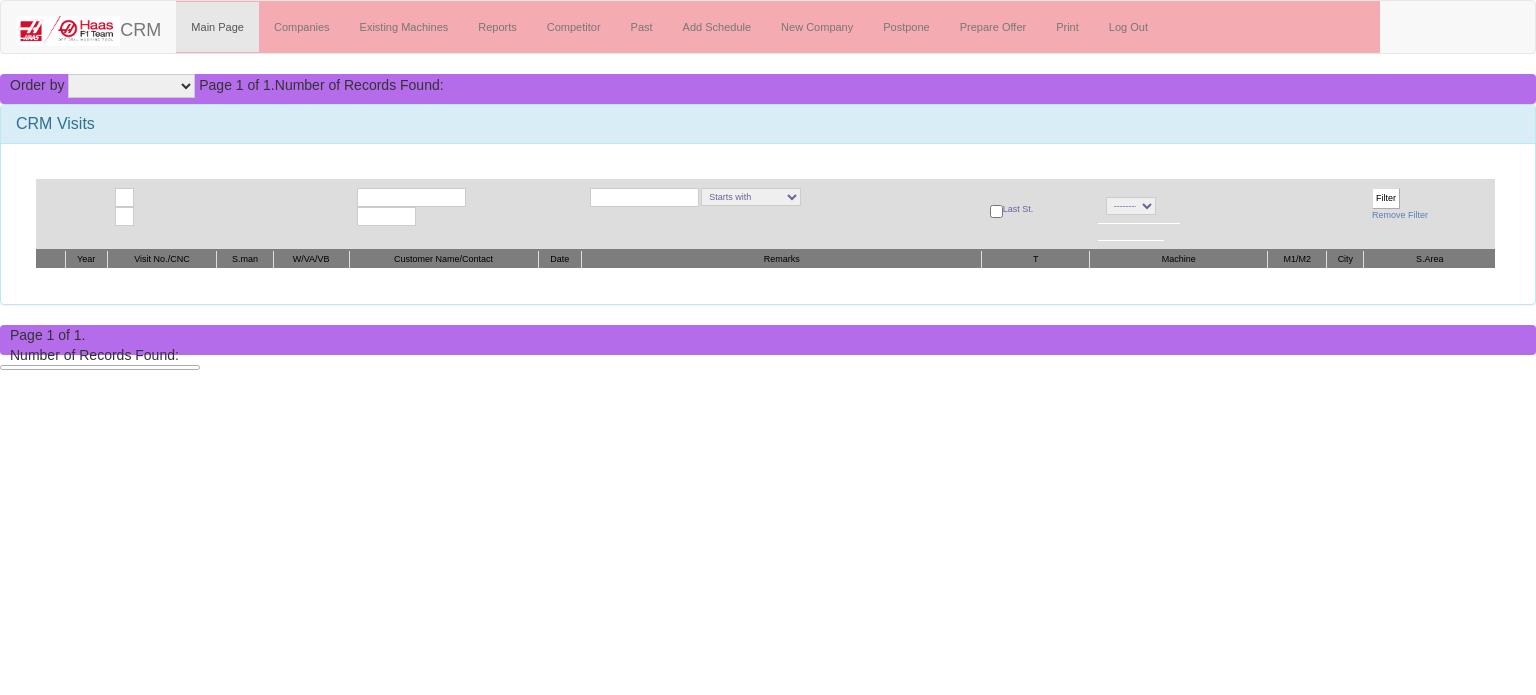 scroll, scrollTop: 0, scrollLeft: 0, axis: both 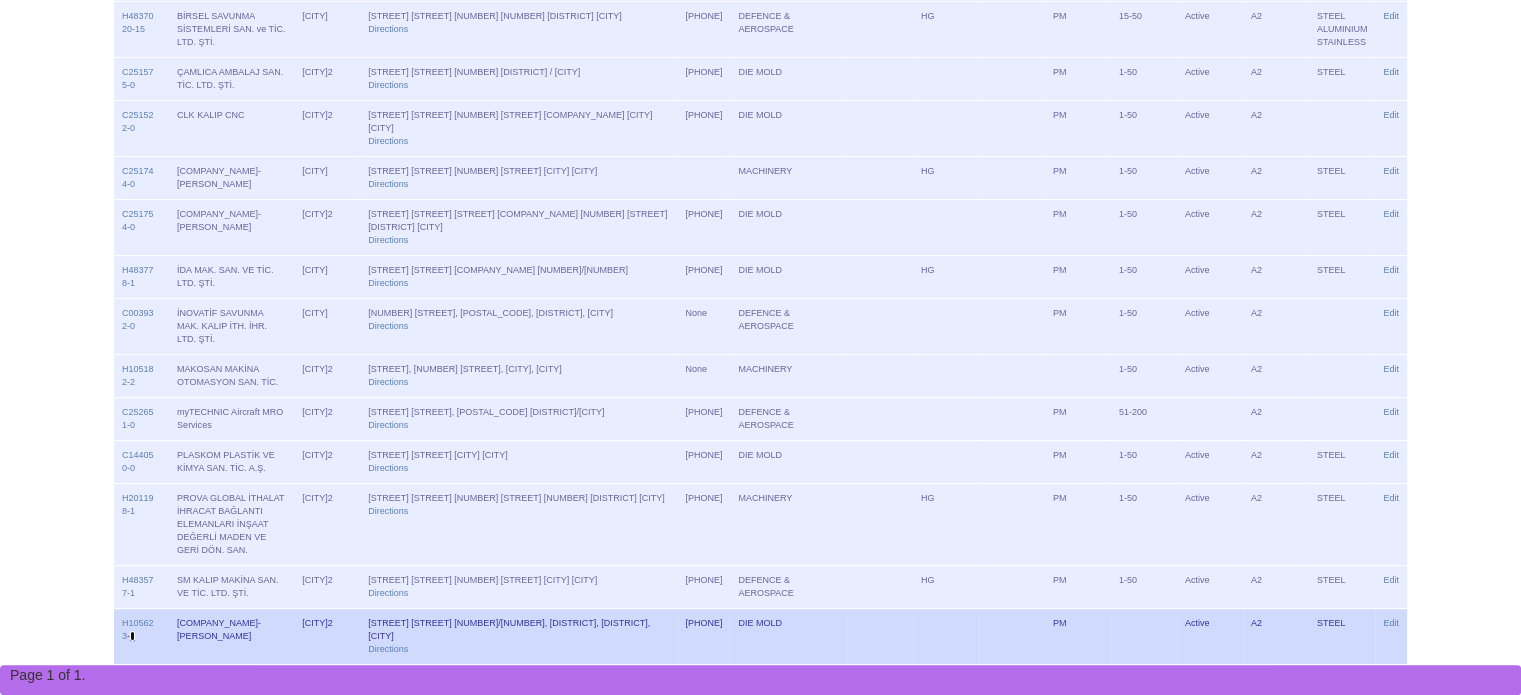 click on "2" at bounding box center [132, 636] 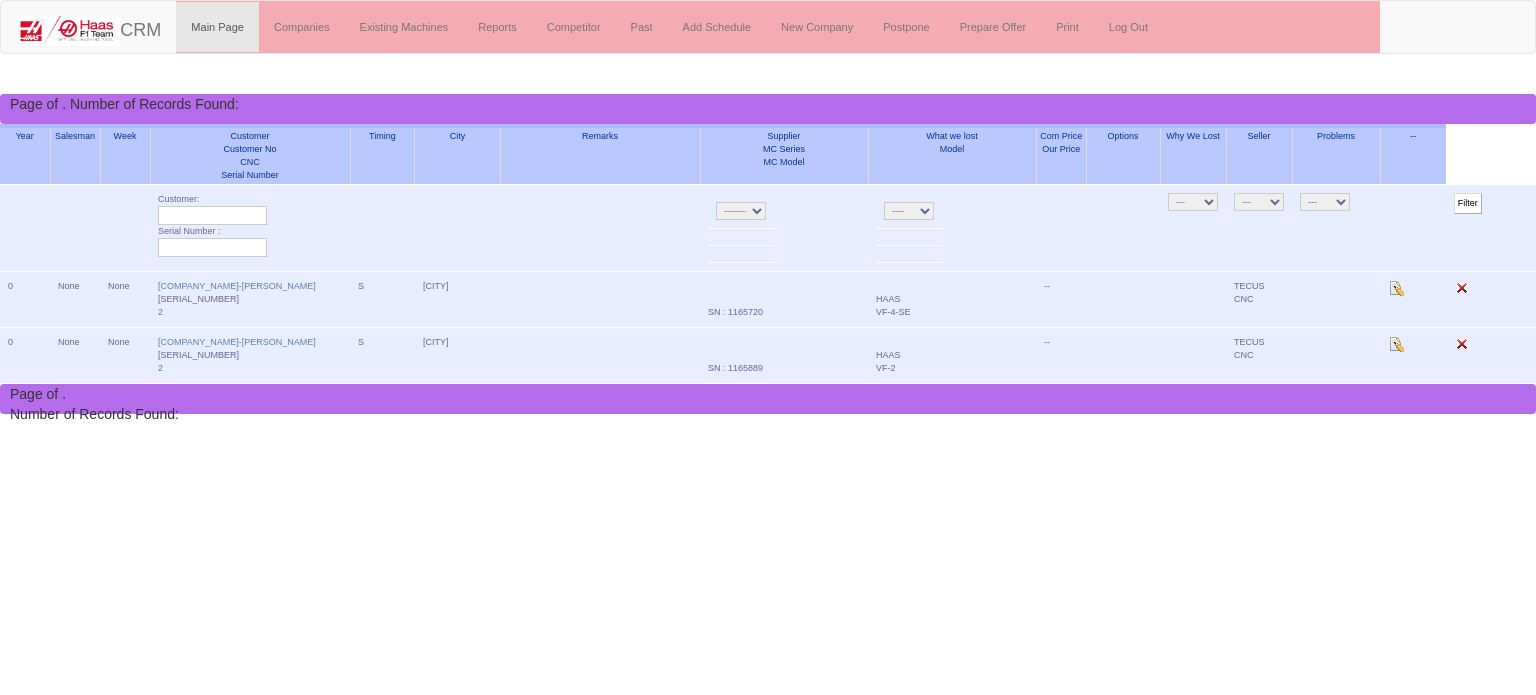 scroll, scrollTop: 0, scrollLeft: 0, axis: both 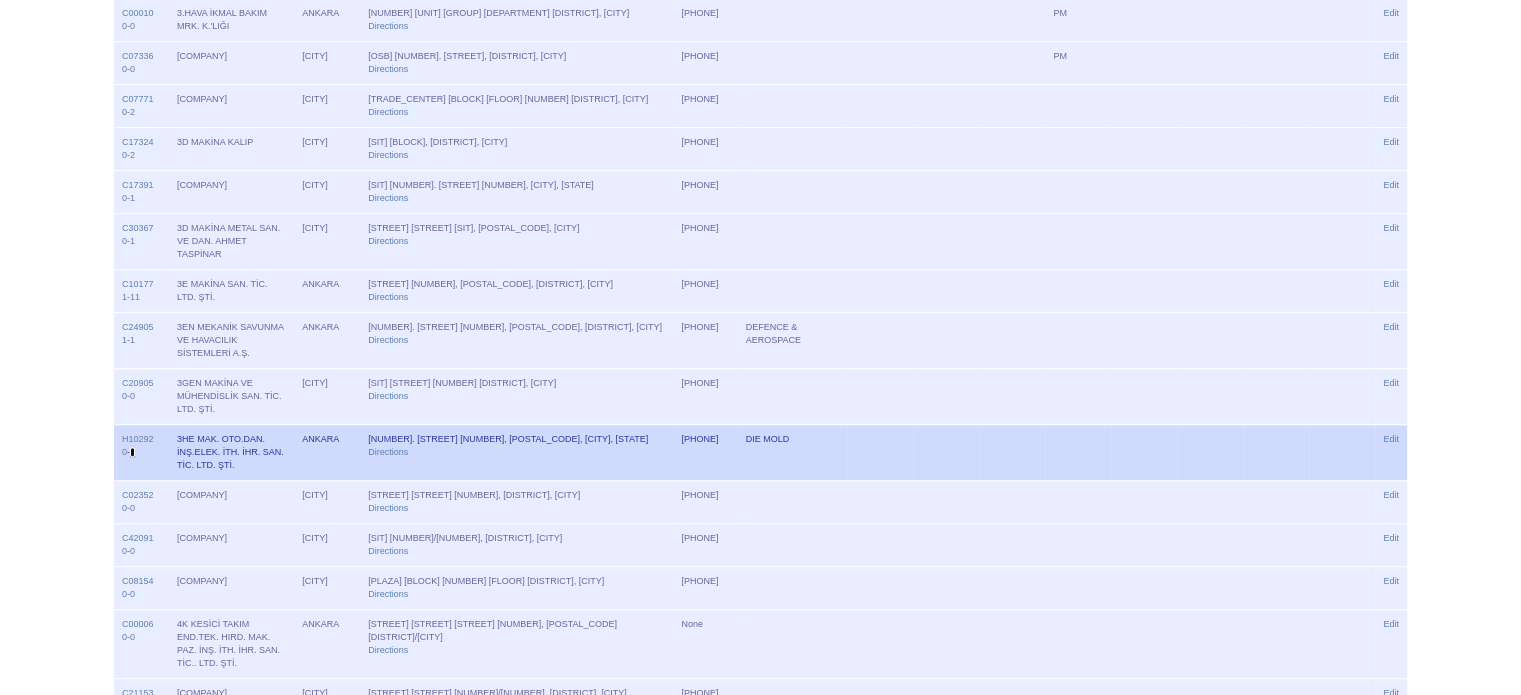 click on "3" at bounding box center (132, 452) 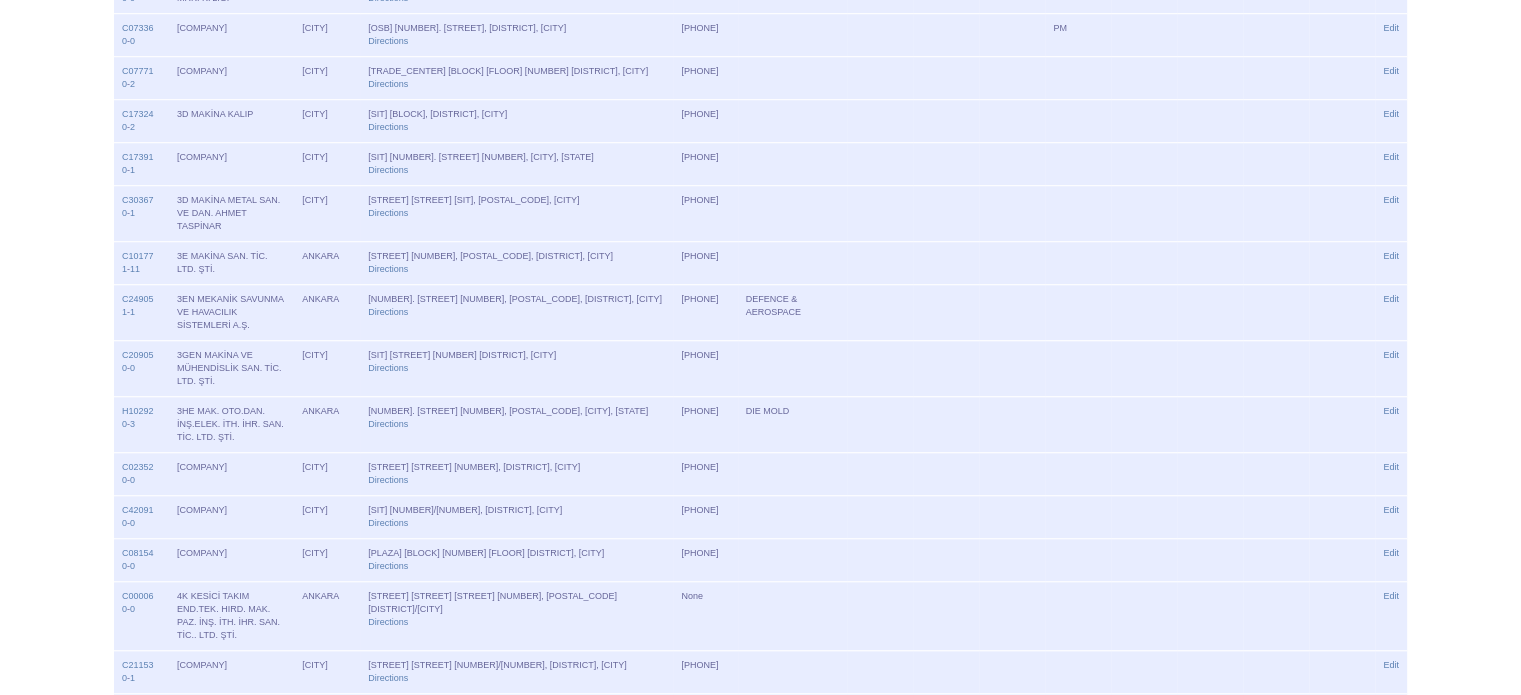 scroll, scrollTop: 992, scrollLeft: 0, axis: vertical 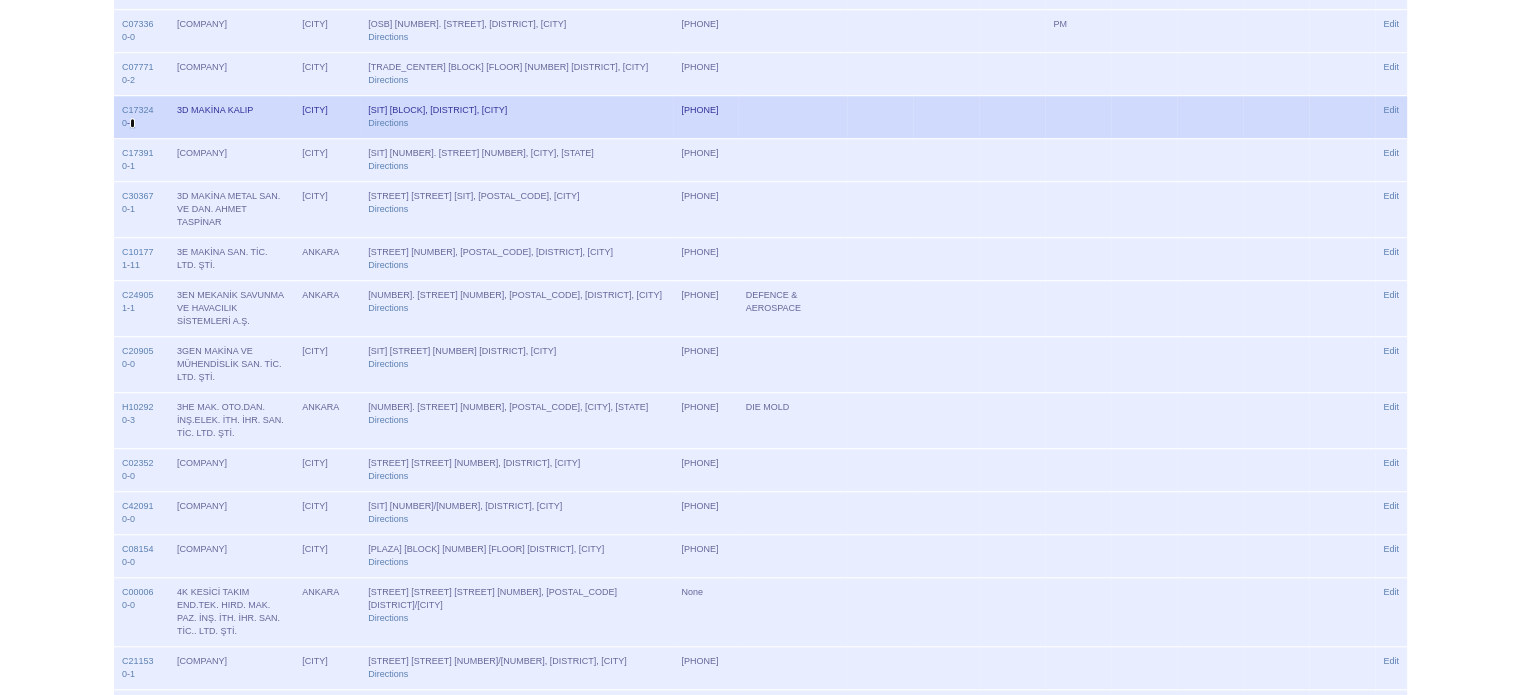 click on "2" at bounding box center (132, 123) 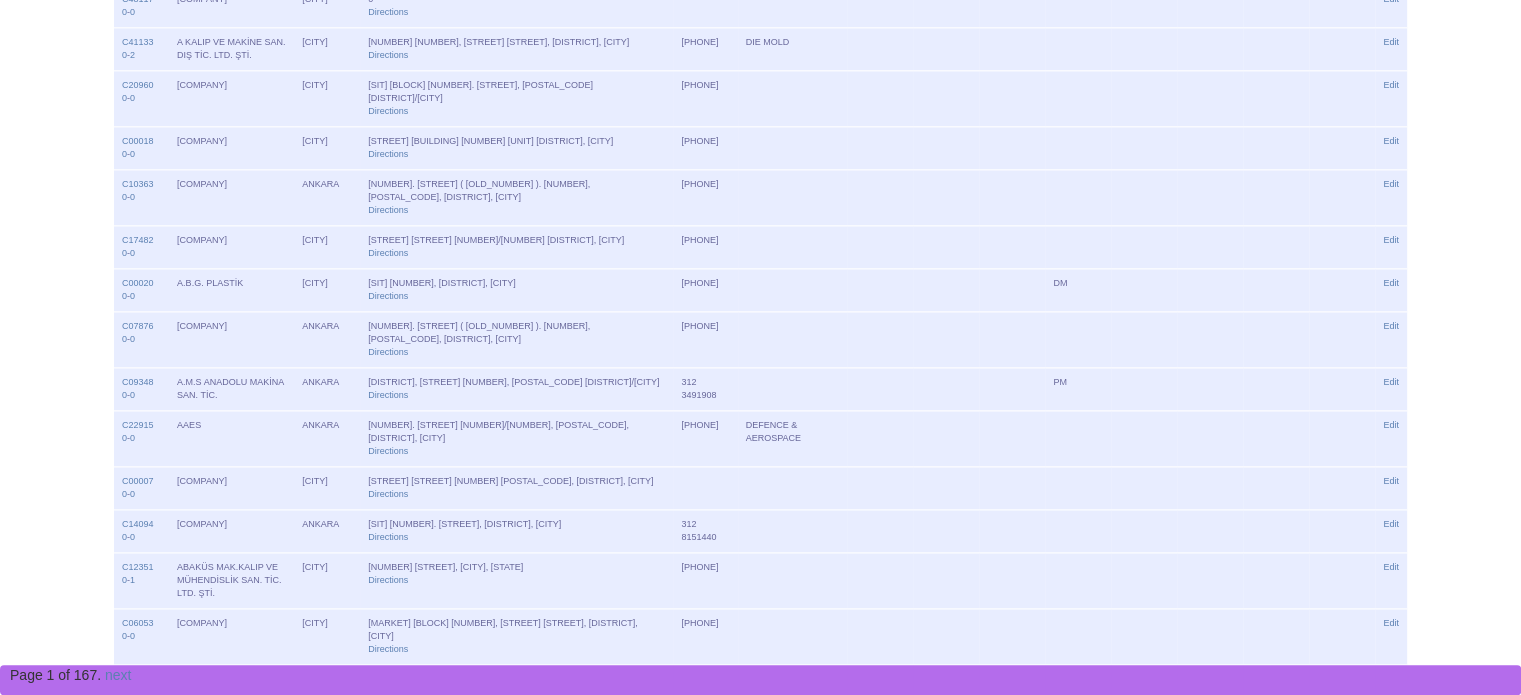scroll, scrollTop: 2147, scrollLeft: 0, axis: vertical 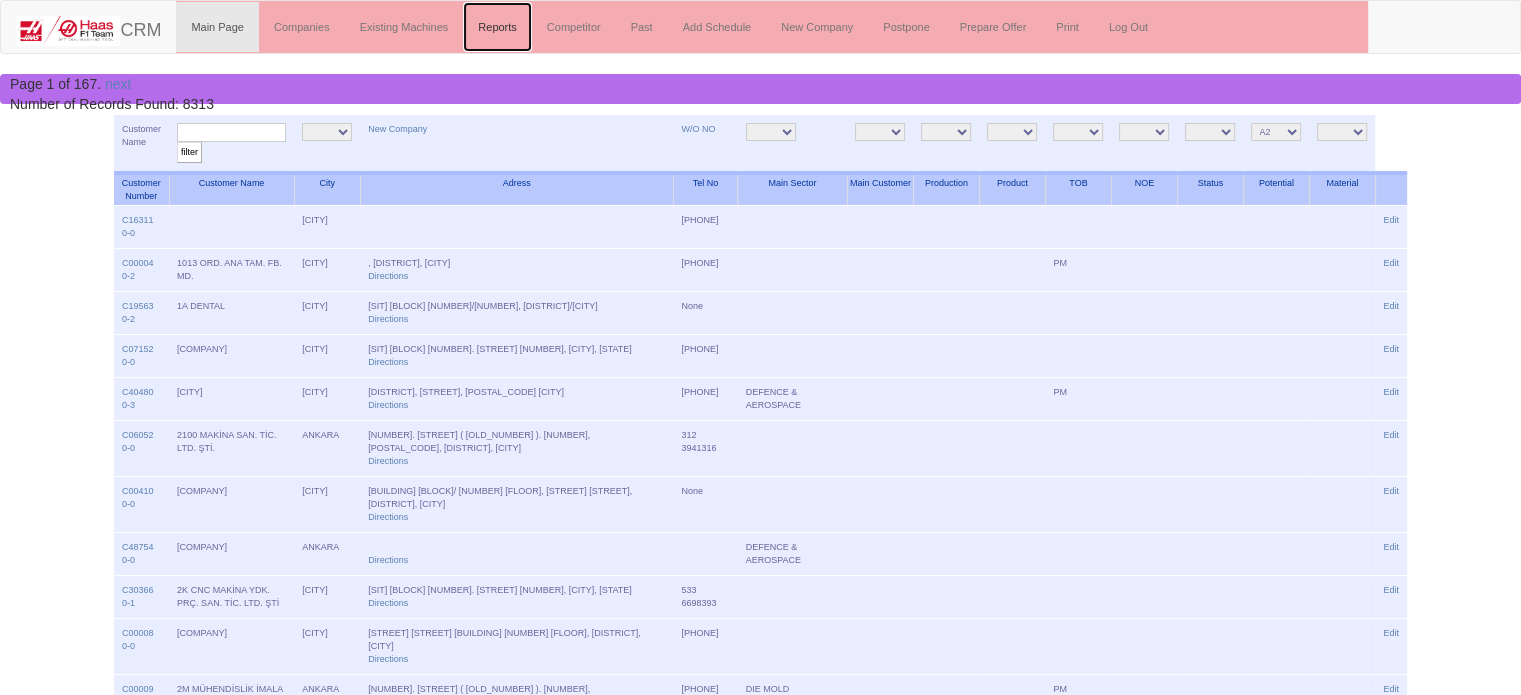 click on "Reports" at bounding box center [497, 27] 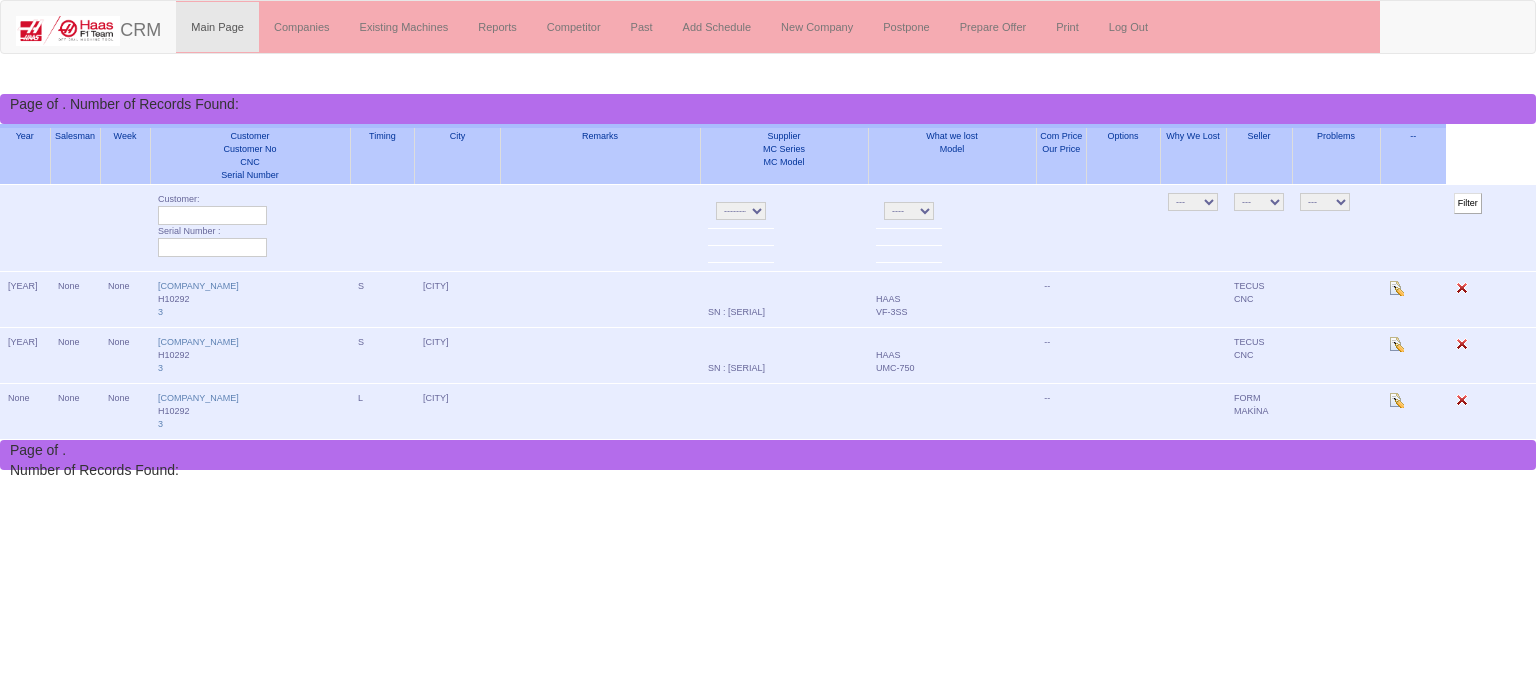 scroll, scrollTop: 0, scrollLeft: 0, axis: both 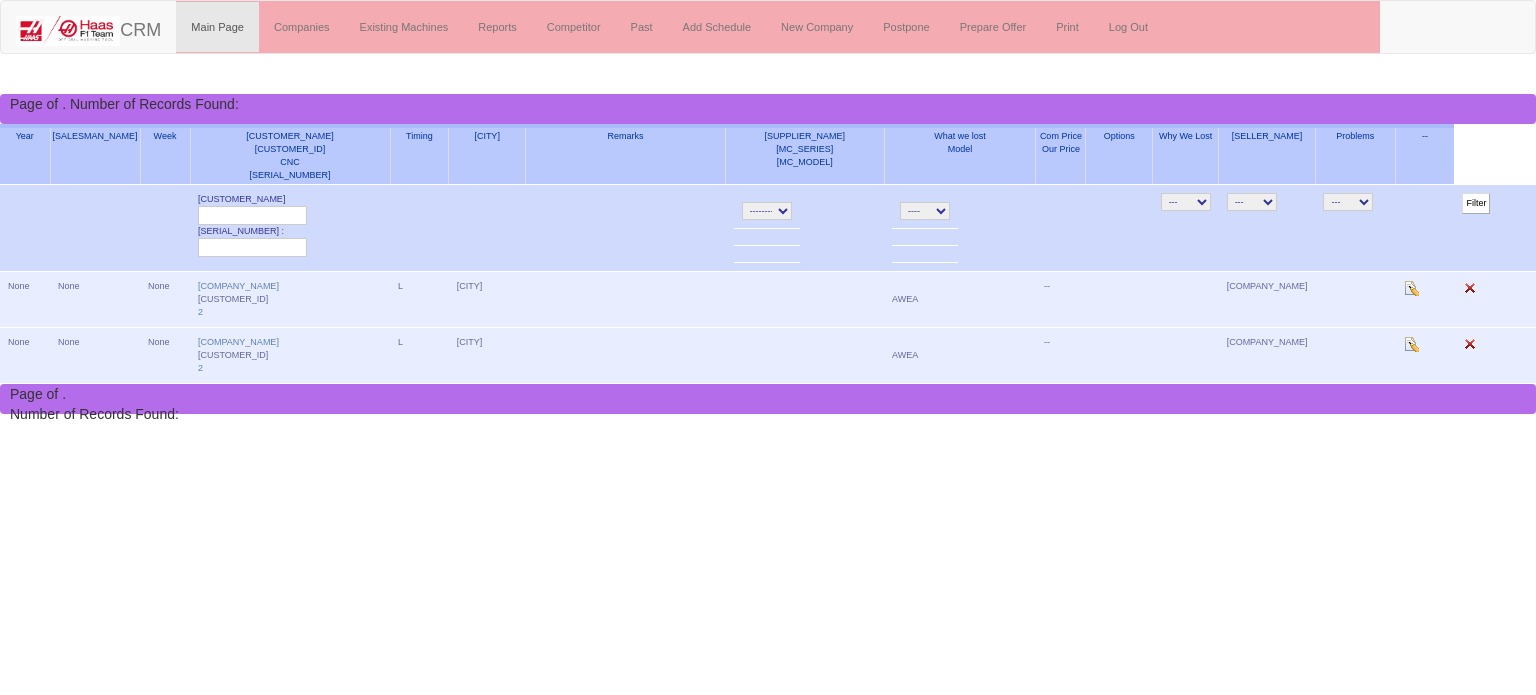 click on "---" at bounding box center [1348, 202] 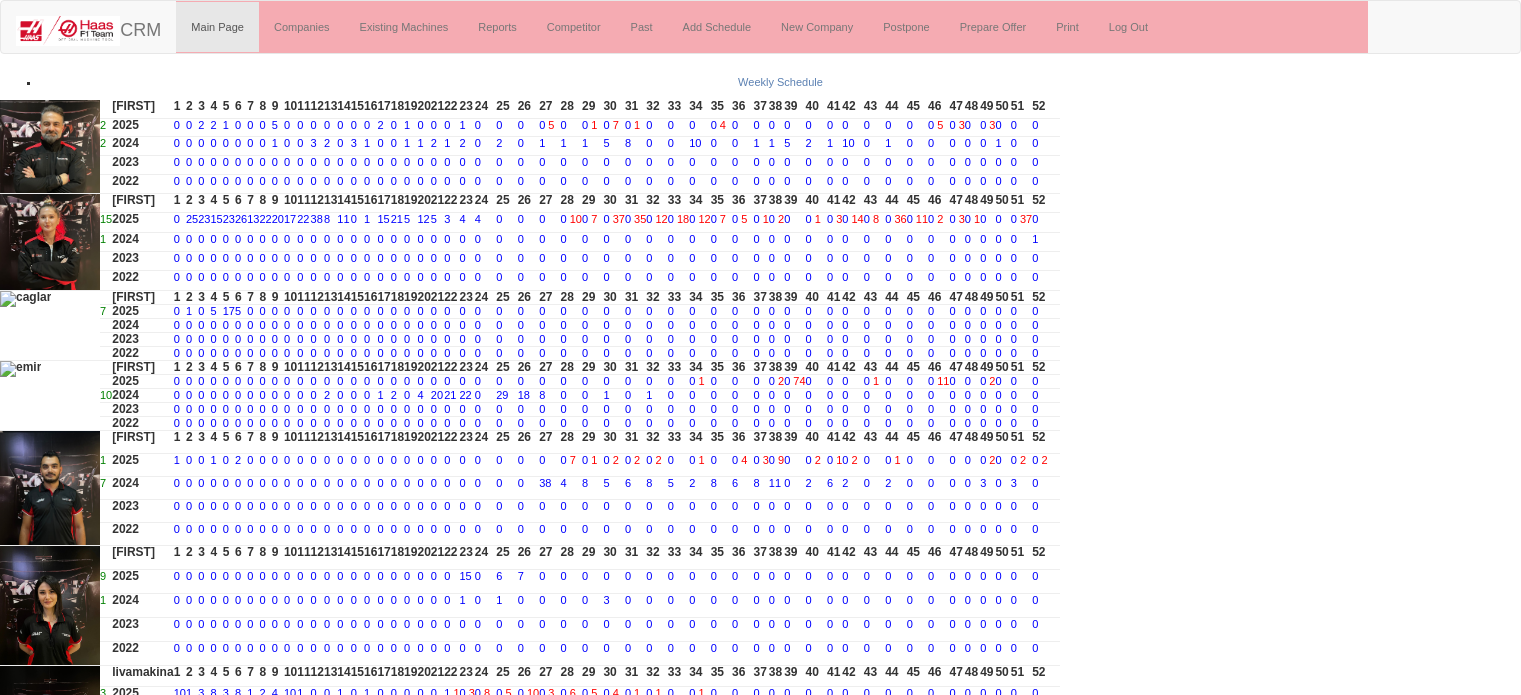 scroll, scrollTop: 0, scrollLeft: 0, axis: both 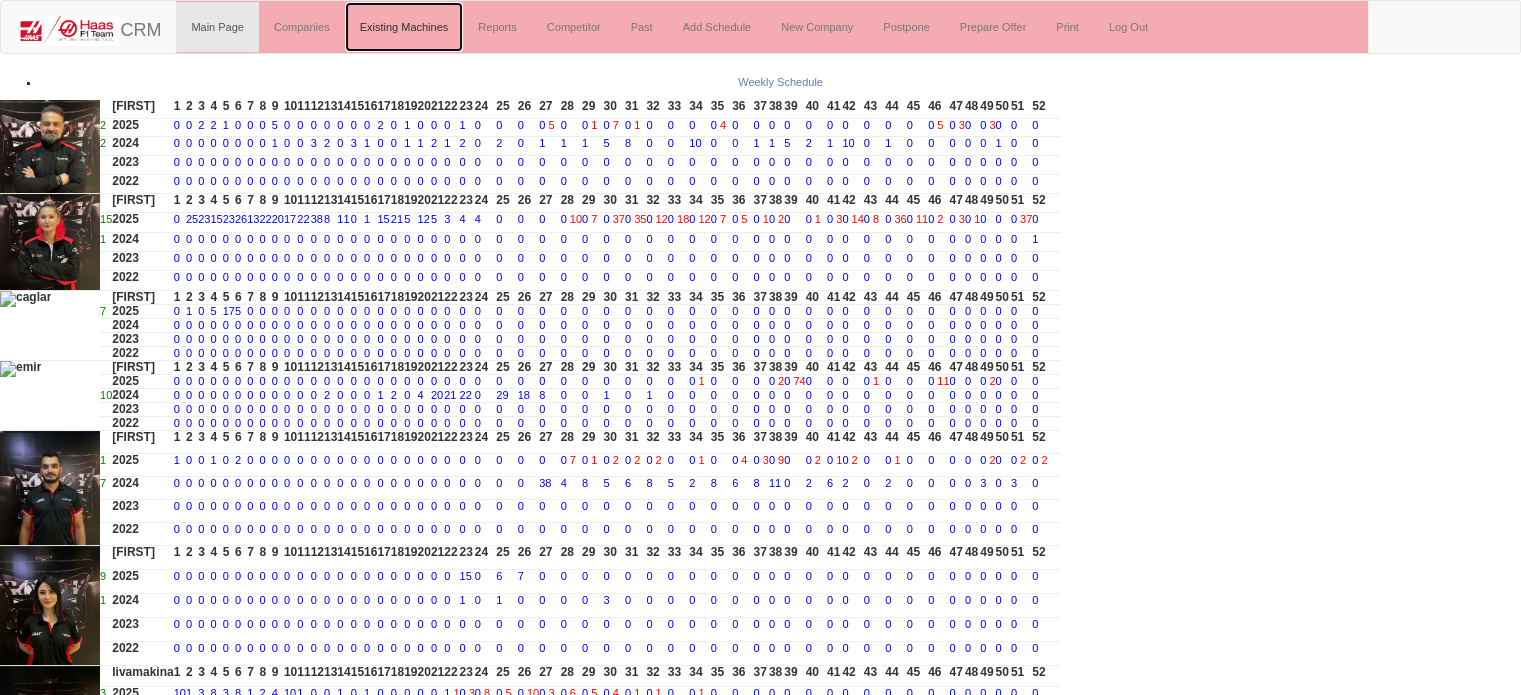 click on "Existing Machines" at bounding box center (404, 27) 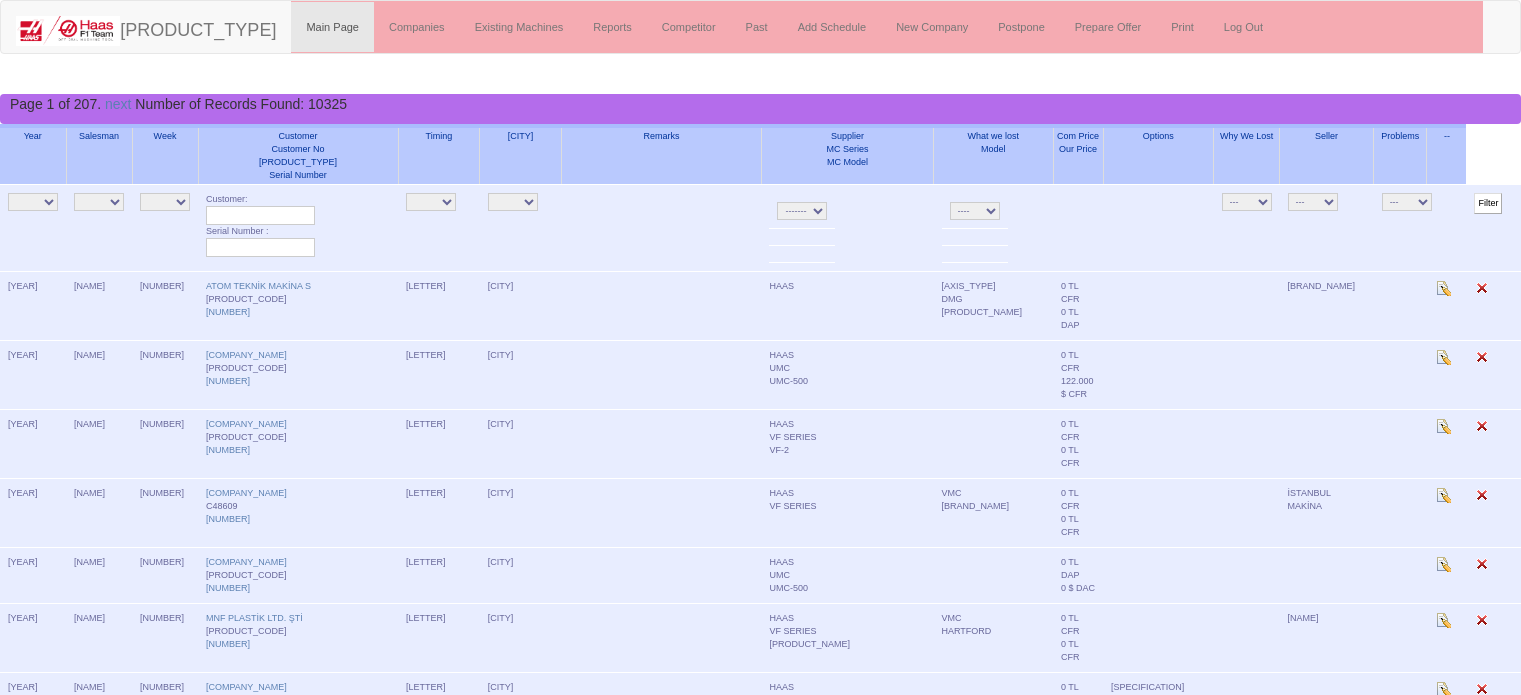 scroll, scrollTop: 0, scrollLeft: 0, axis: both 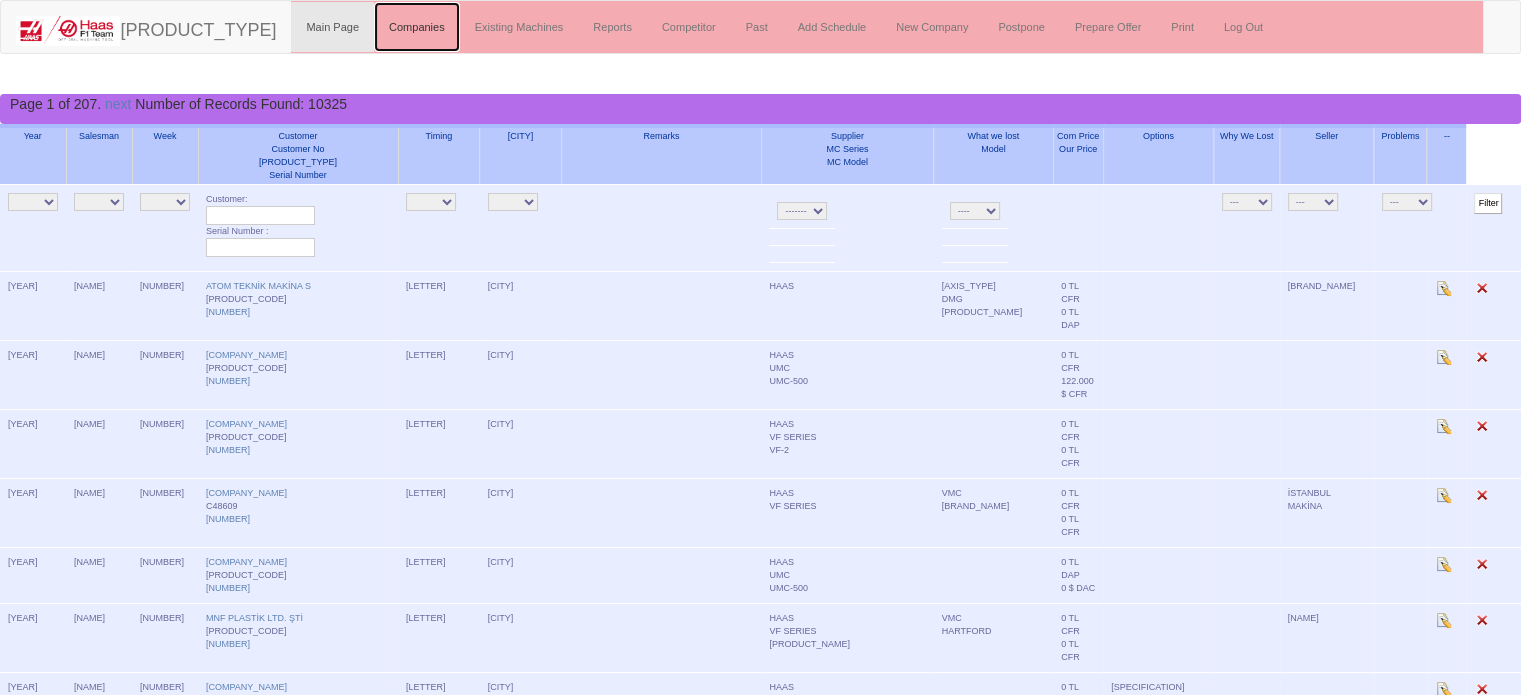 click on "Companies" at bounding box center [417, 27] 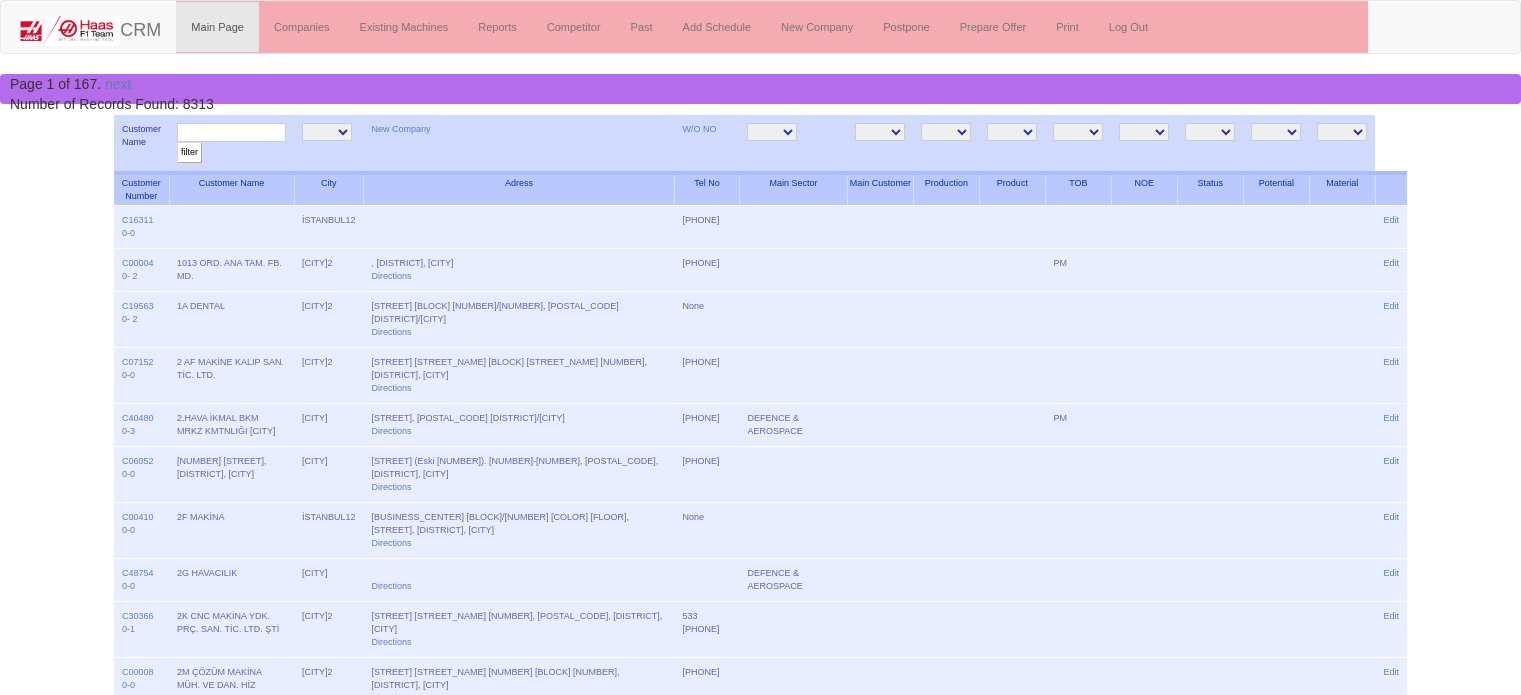 scroll, scrollTop: 0, scrollLeft: 0, axis: both 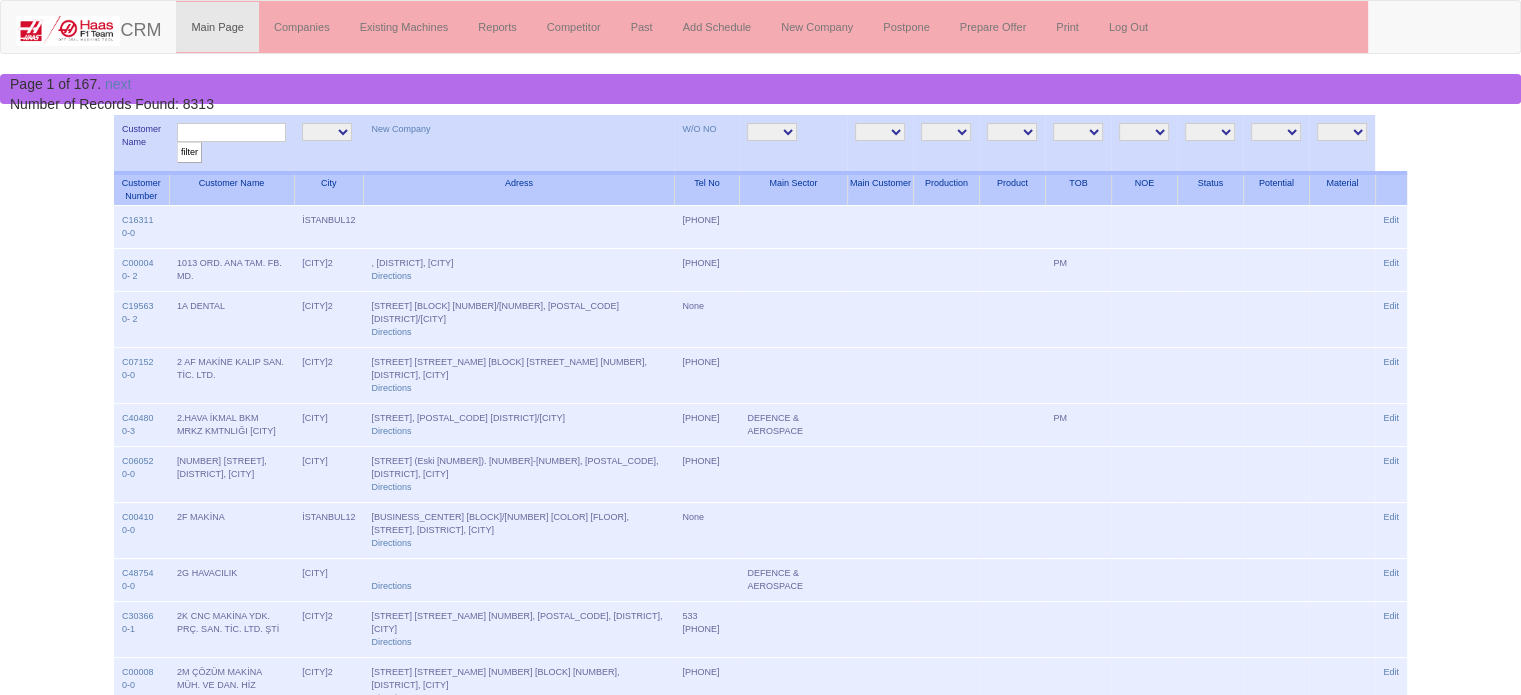 click at bounding box center (231, 132) 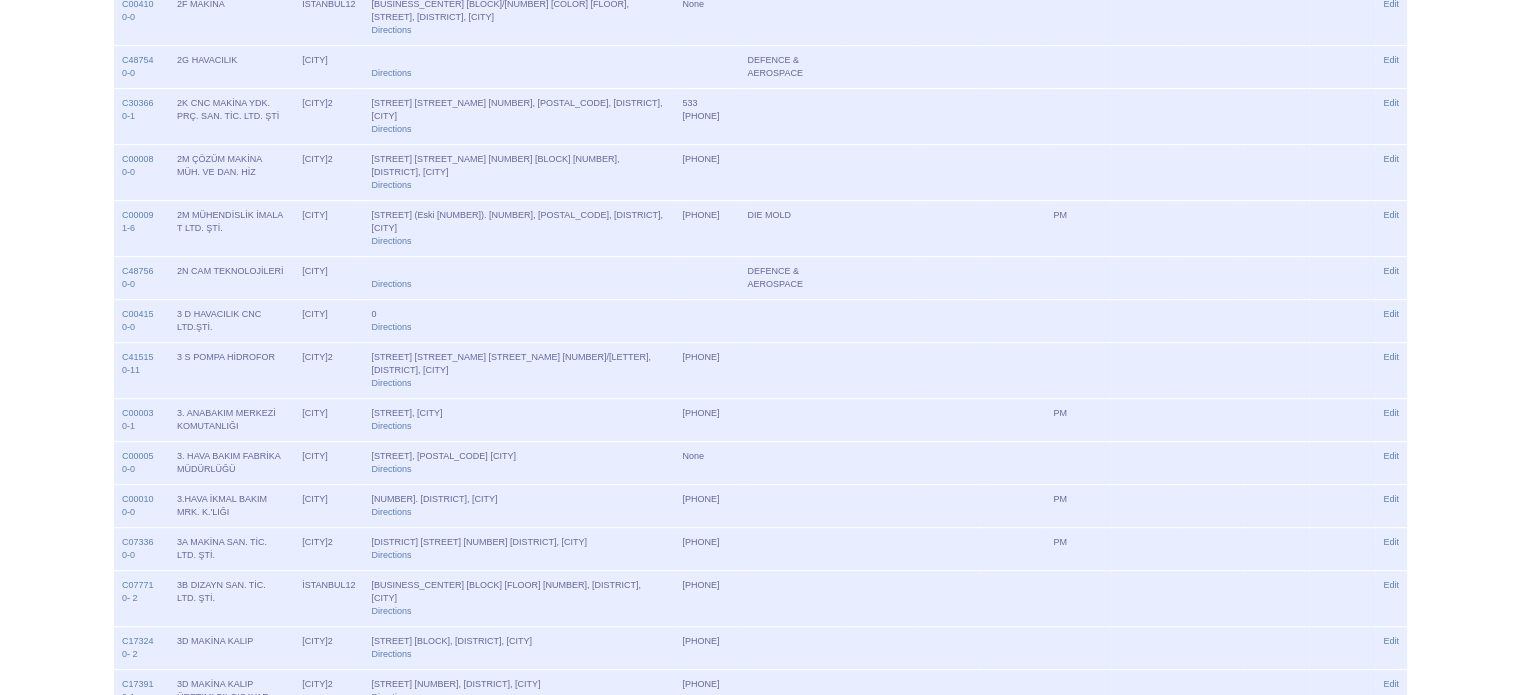 scroll, scrollTop: 608, scrollLeft: 0, axis: vertical 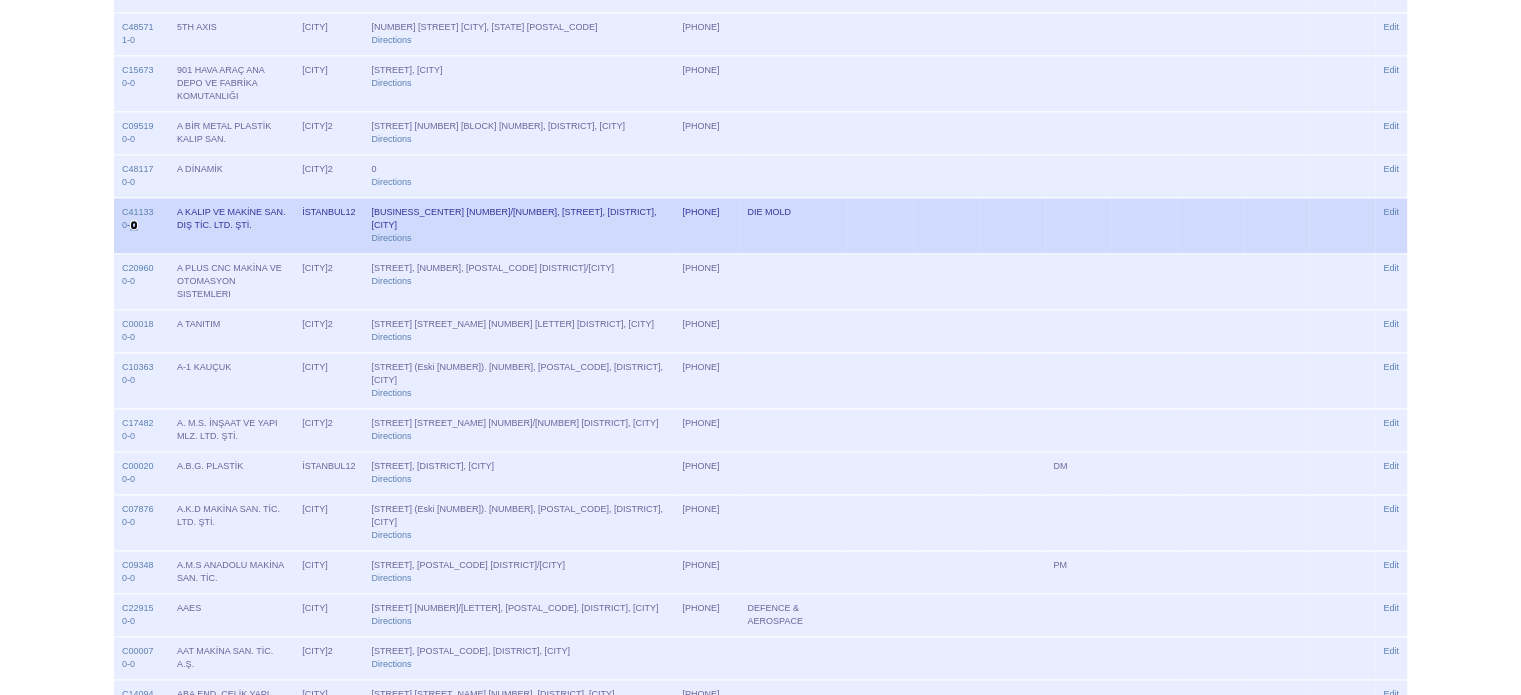 click on "2" at bounding box center [134, 225] 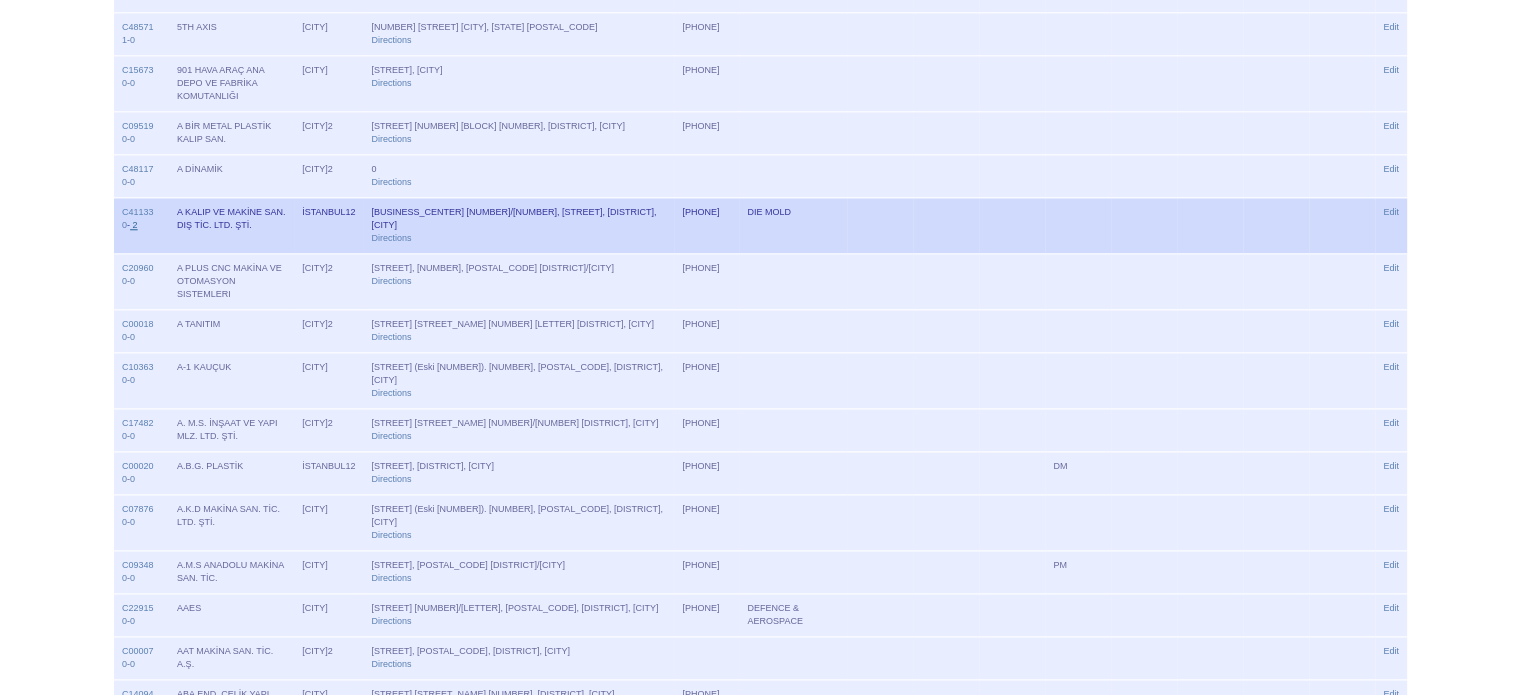 scroll, scrollTop: 1884, scrollLeft: 0, axis: vertical 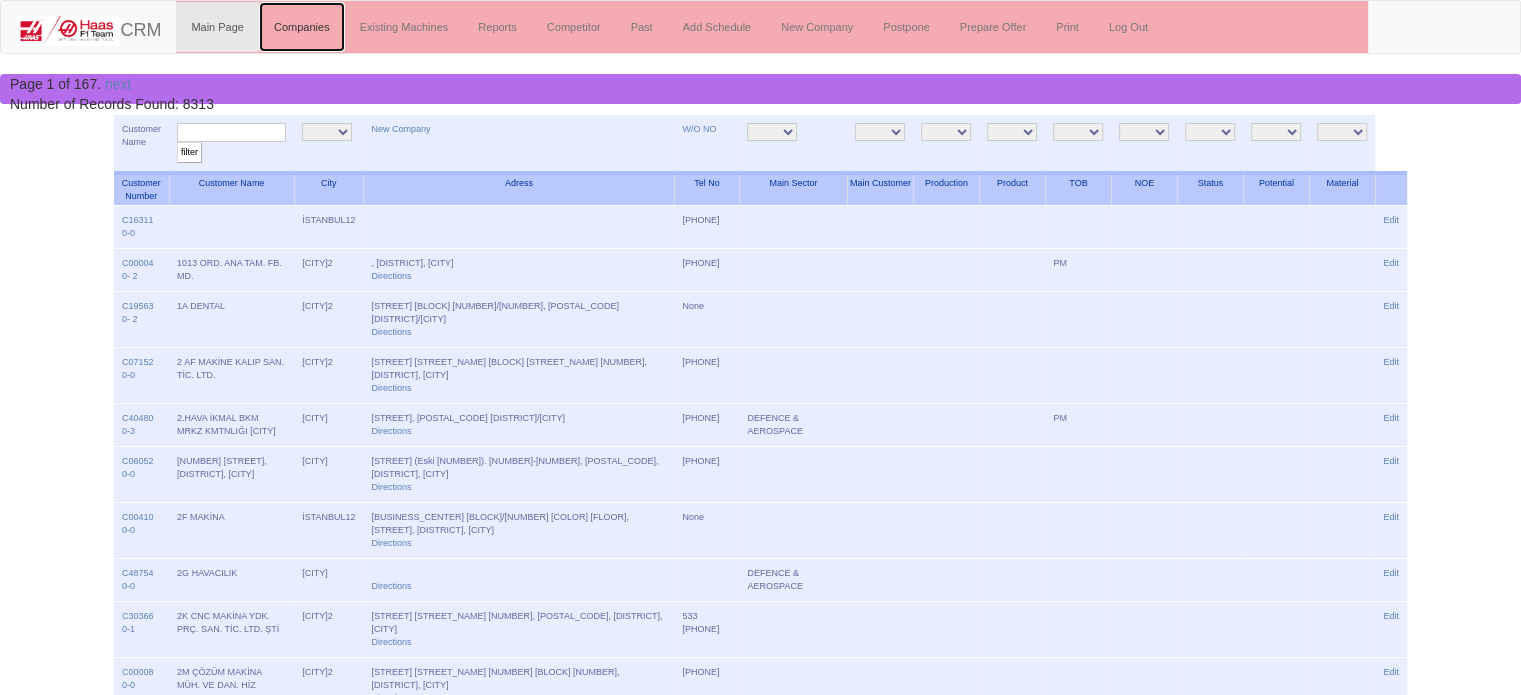 click on "Companies" at bounding box center [302, 27] 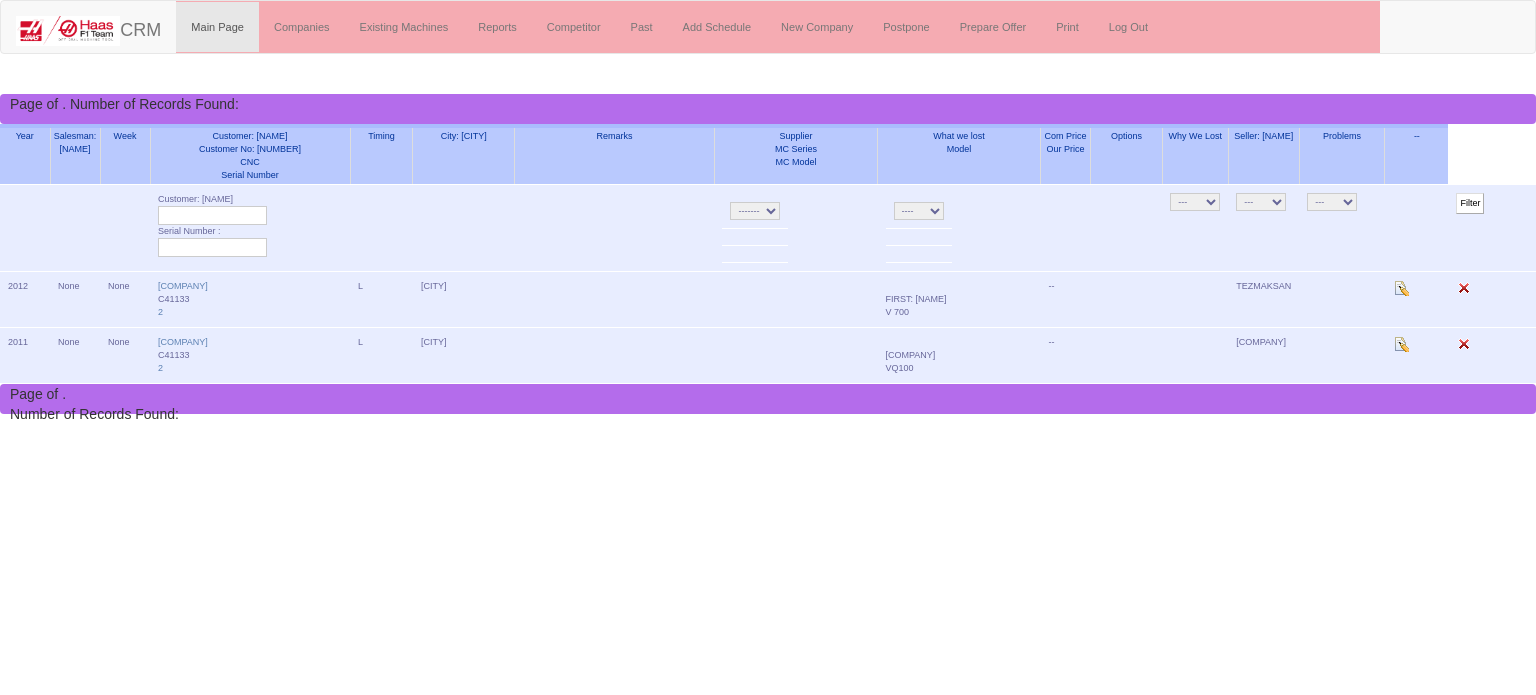 scroll, scrollTop: 0, scrollLeft: 0, axis: both 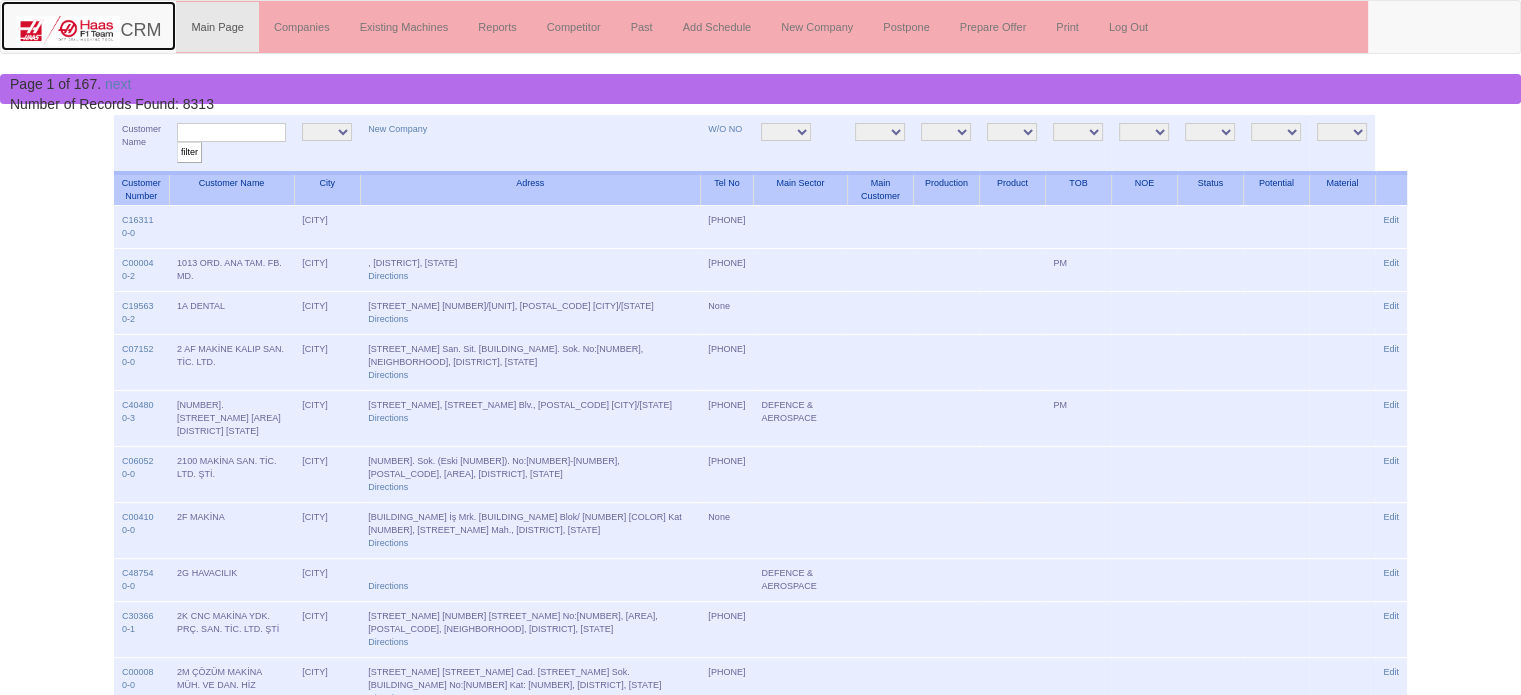 click at bounding box center (68, 31) 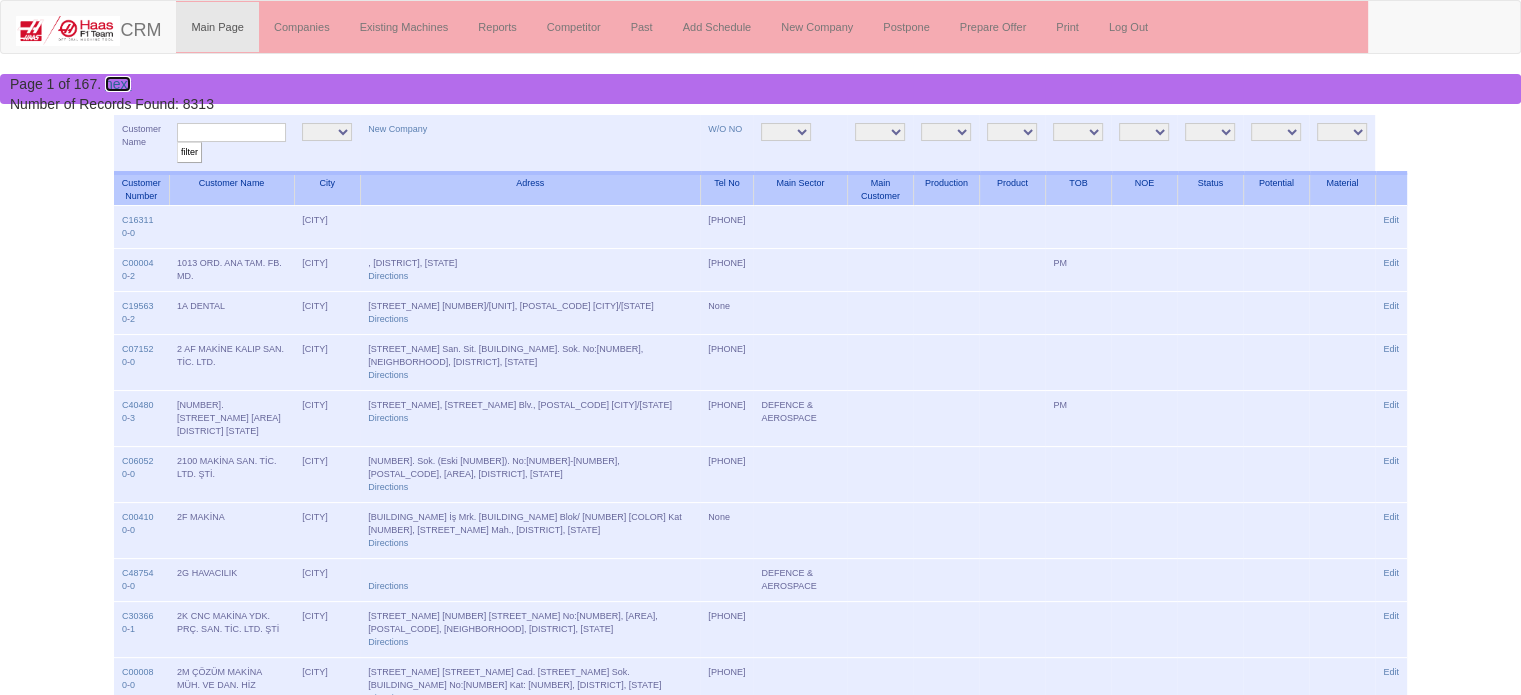 click on "next" at bounding box center [118, 84] 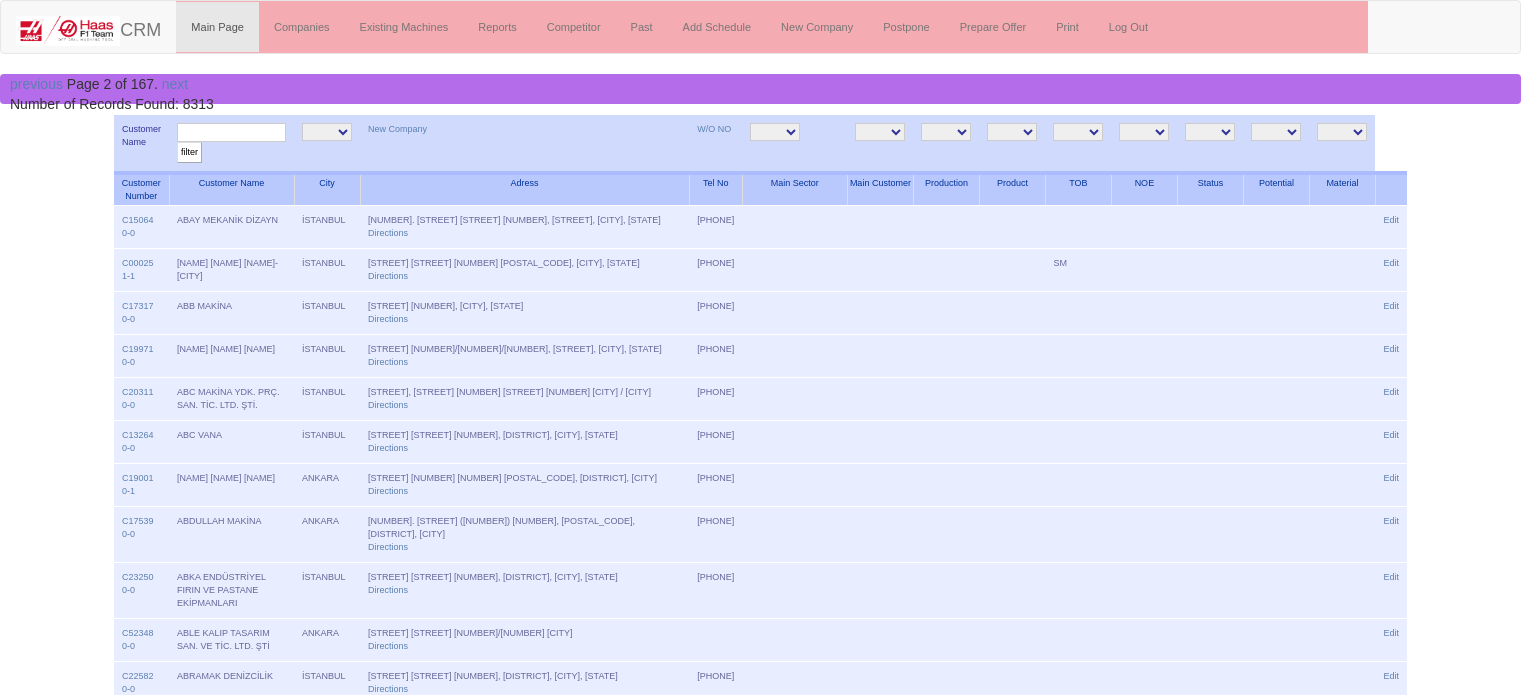 scroll, scrollTop: 0, scrollLeft: 0, axis: both 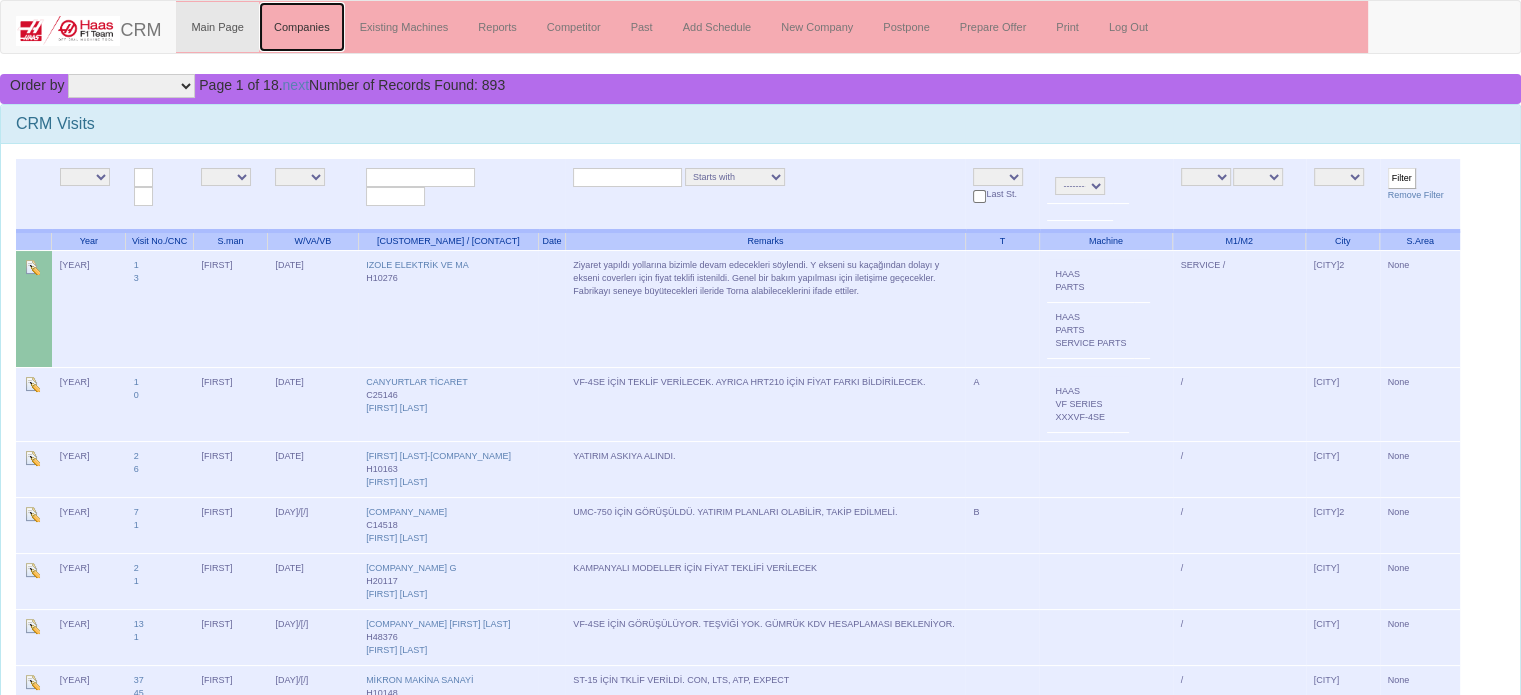 click on "Companies" at bounding box center (302, 27) 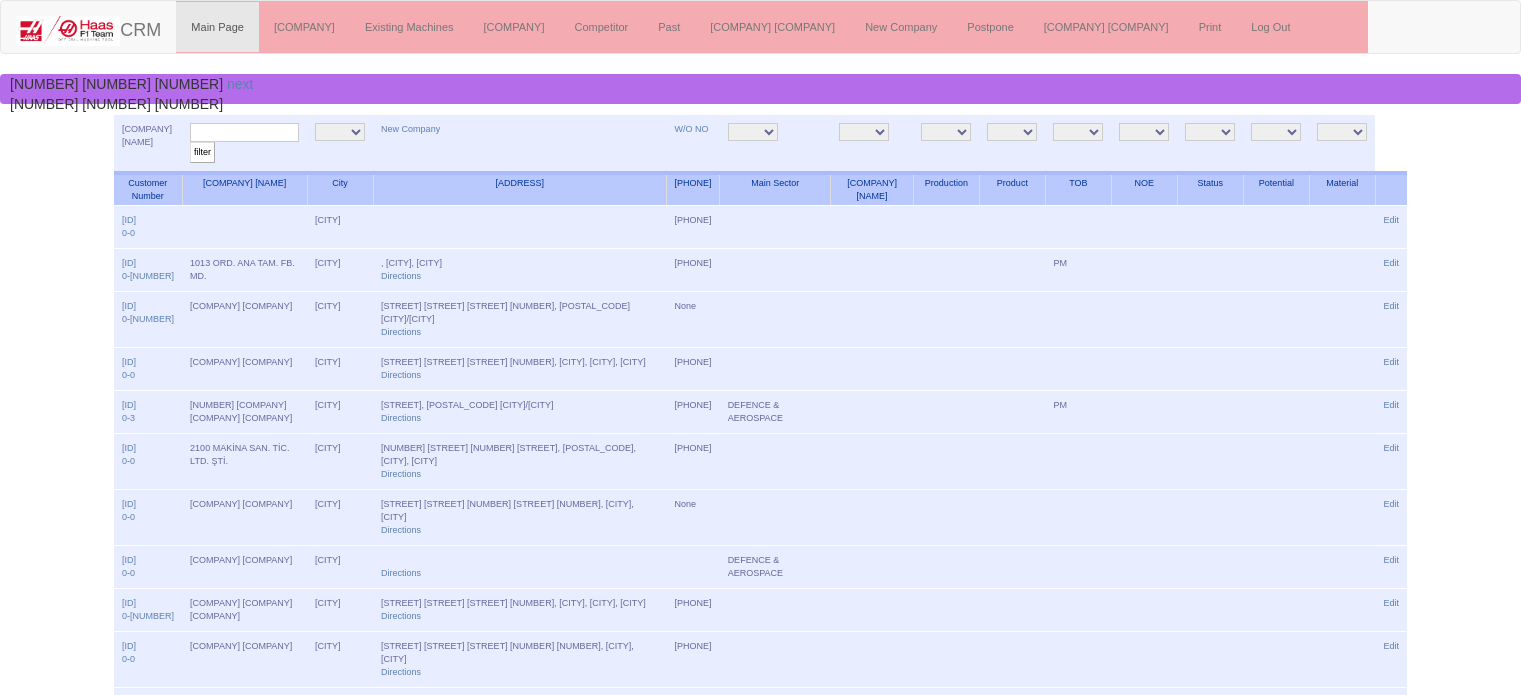 scroll, scrollTop: 0, scrollLeft: 0, axis: both 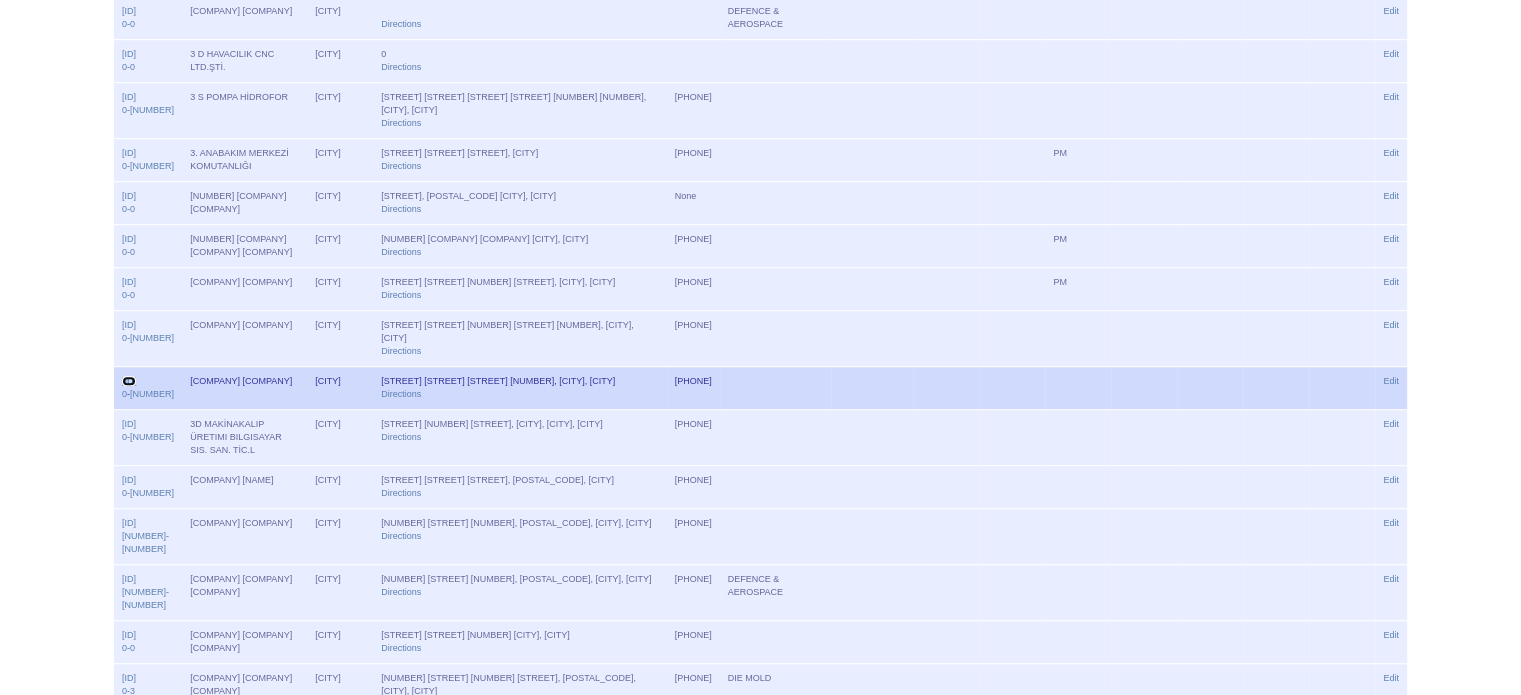 click on "C17324" at bounding box center [129, 381] 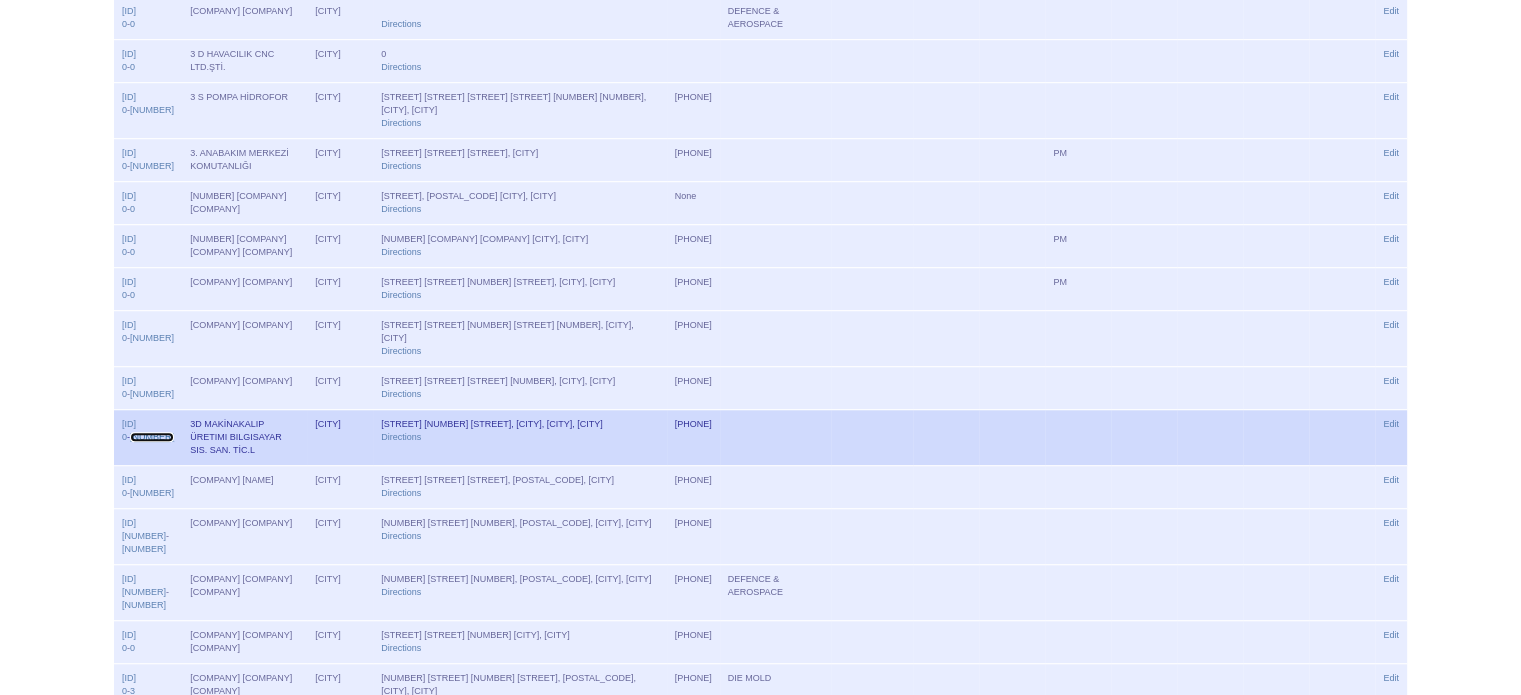 click on "1" at bounding box center [152, 437] 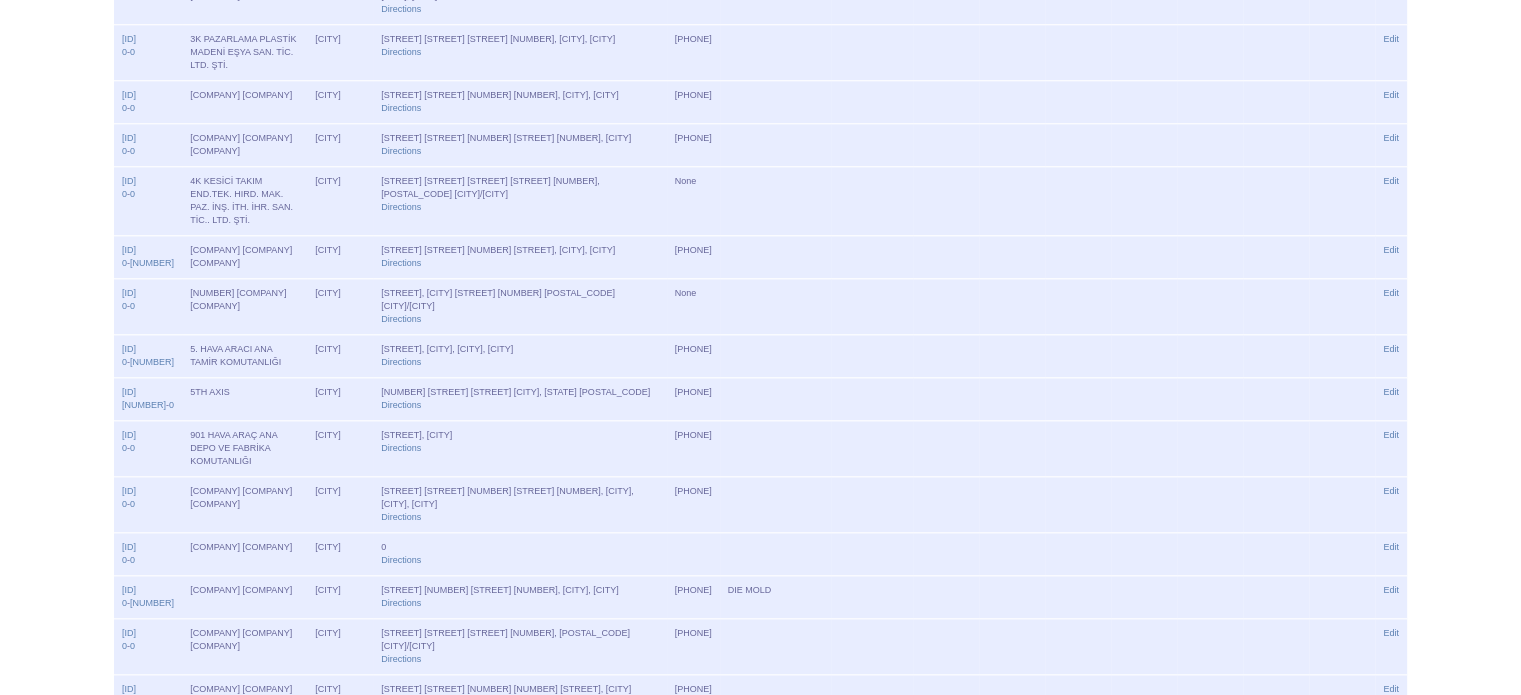 scroll, scrollTop: 1472, scrollLeft: 0, axis: vertical 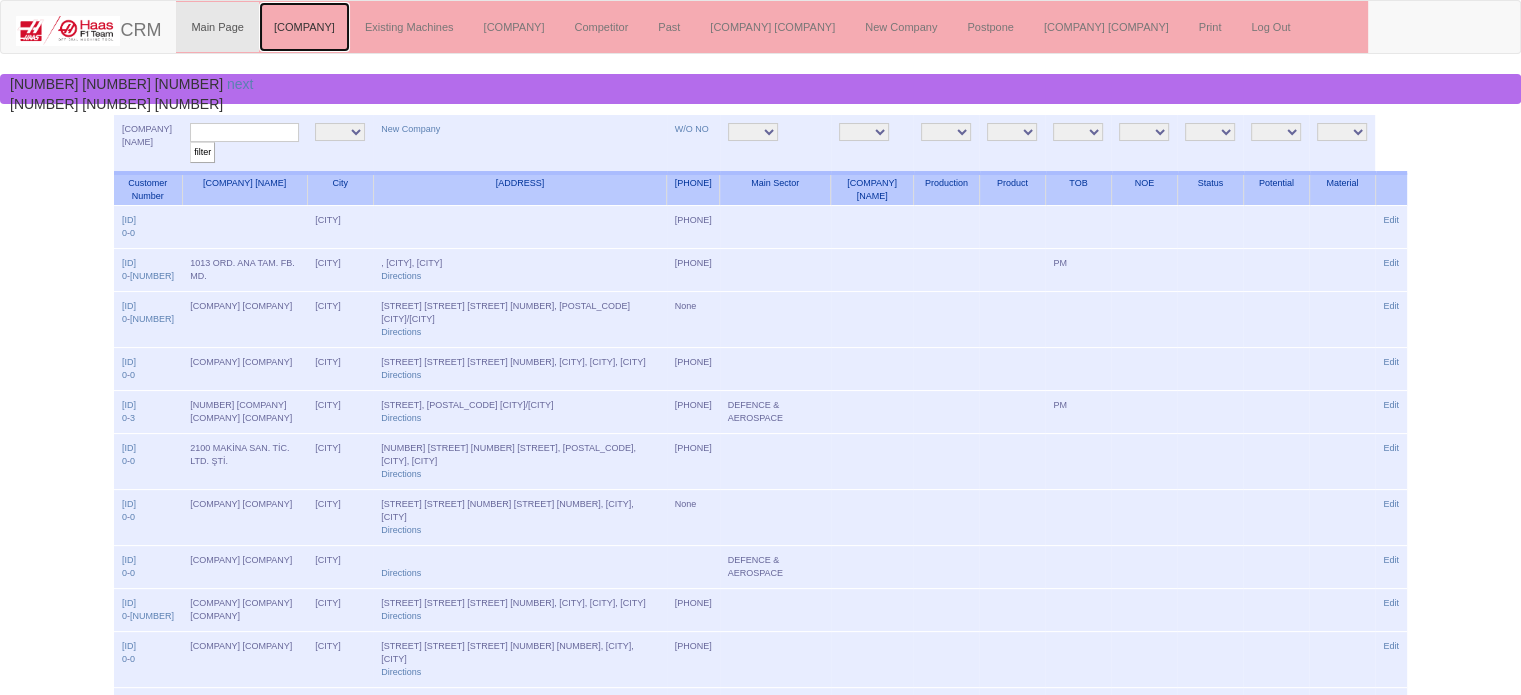 click on "Companies" at bounding box center [304, 27] 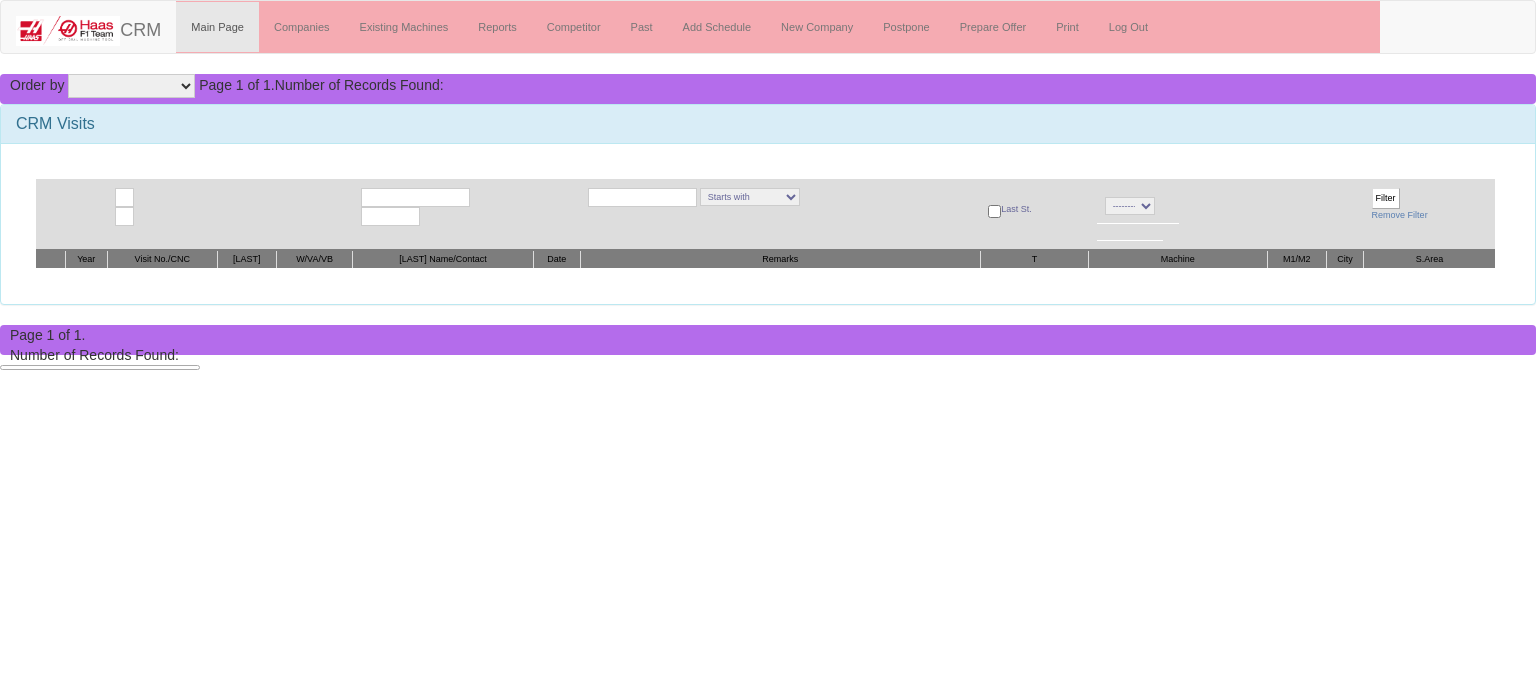 scroll, scrollTop: 0, scrollLeft: 0, axis: both 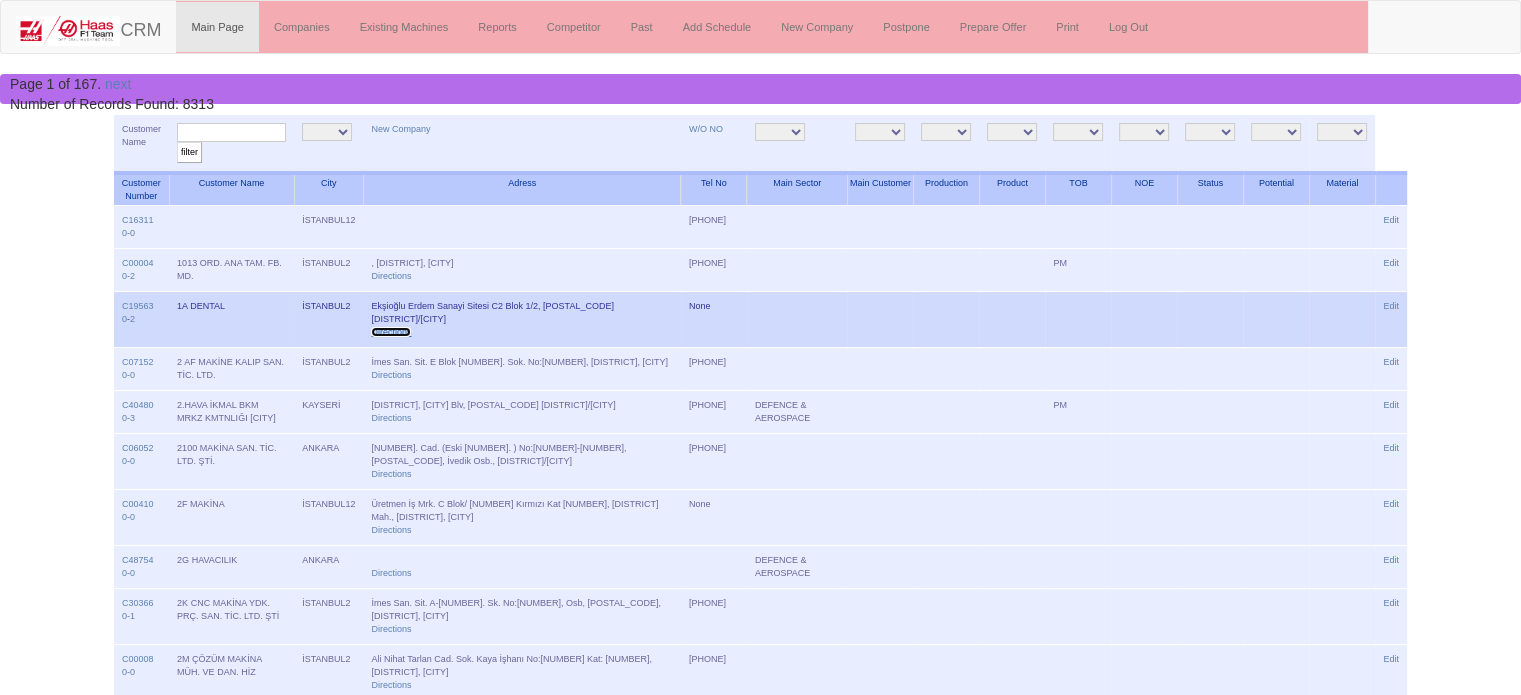 click on "Directions" at bounding box center [391, 332] 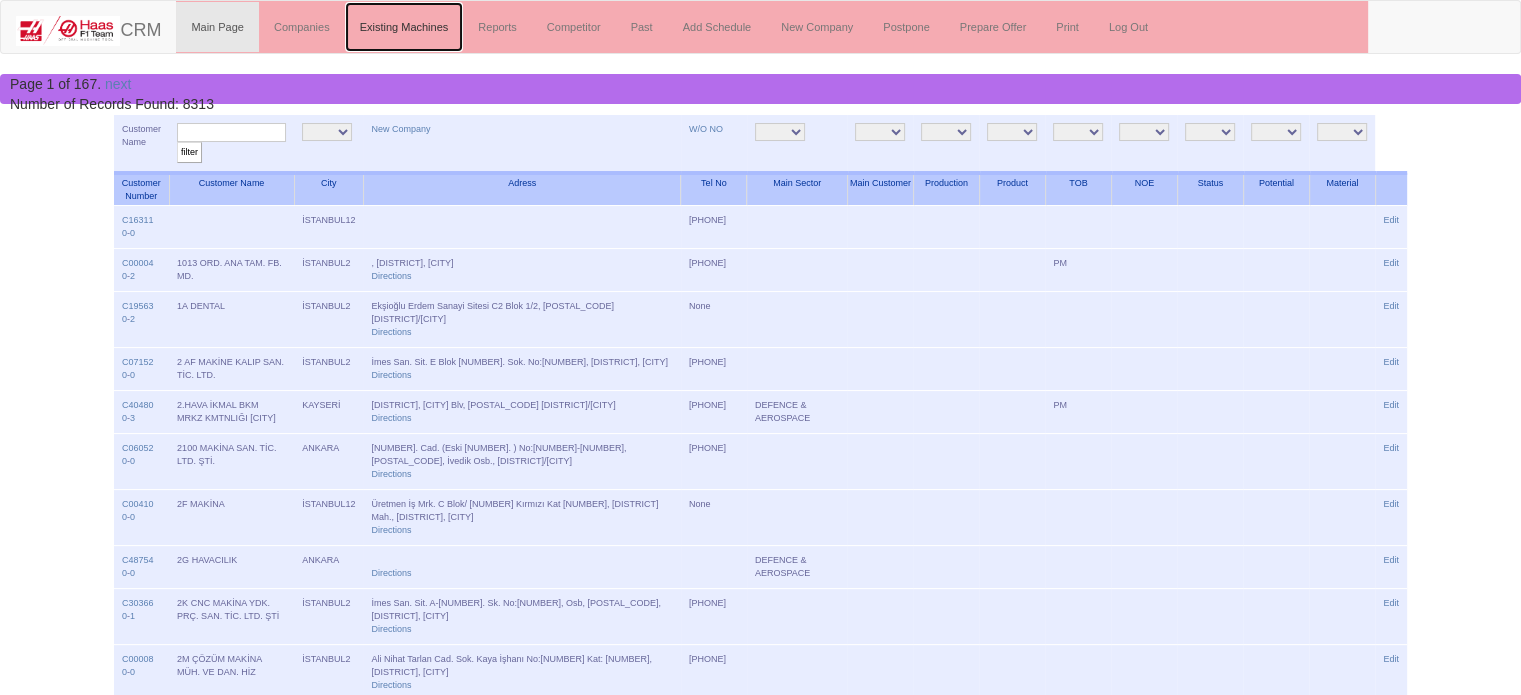 click on "Existing Machines" at bounding box center (404, 27) 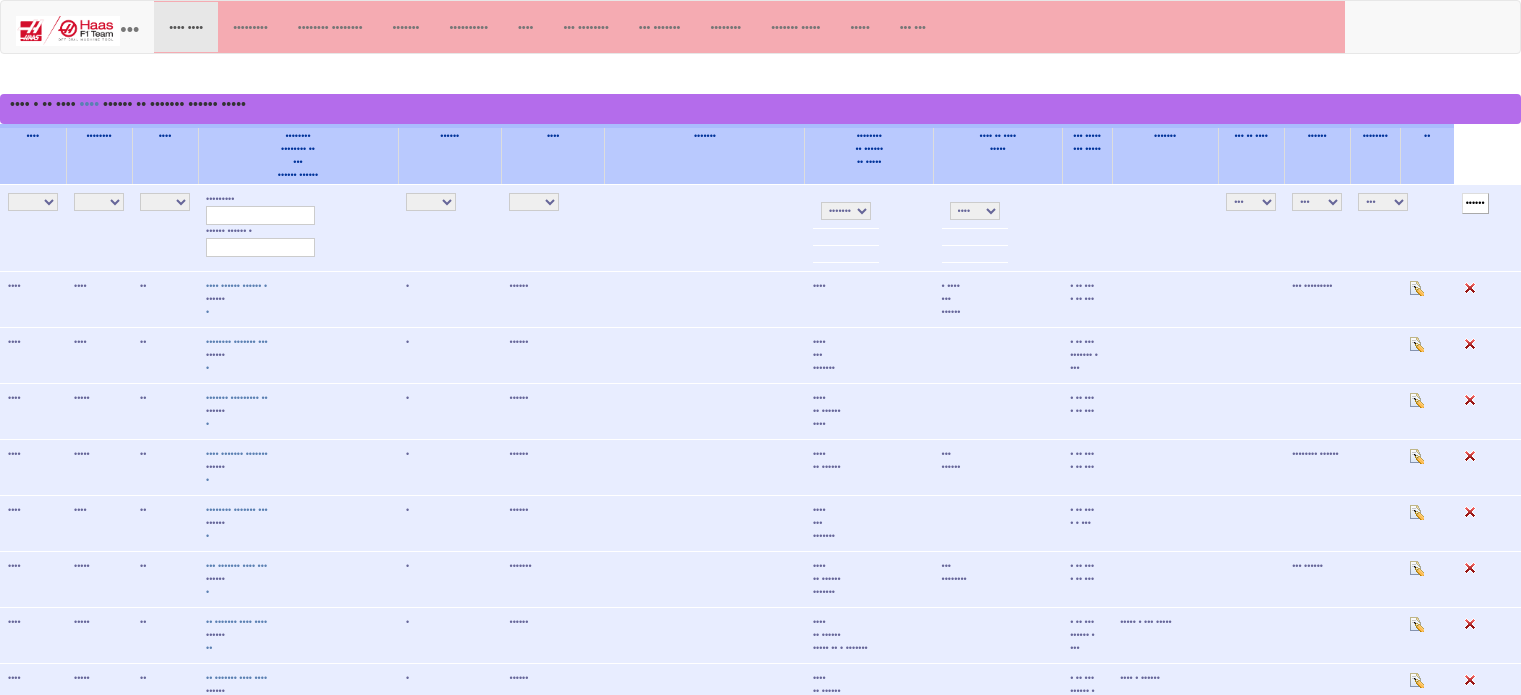 scroll, scrollTop: 0, scrollLeft: 0, axis: both 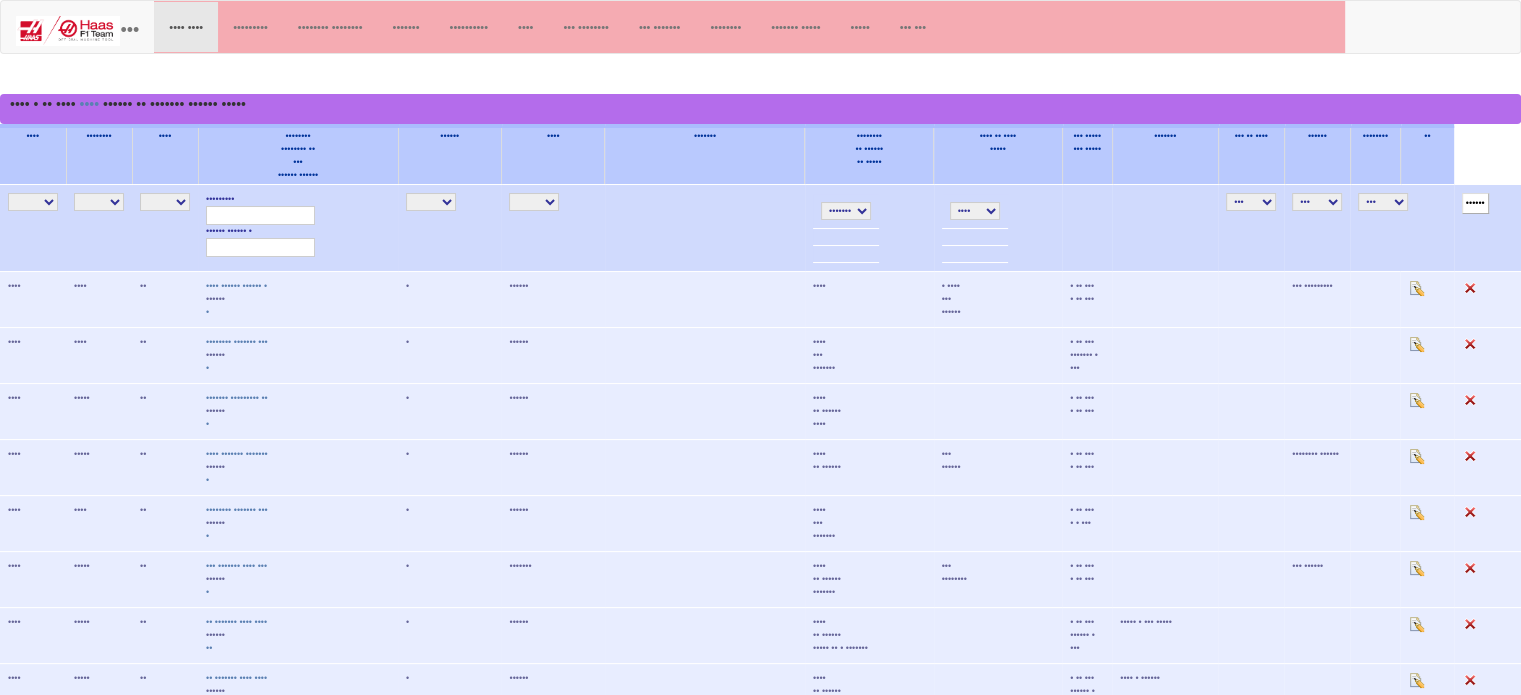 click on "••
•
••••
•
••••
••••
••••
••••
••••
••••
••••
••••
••••
••••
••••
••••
••••
••••
••••
••••
••••
••••
••••
••••
••••
••••
••••
••••
••••
••••
••••
••••
••••
••••
••••
••••
••••
••••
••••
••••
••••
••••
••••
••••" at bounding box center (33, 202) 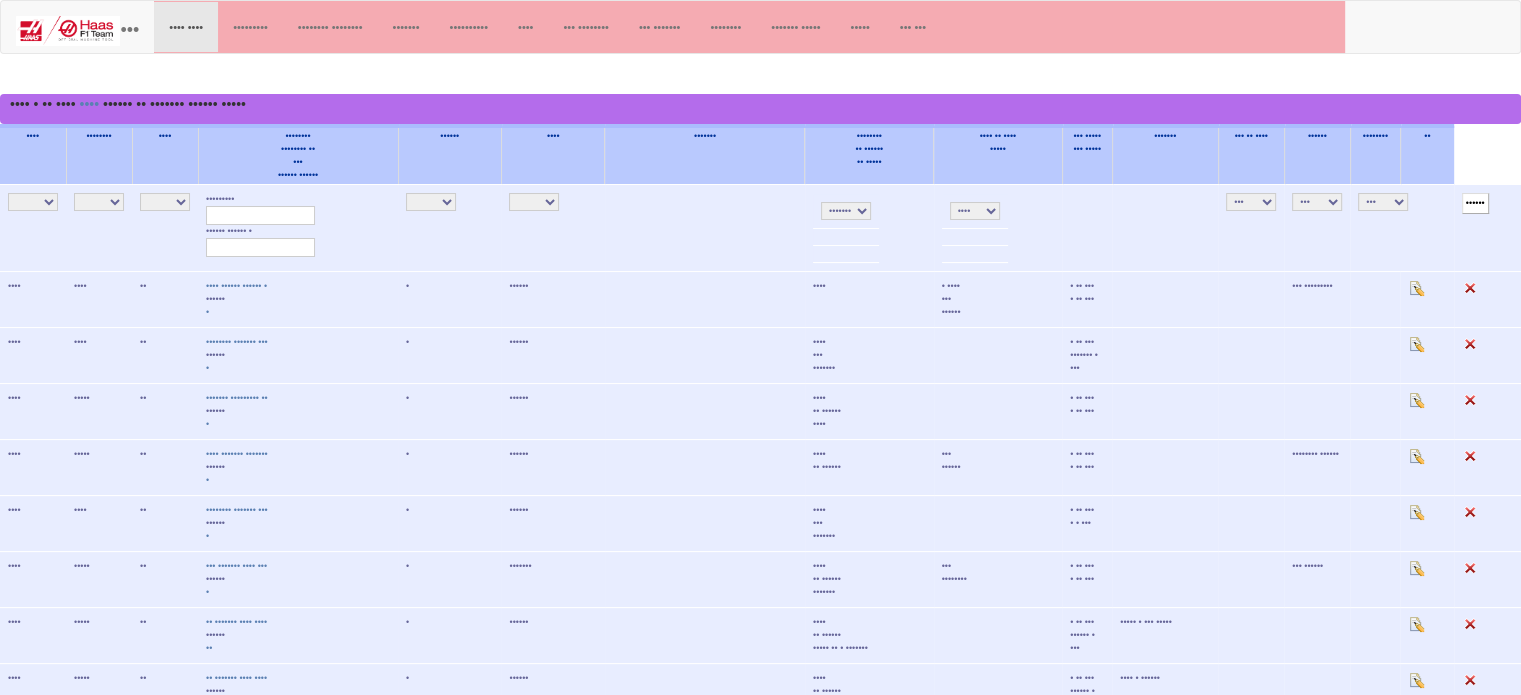 click on "•••••• •• ••••••• •••••• •••••" at bounding box center (174, 104) 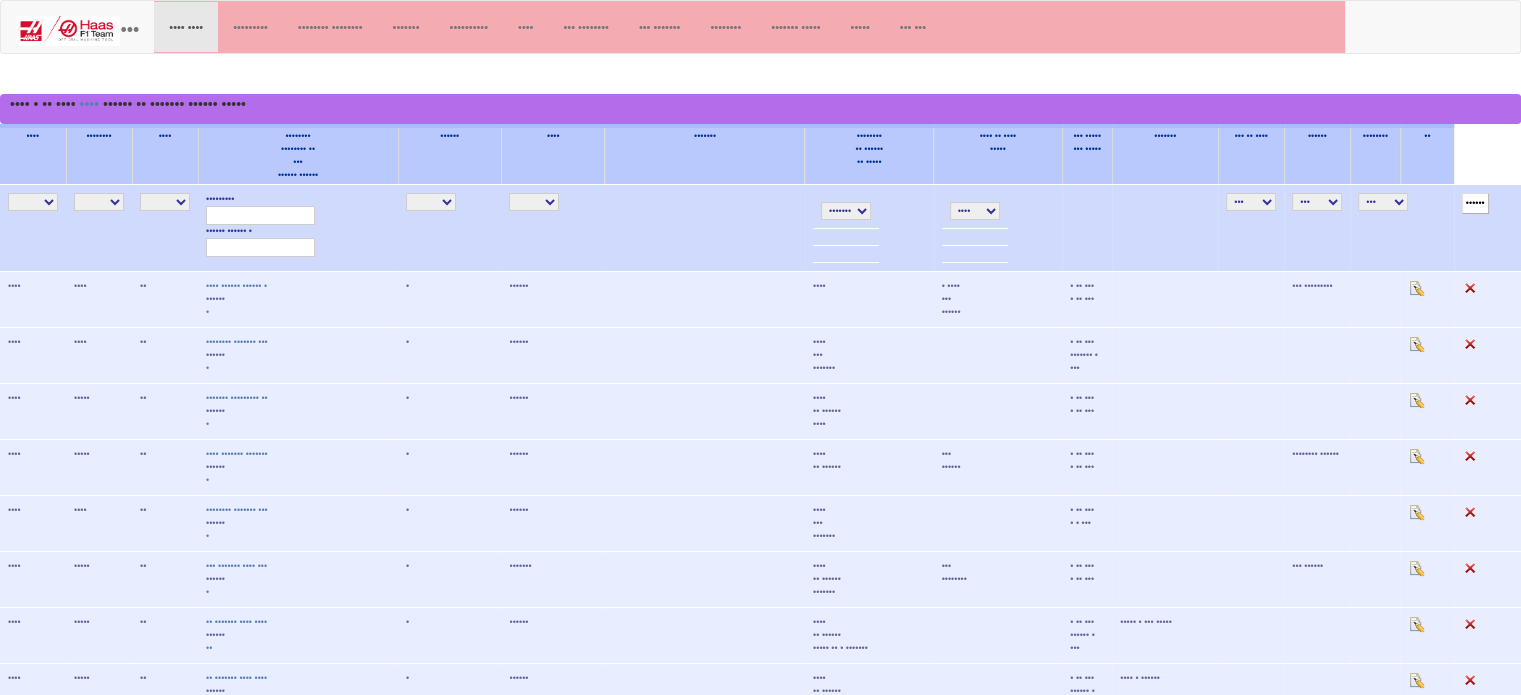 click on "••
•
•••••
•••••
•••••
••••
••••••••••
••••" at bounding box center [99, 202] 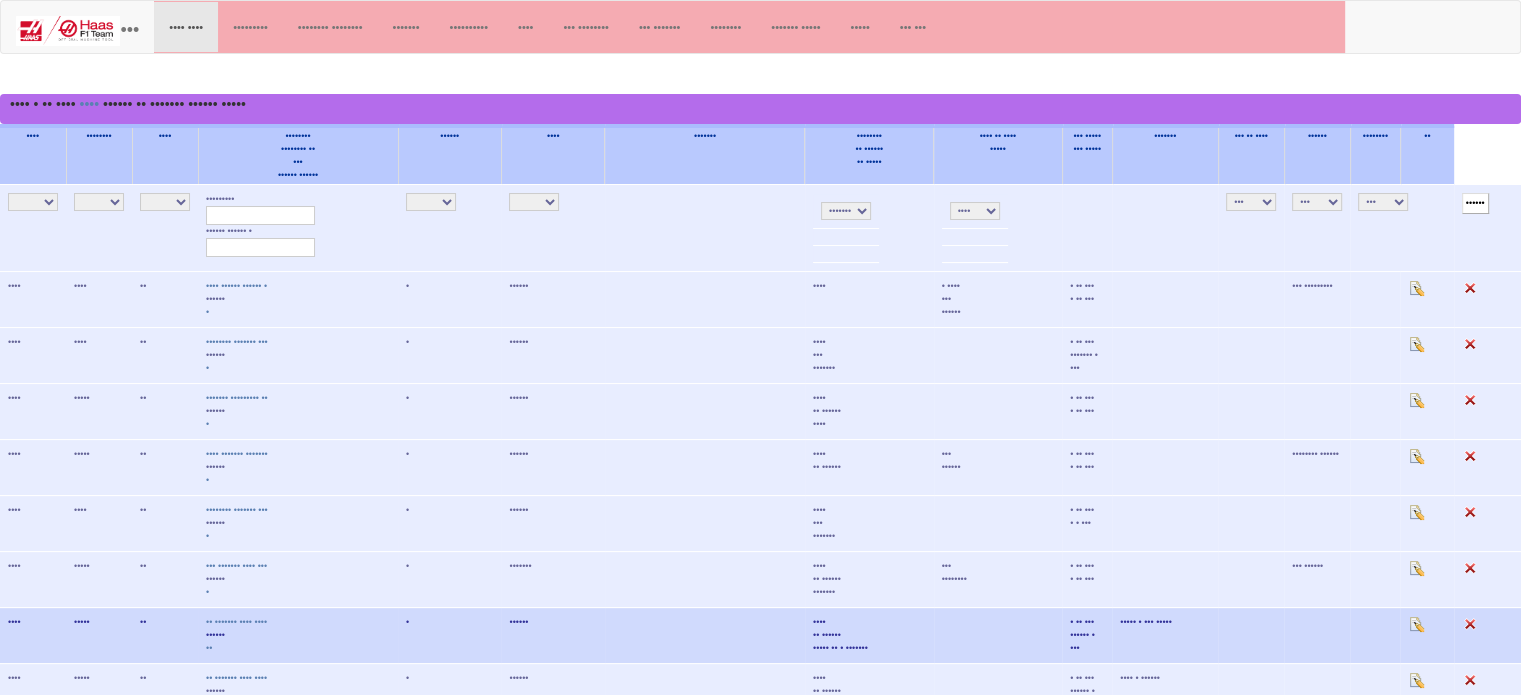 select on "••••" 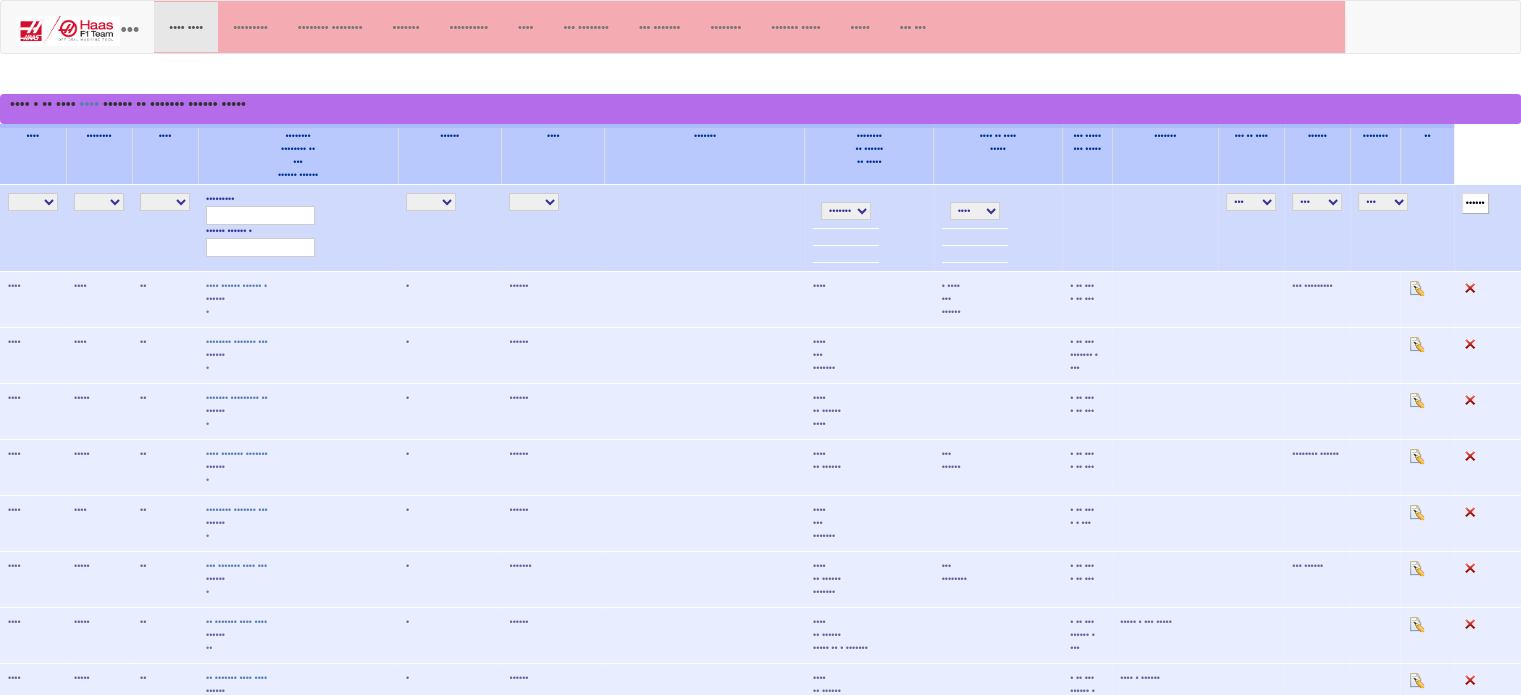 click on "••••••" at bounding box center [1475, 203] 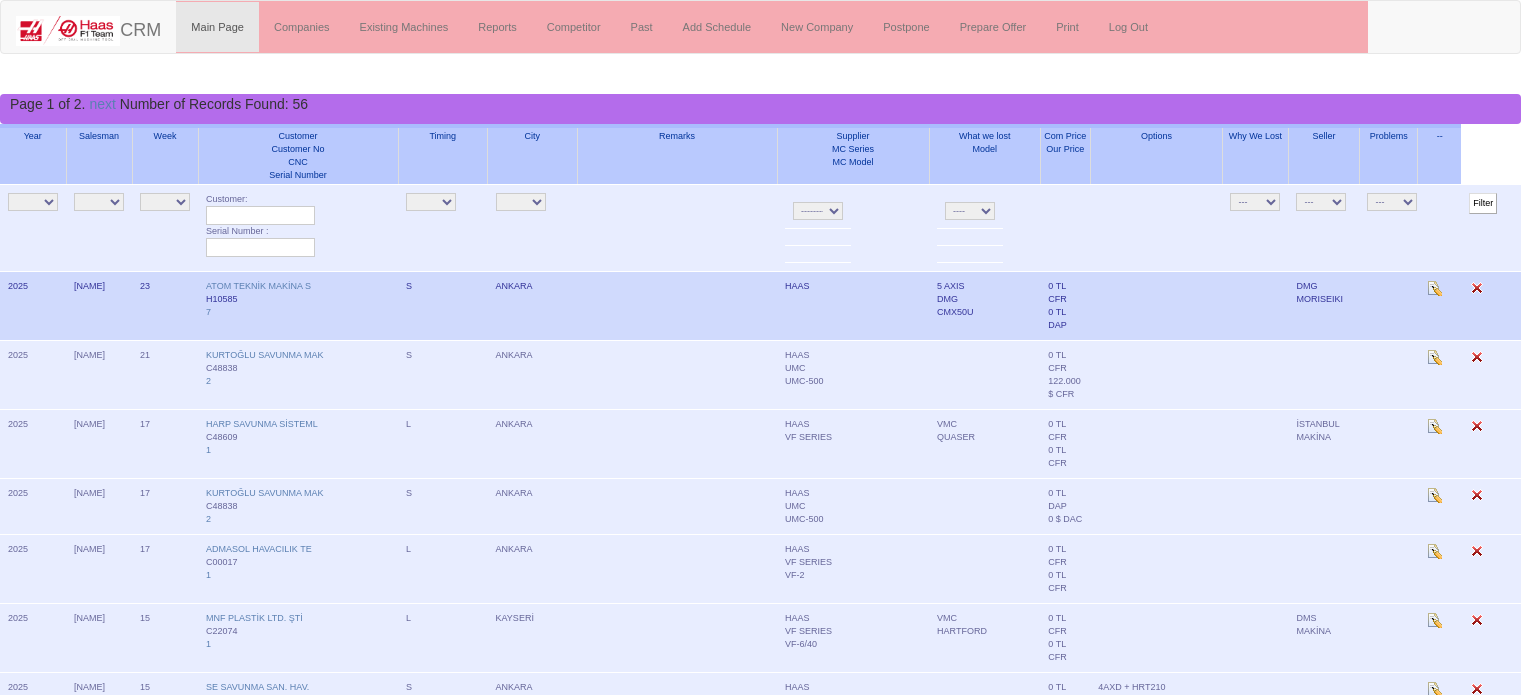 scroll, scrollTop: 0, scrollLeft: 0, axis: both 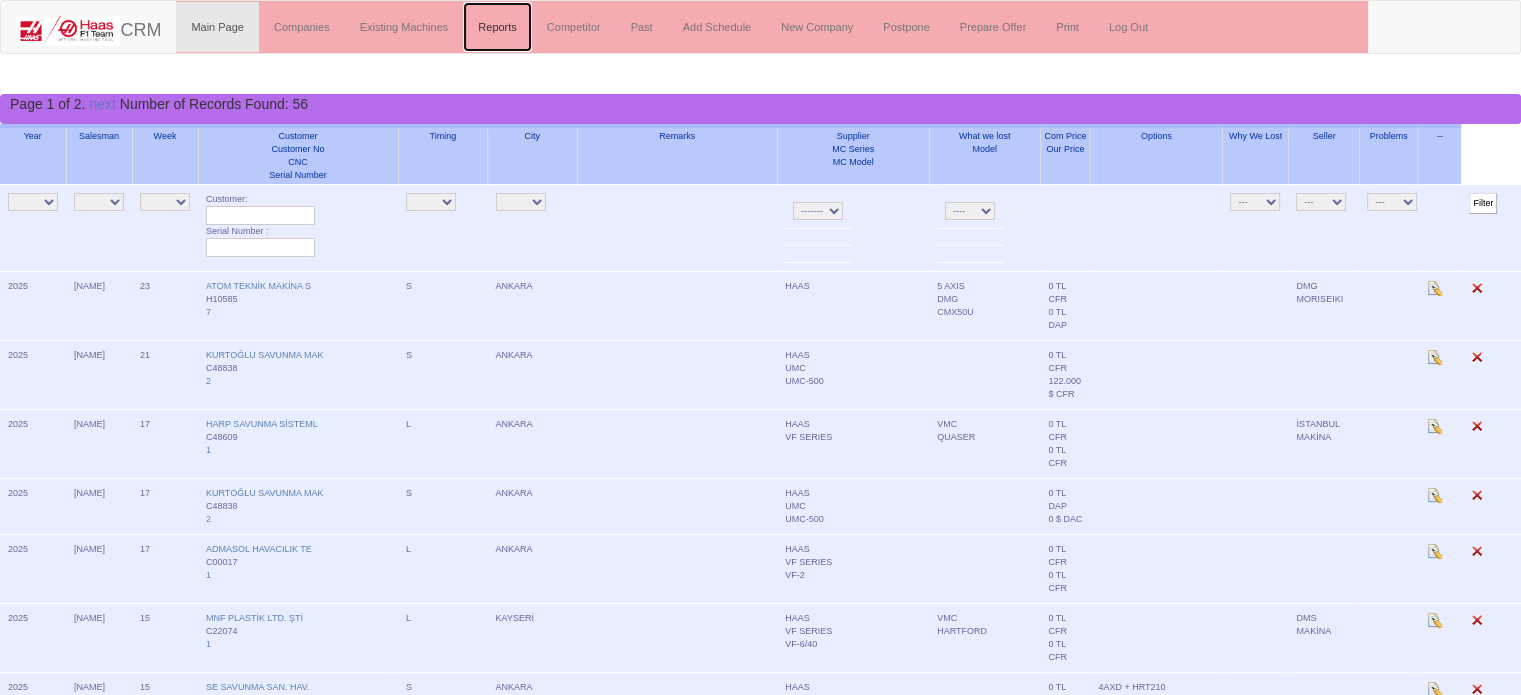click on "Reports" at bounding box center (497, 27) 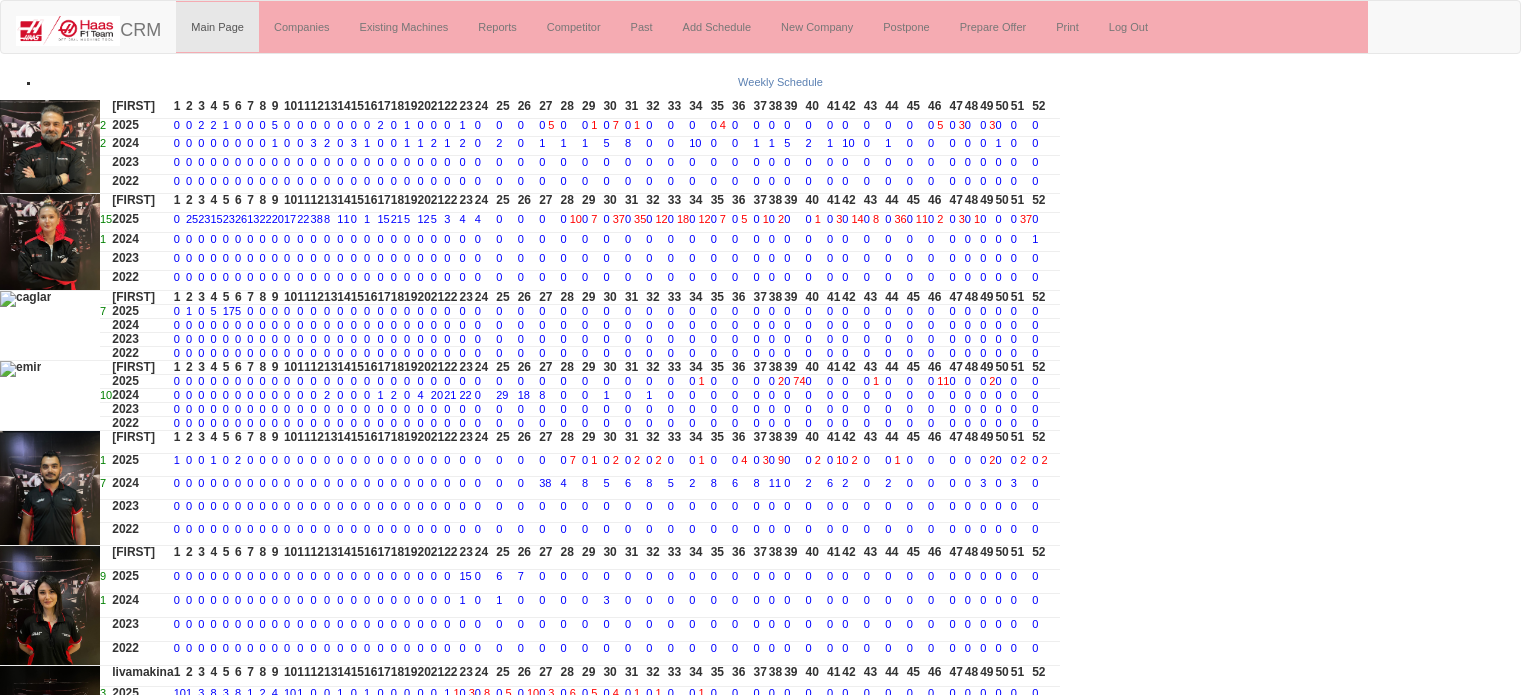 scroll, scrollTop: 0, scrollLeft: 0, axis: both 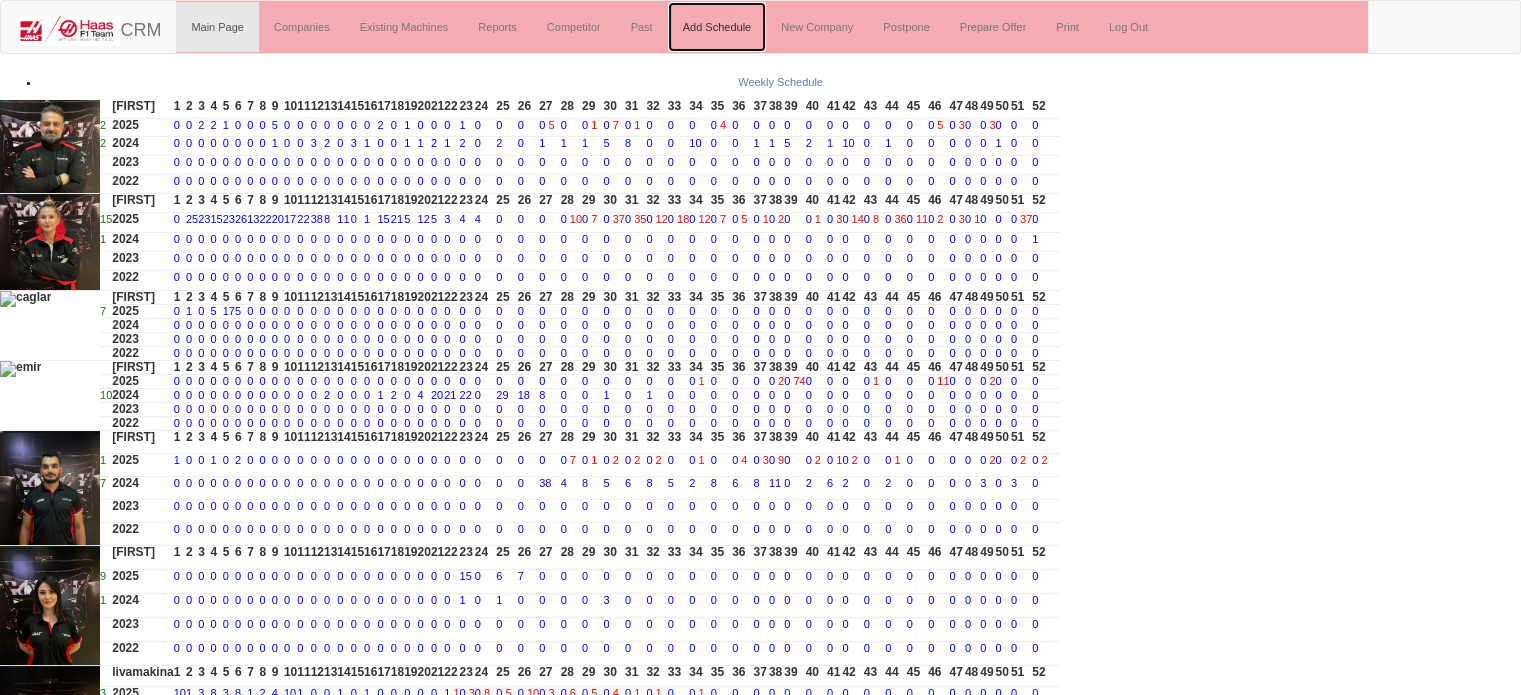 click on "Add Schedule" at bounding box center [717, 27] 